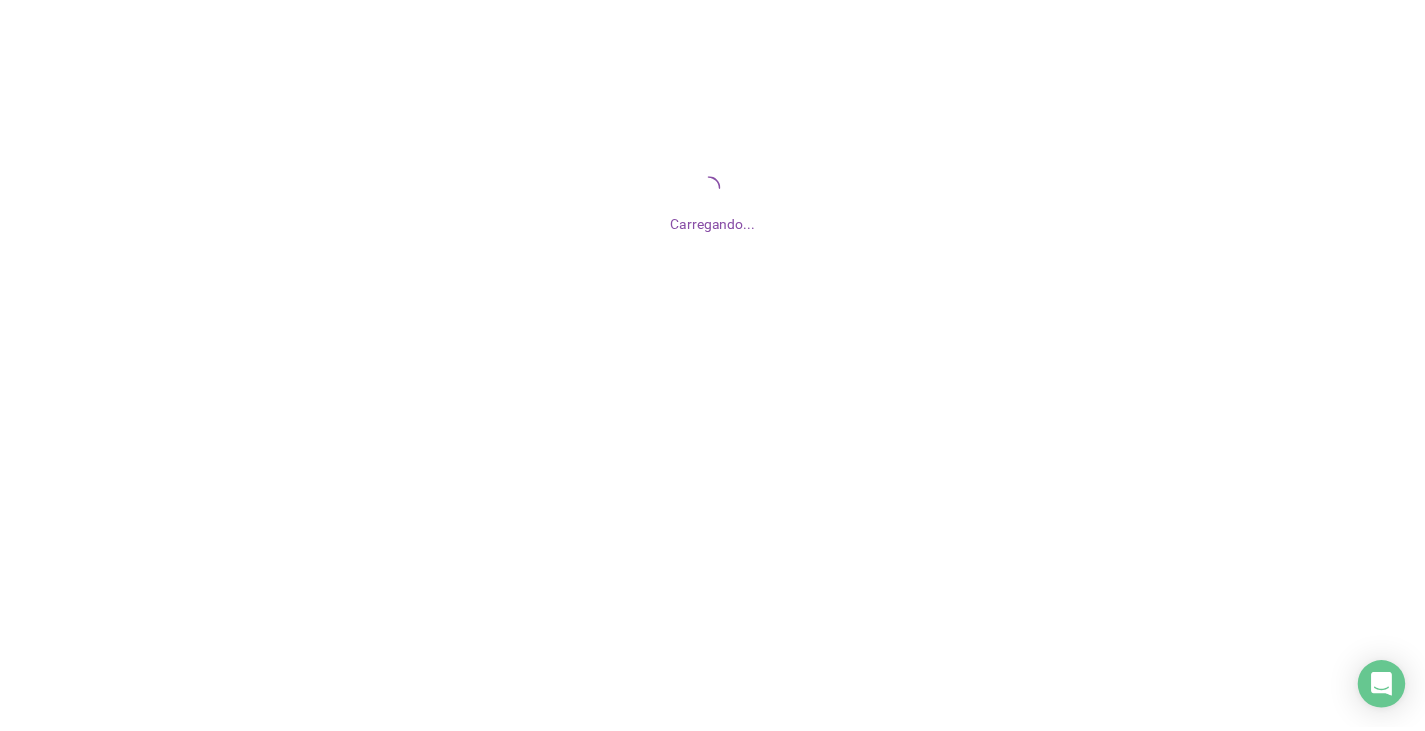 scroll, scrollTop: 0, scrollLeft: 0, axis: both 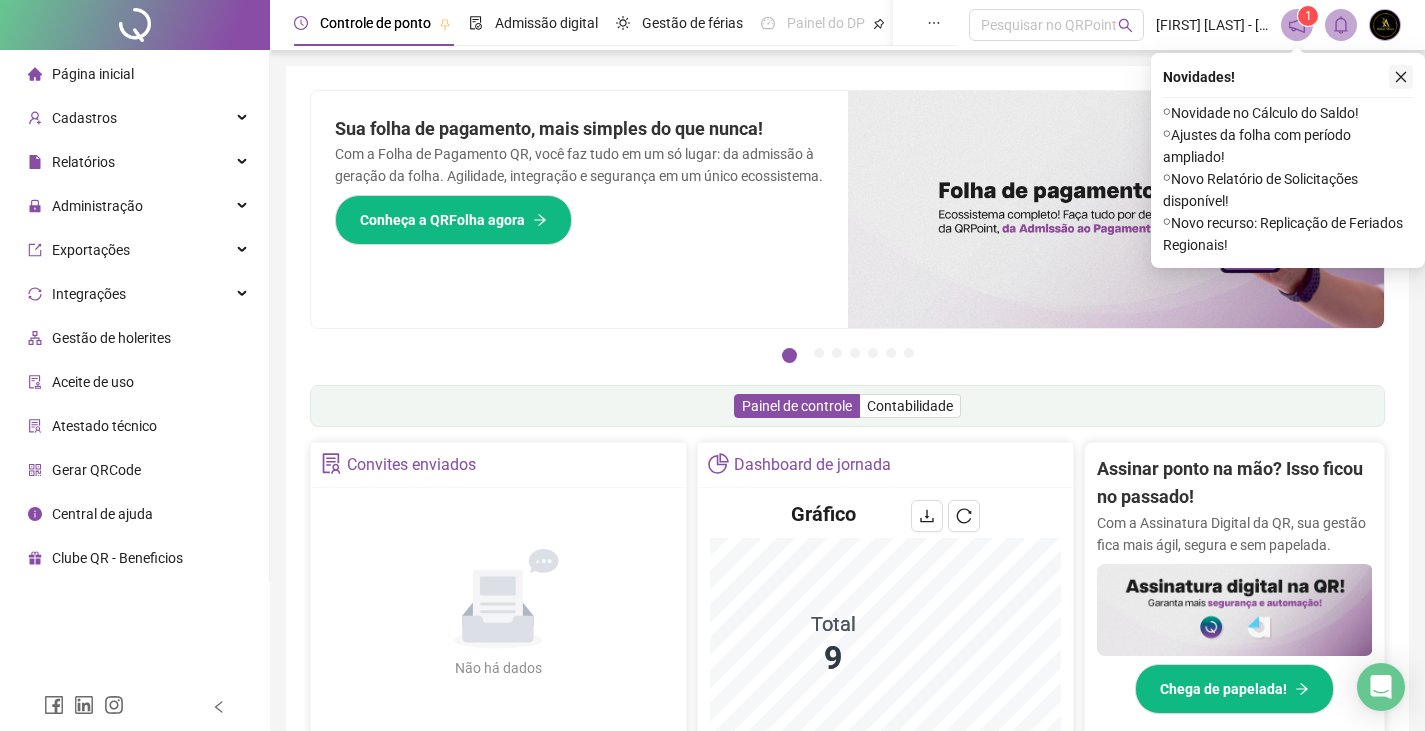 click at bounding box center [1401, 77] 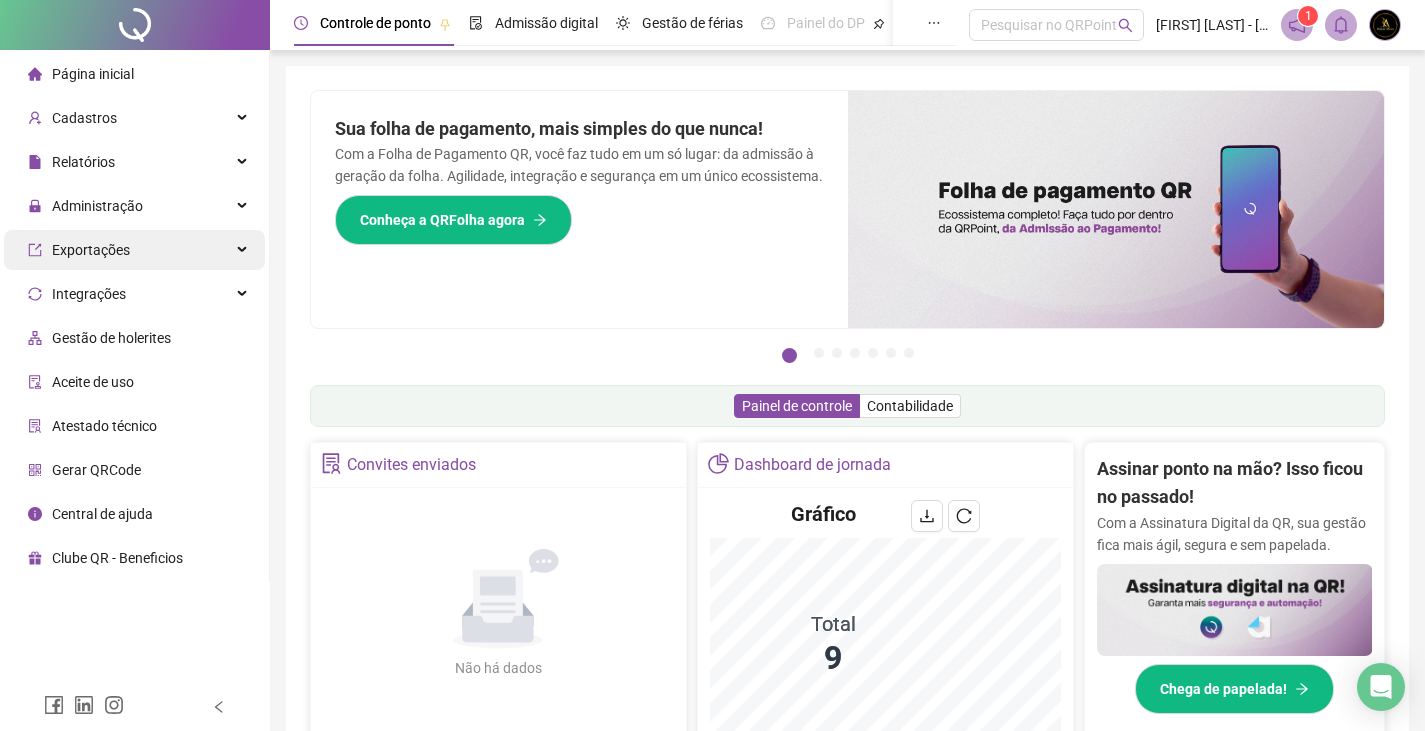 click on "Exportações" at bounding box center (134, 250) 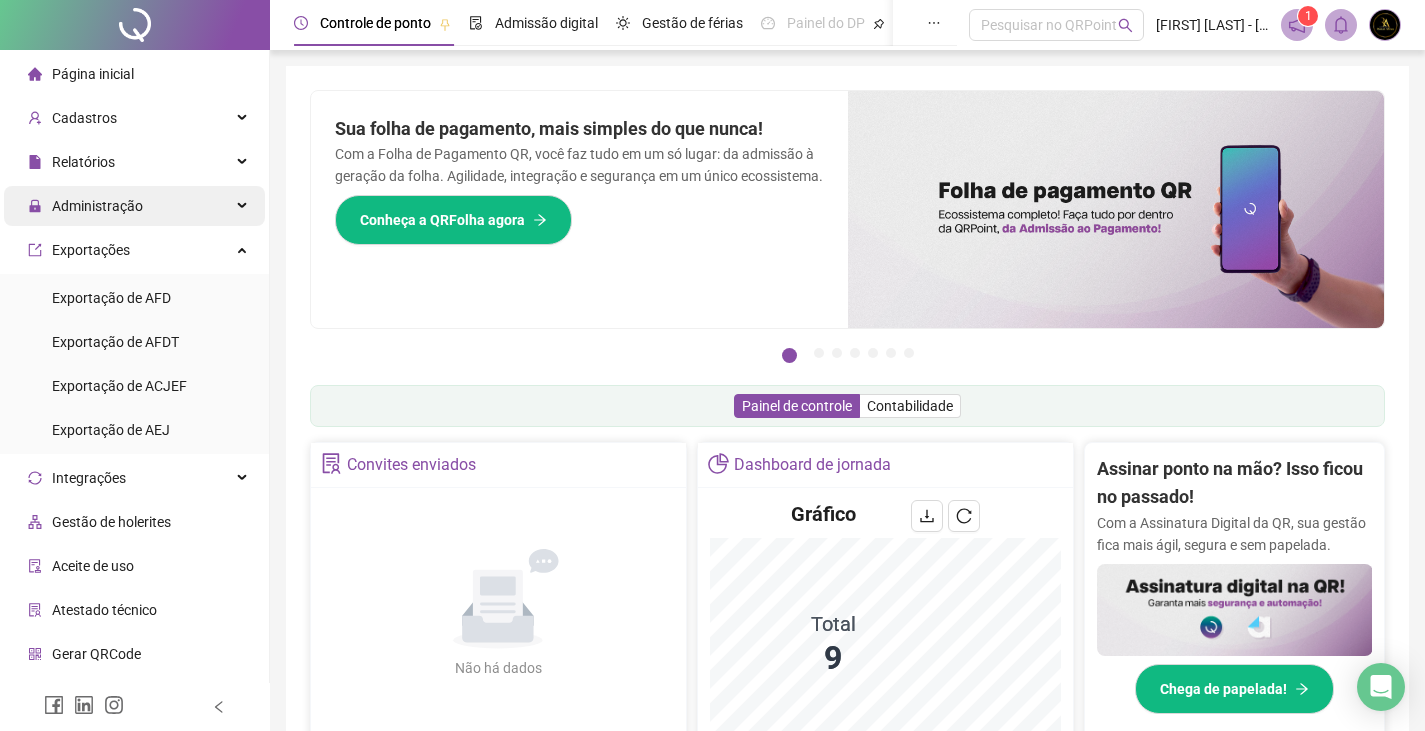click on "Administração" at bounding box center (134, 206) 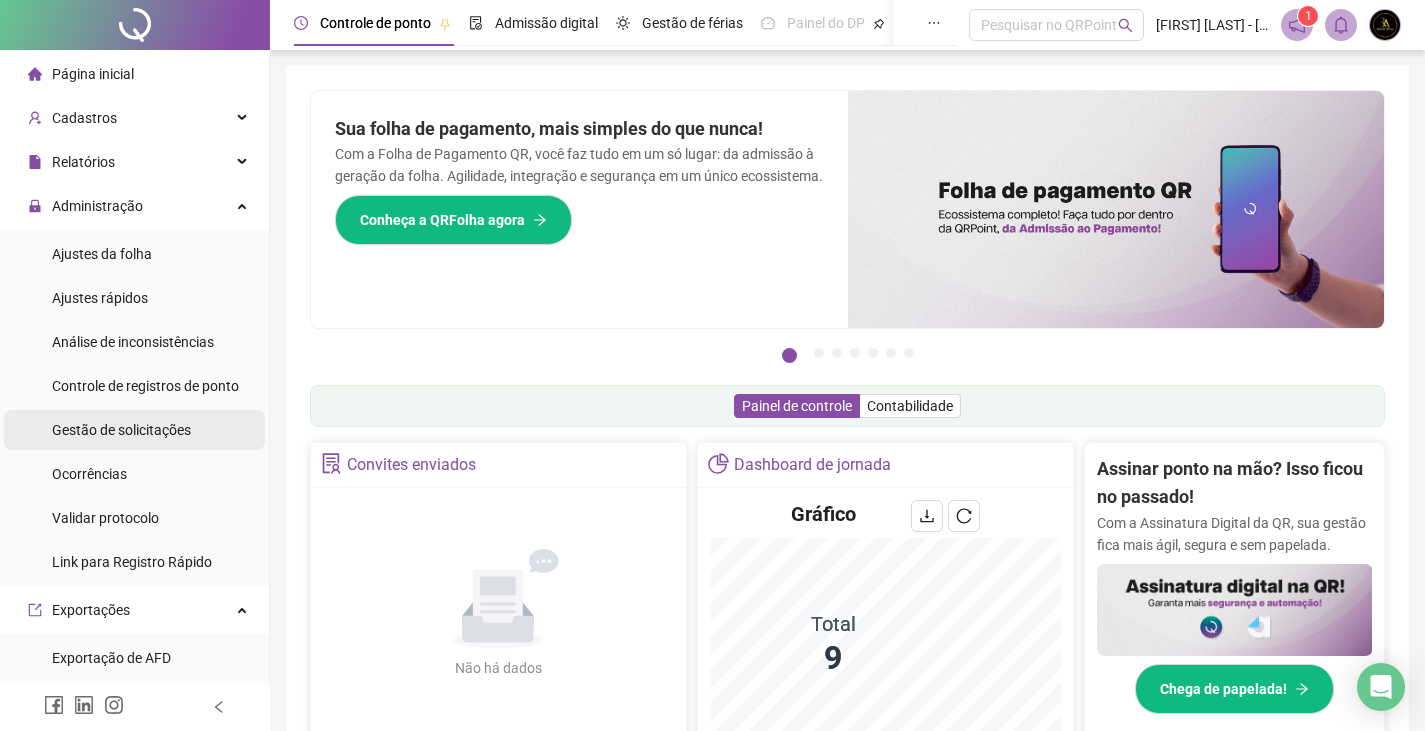 click on "Gestão de solicitações" at bounding box center [121, 430] 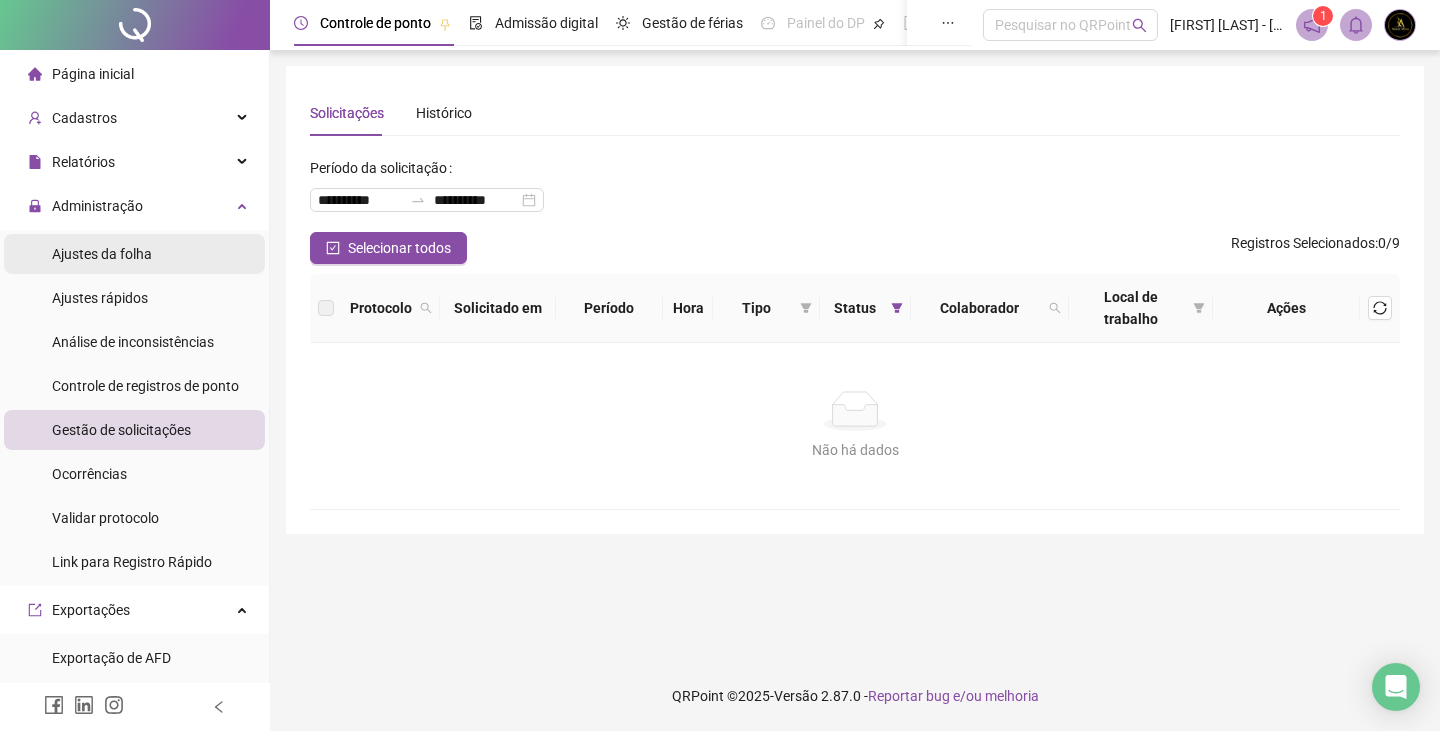 click on "Ajustes da folha" at bounding box center [134, 254] 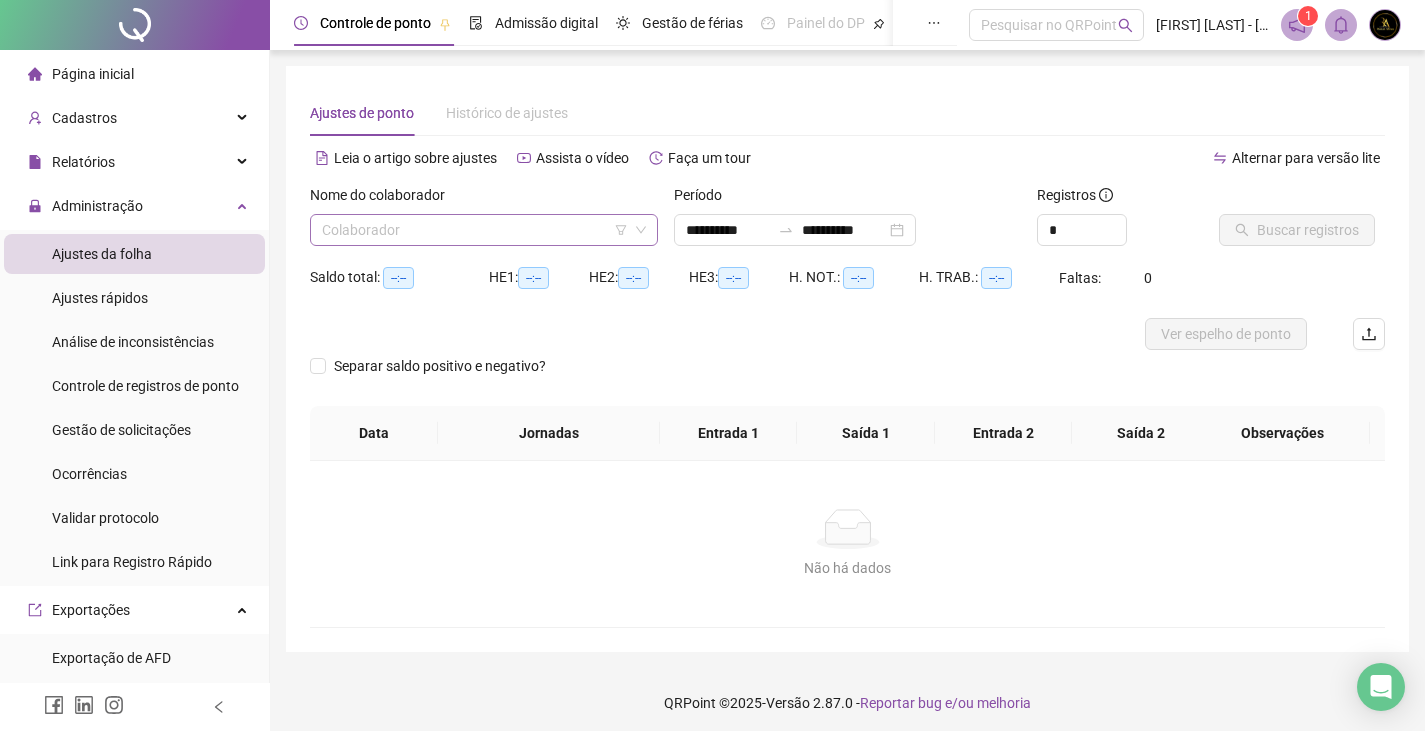 click at bounding box center (478, 230) 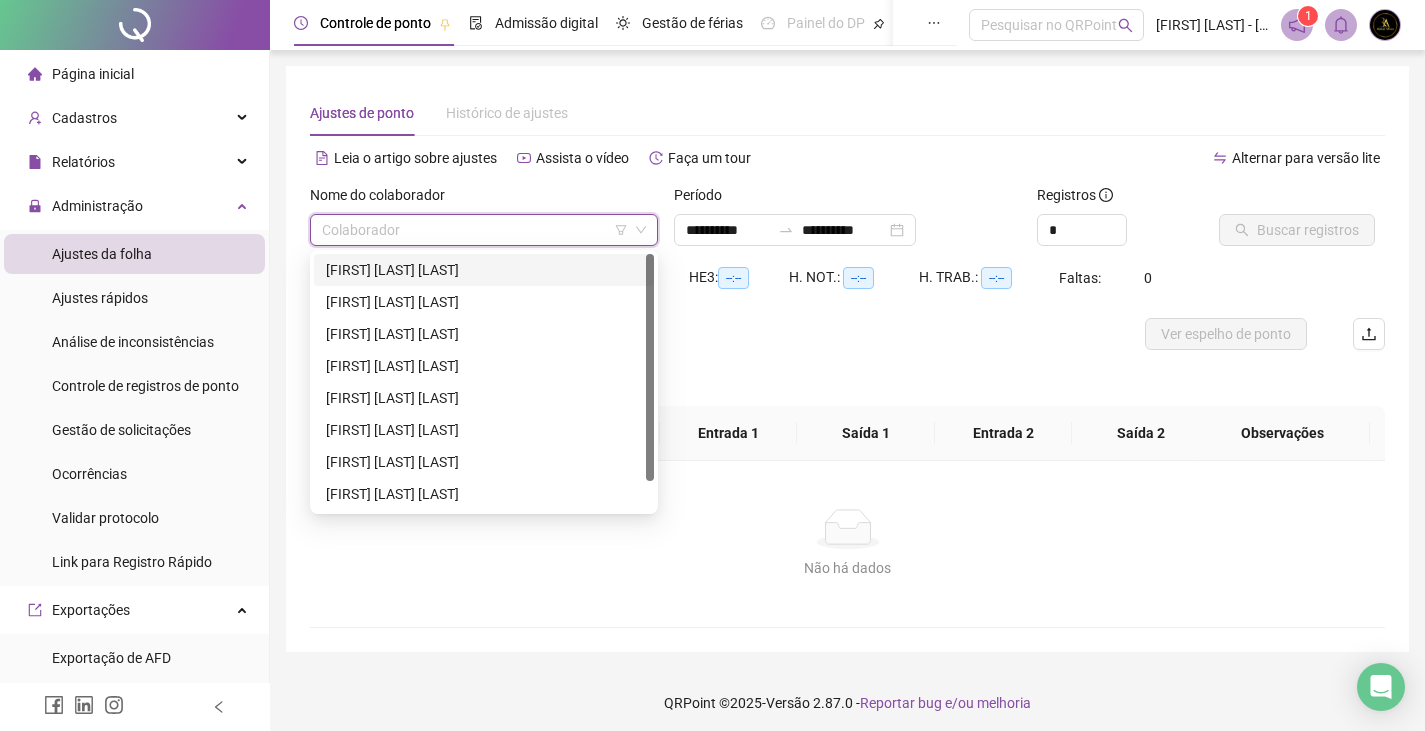 click on "[FIRST] [LAST] [LAST]" at bounding box center [484, 270] 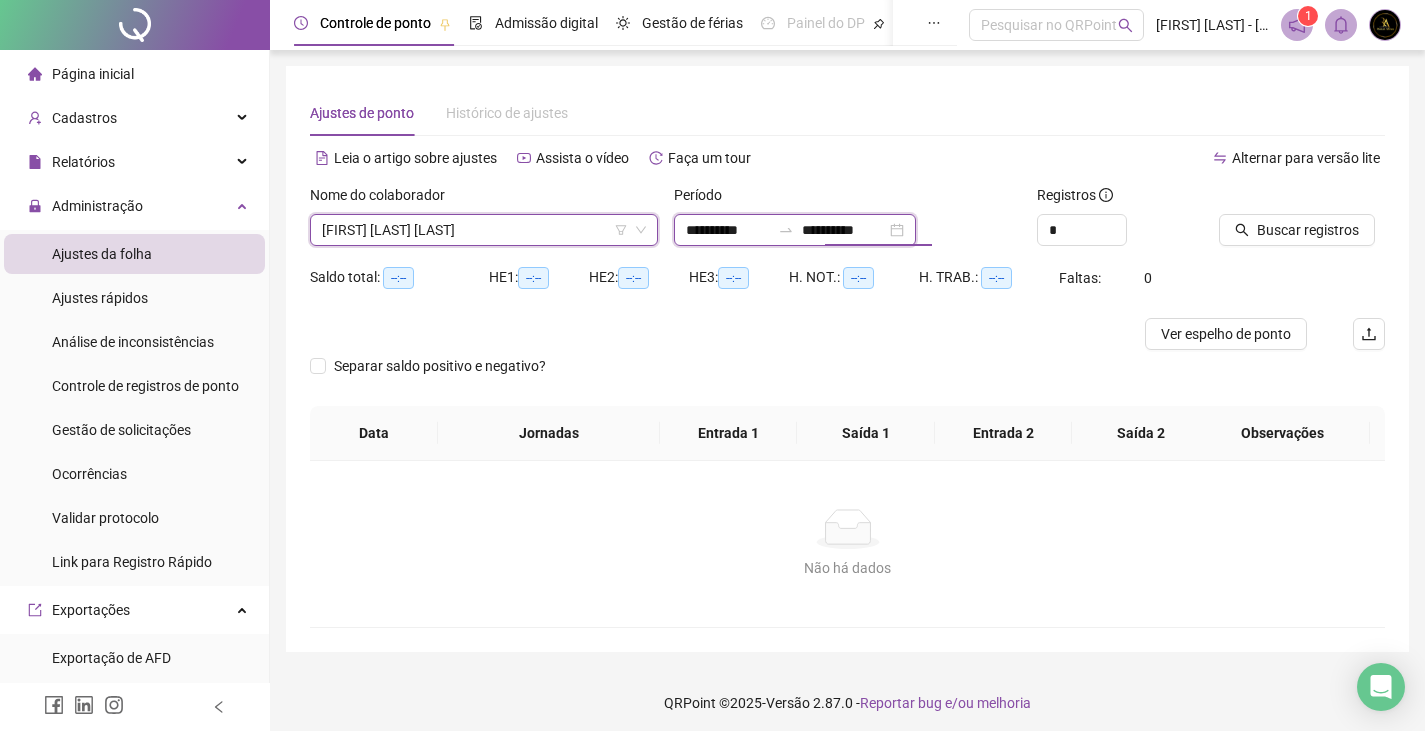 click on "**********" at bounding box center [844, 230] 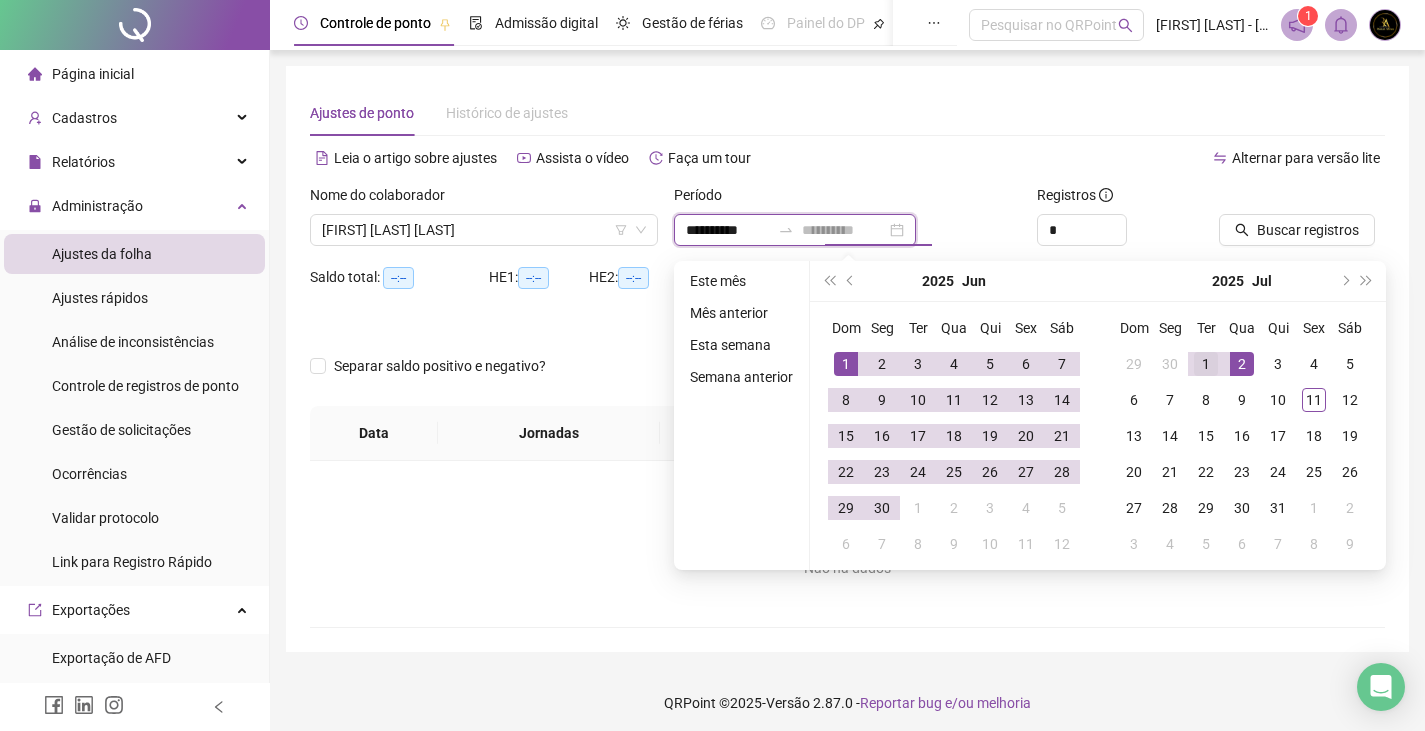 type on "**********" 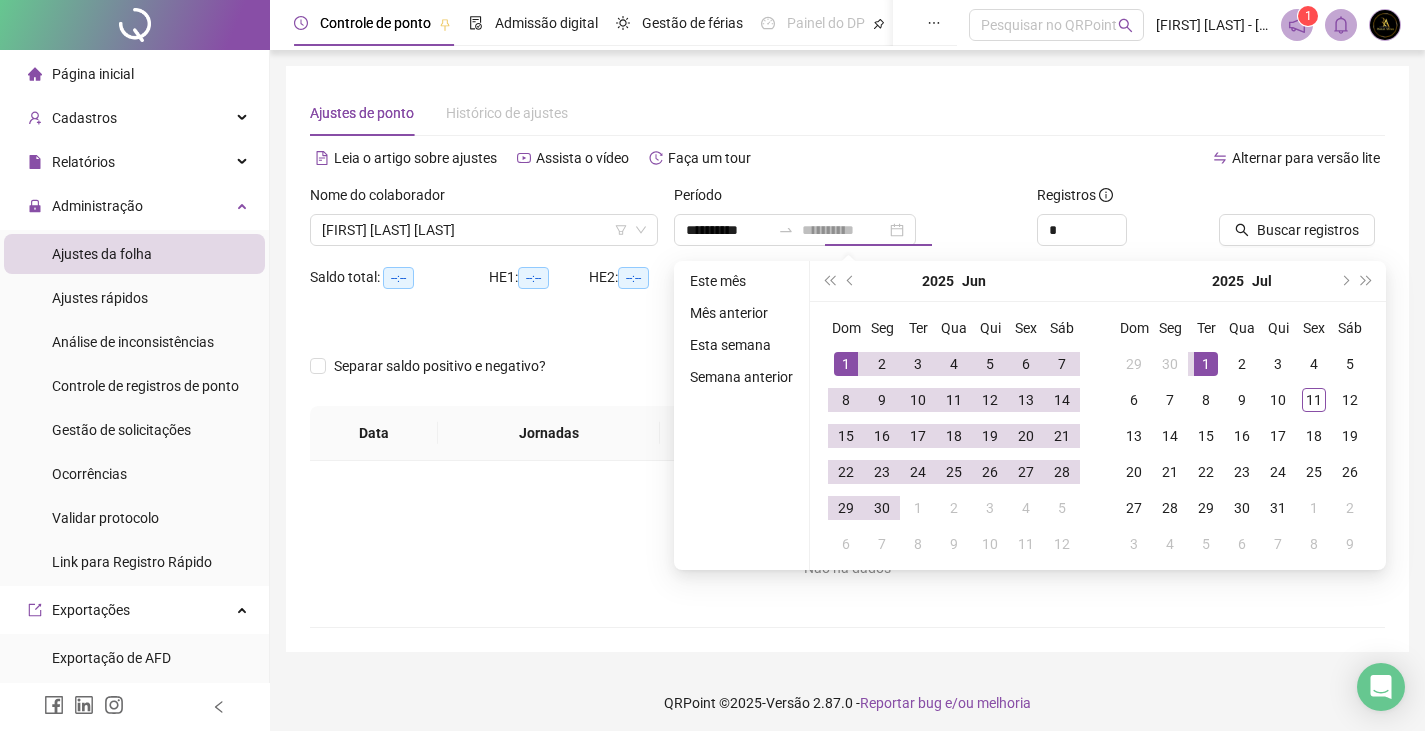 click on "1" at bounding box center (1206, 364) 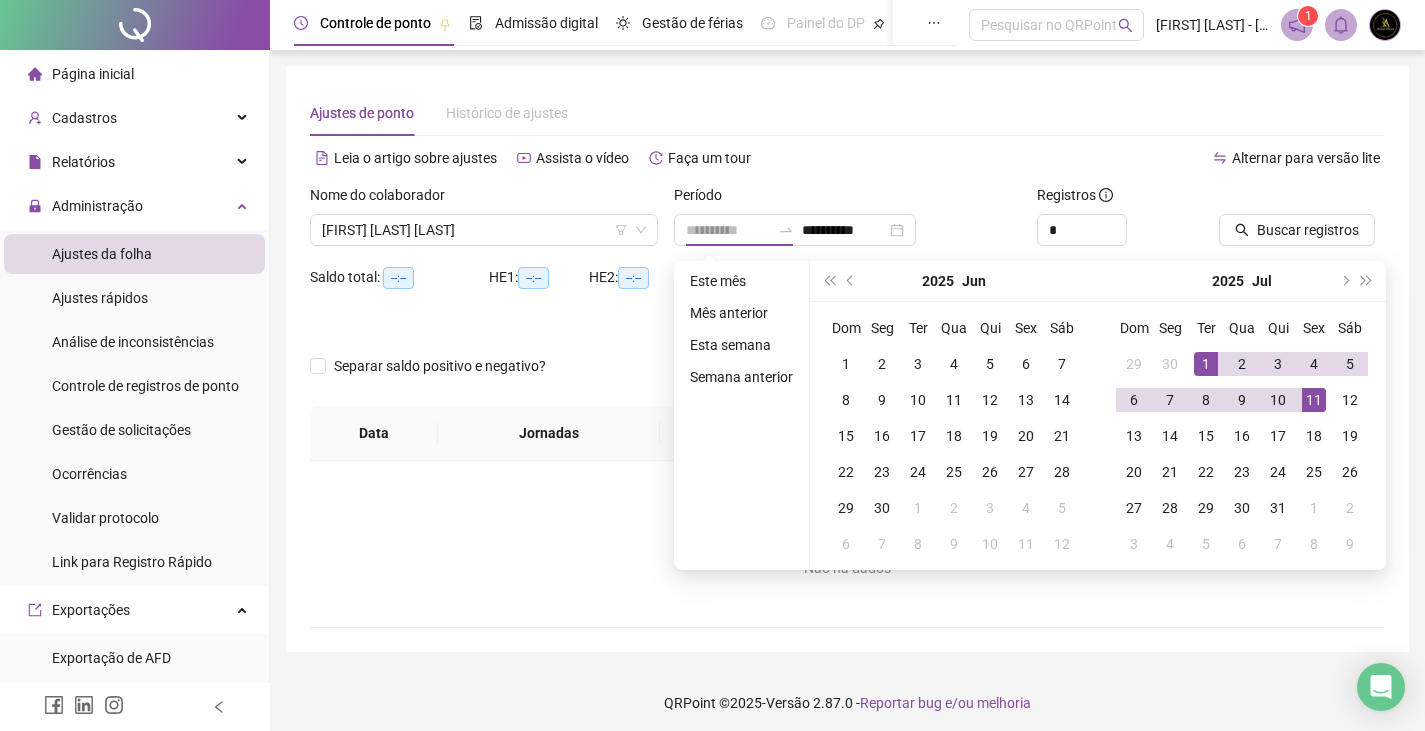 click on "11" at bounding box center [1314, 400] 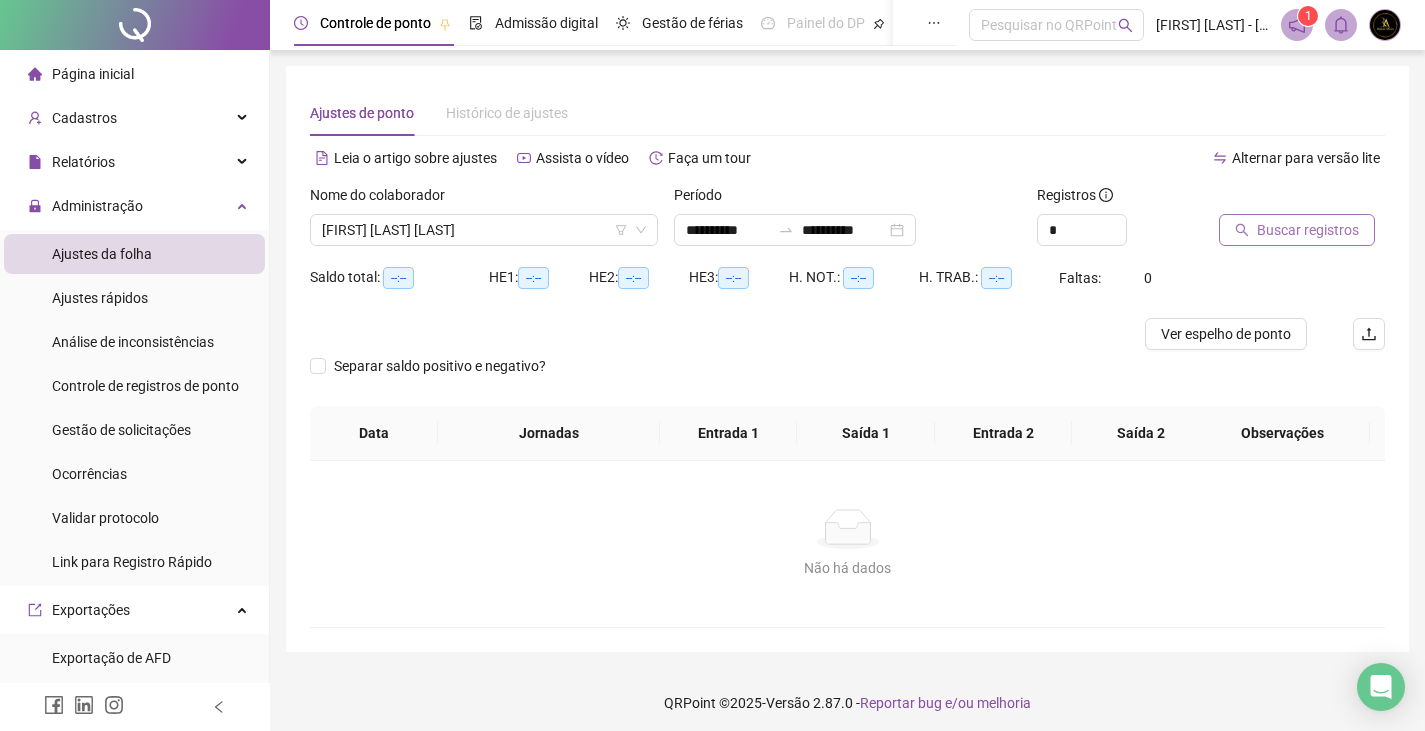 click on "Buscar registros" at bounding box center (1308, 230) 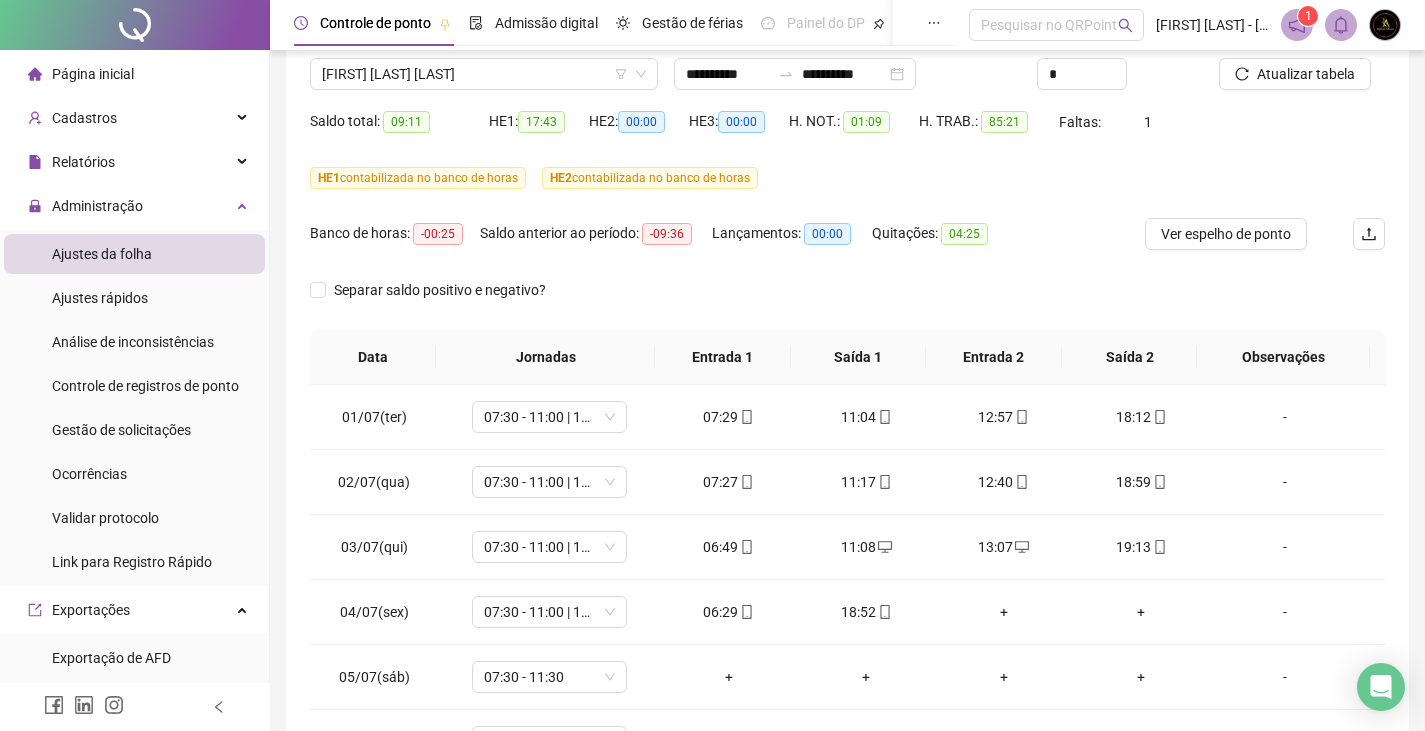 scroll, scrollTop: 347, scrollLeft: 0, axis: vertical 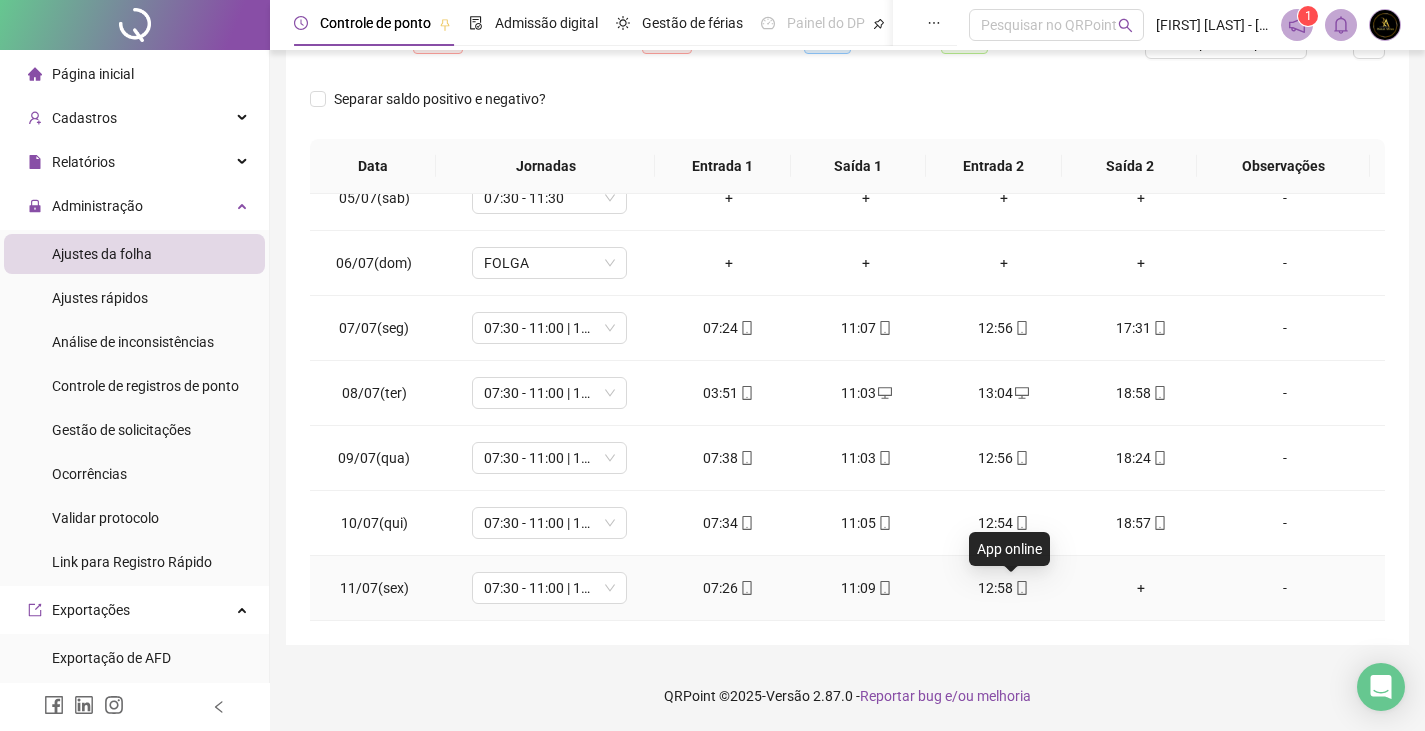 click 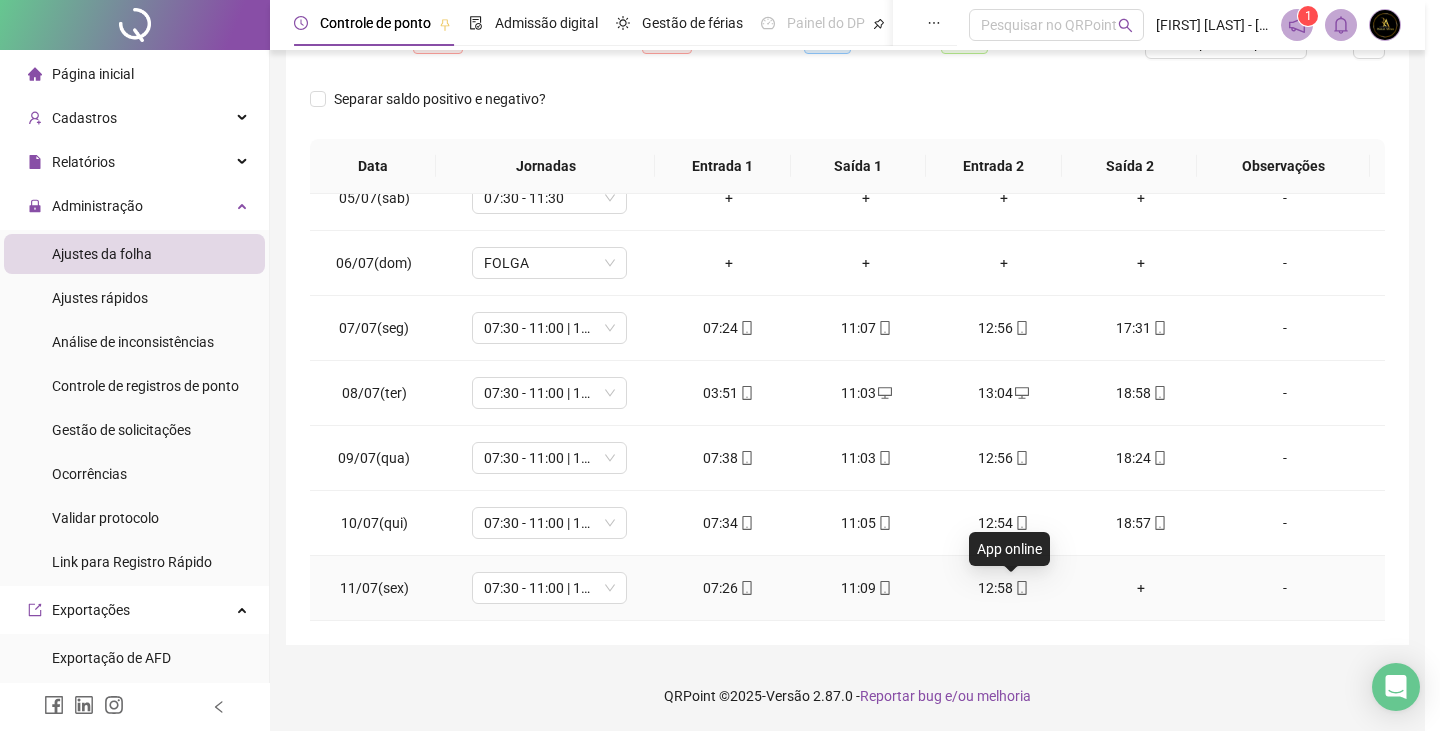 type on "**********" 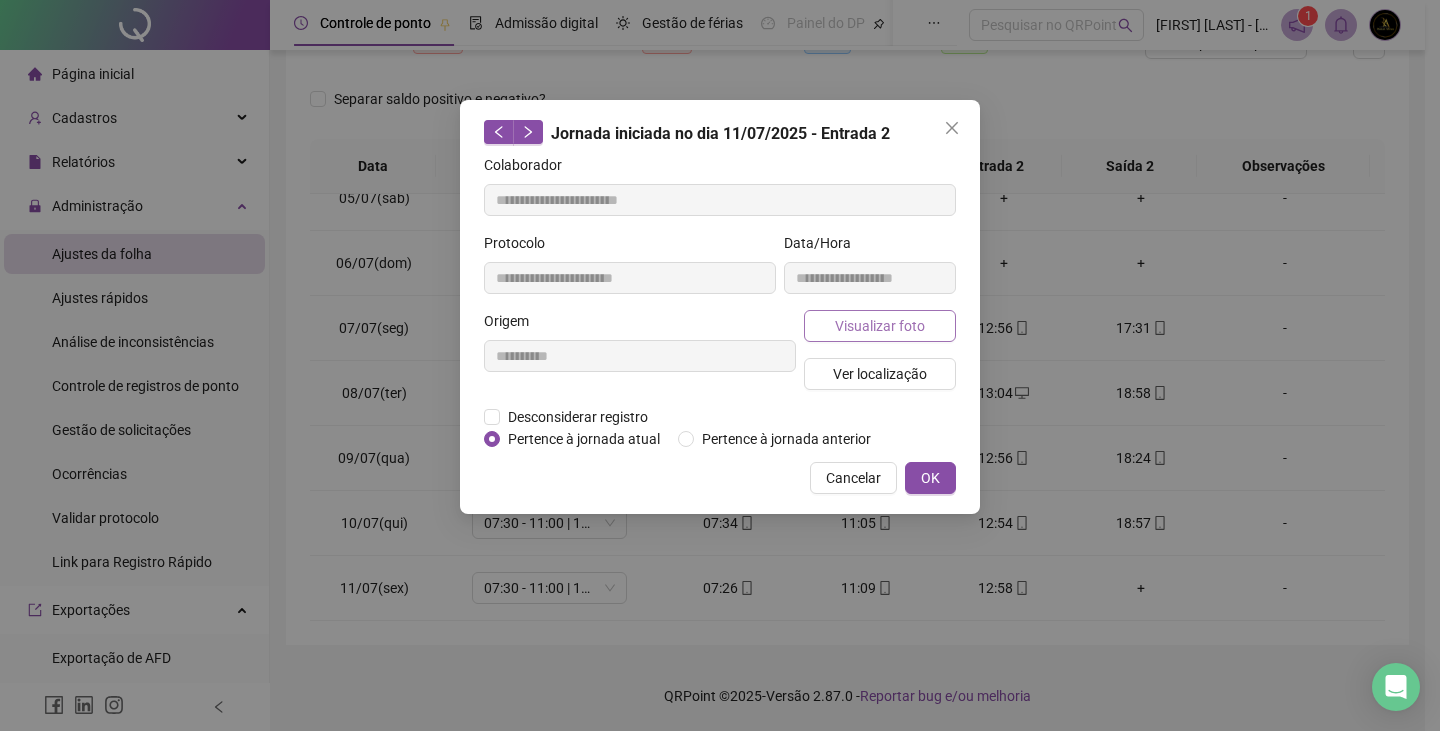 click on "Visualizar foto" at bounding box center [880, 326] 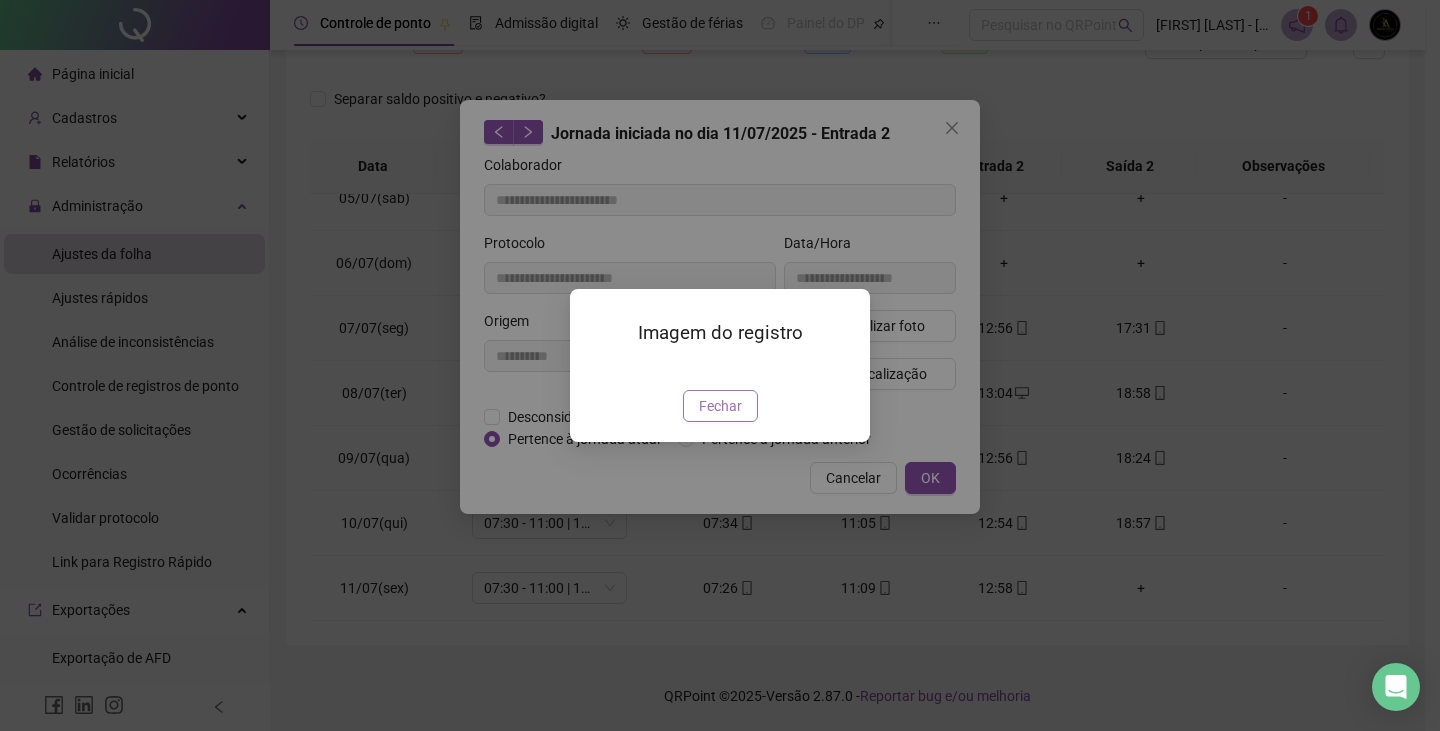 click on "Fechar" at bounding box center [720, 406] 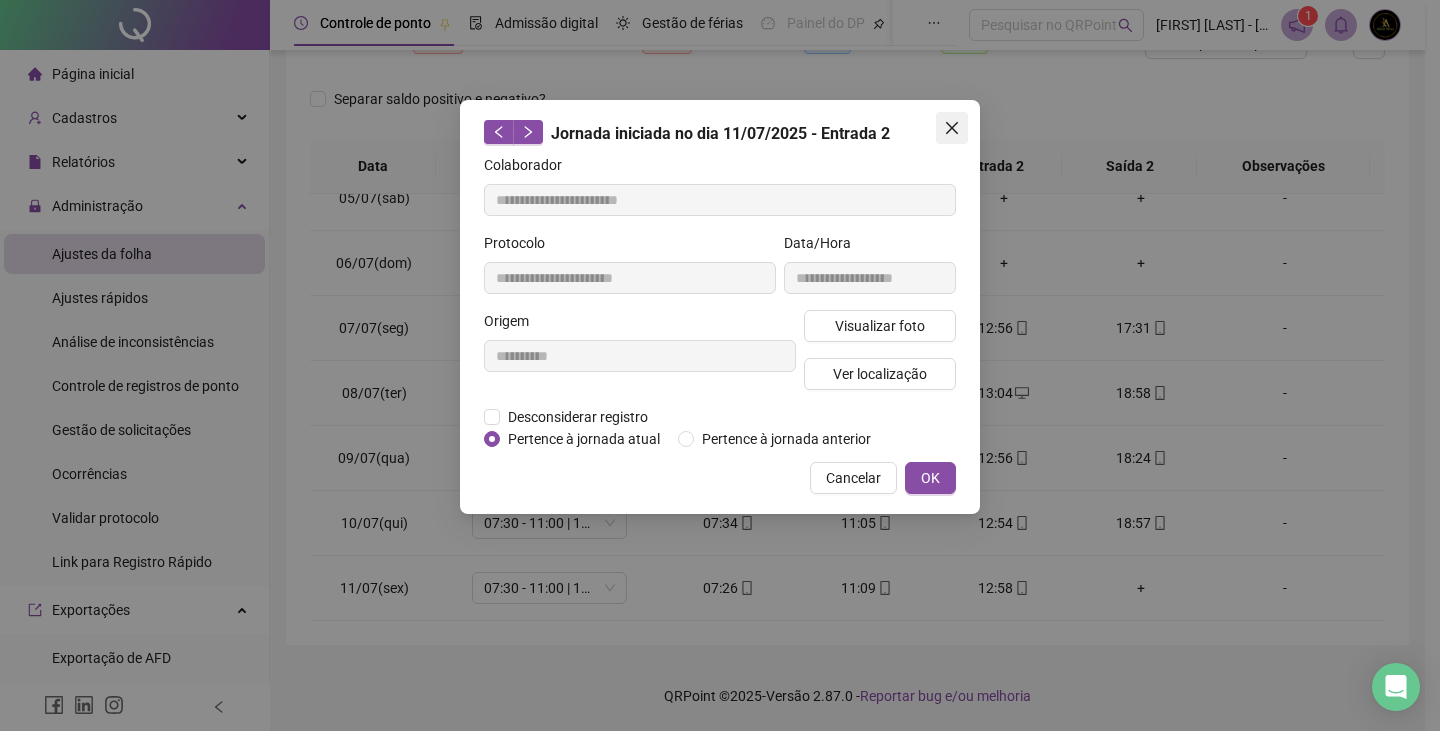 click 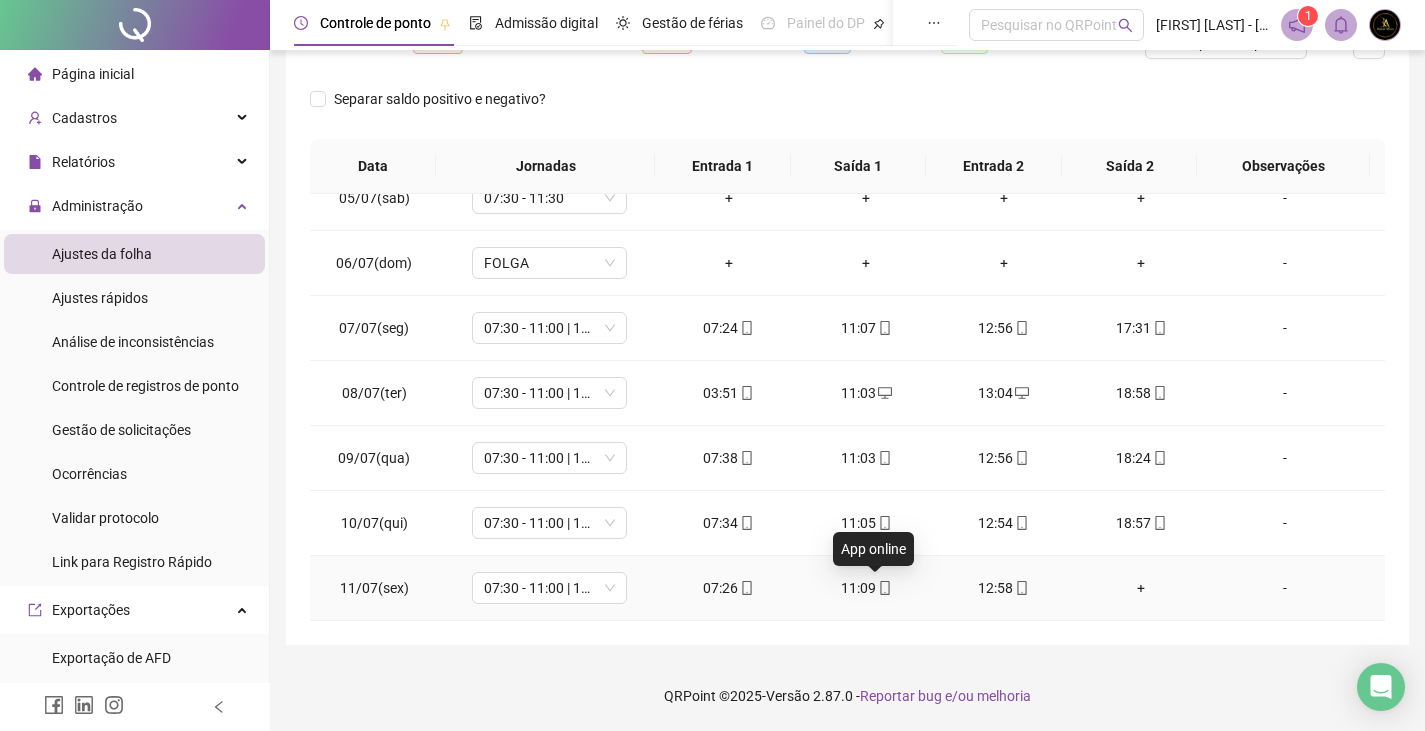 click 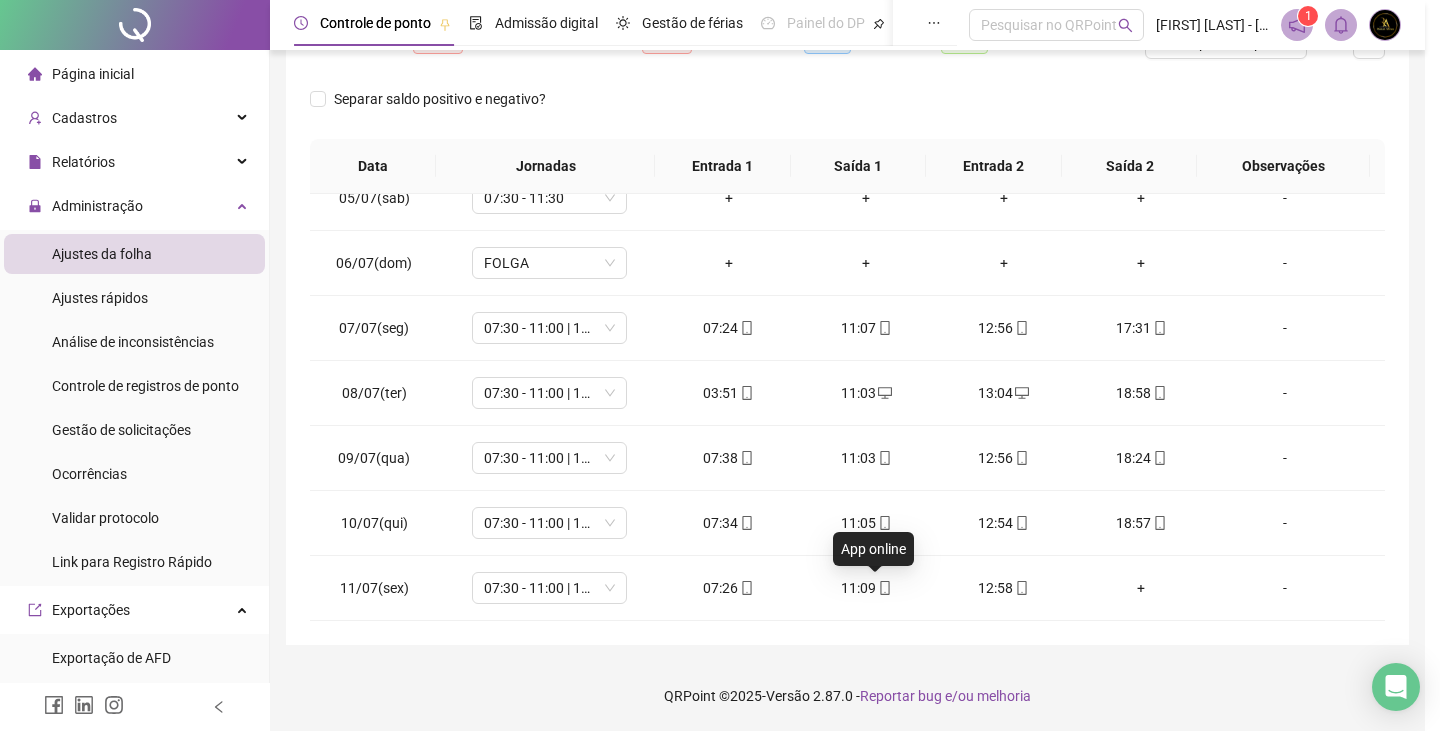 type on "**********" 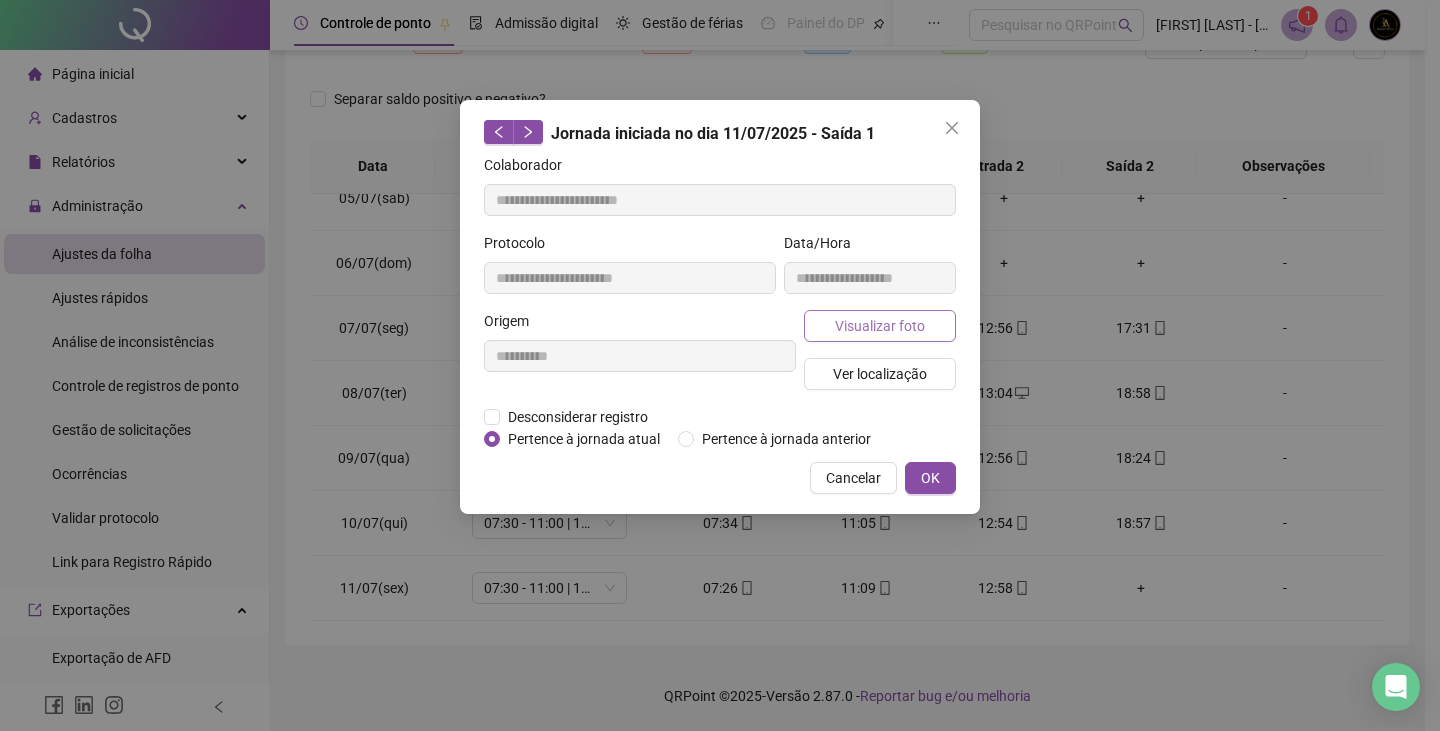 click on "Visualizar foto" at bounding box center (880, 326) 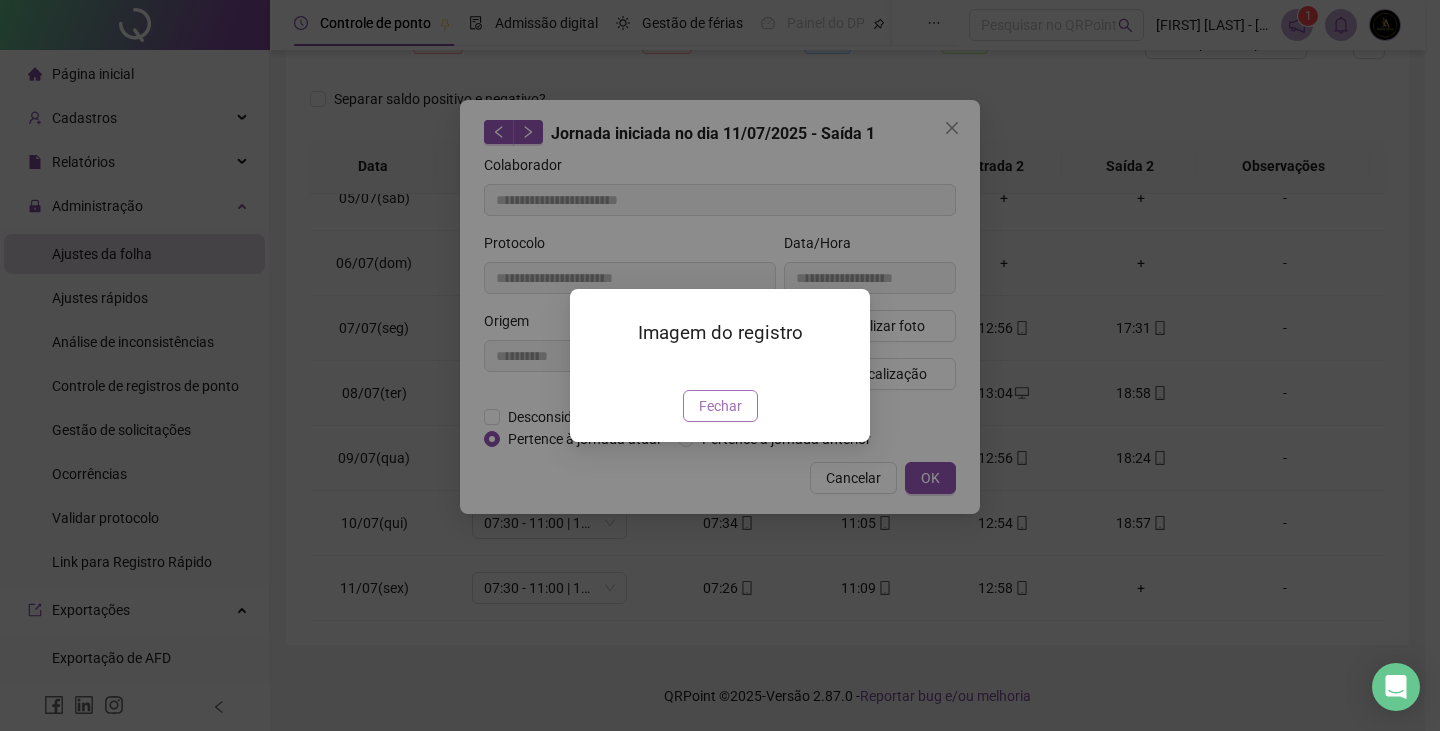 click on "Fechar" at bounding box center (720, 406) 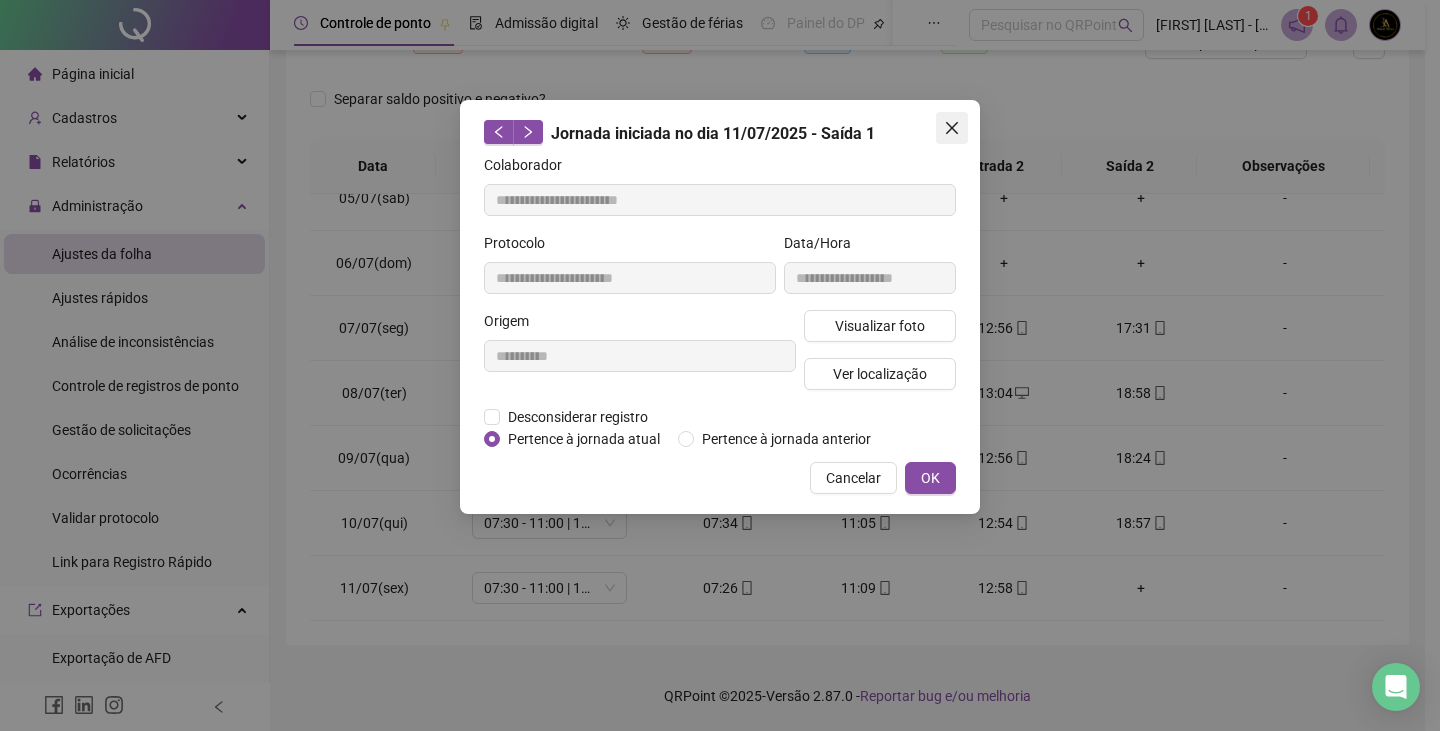 click 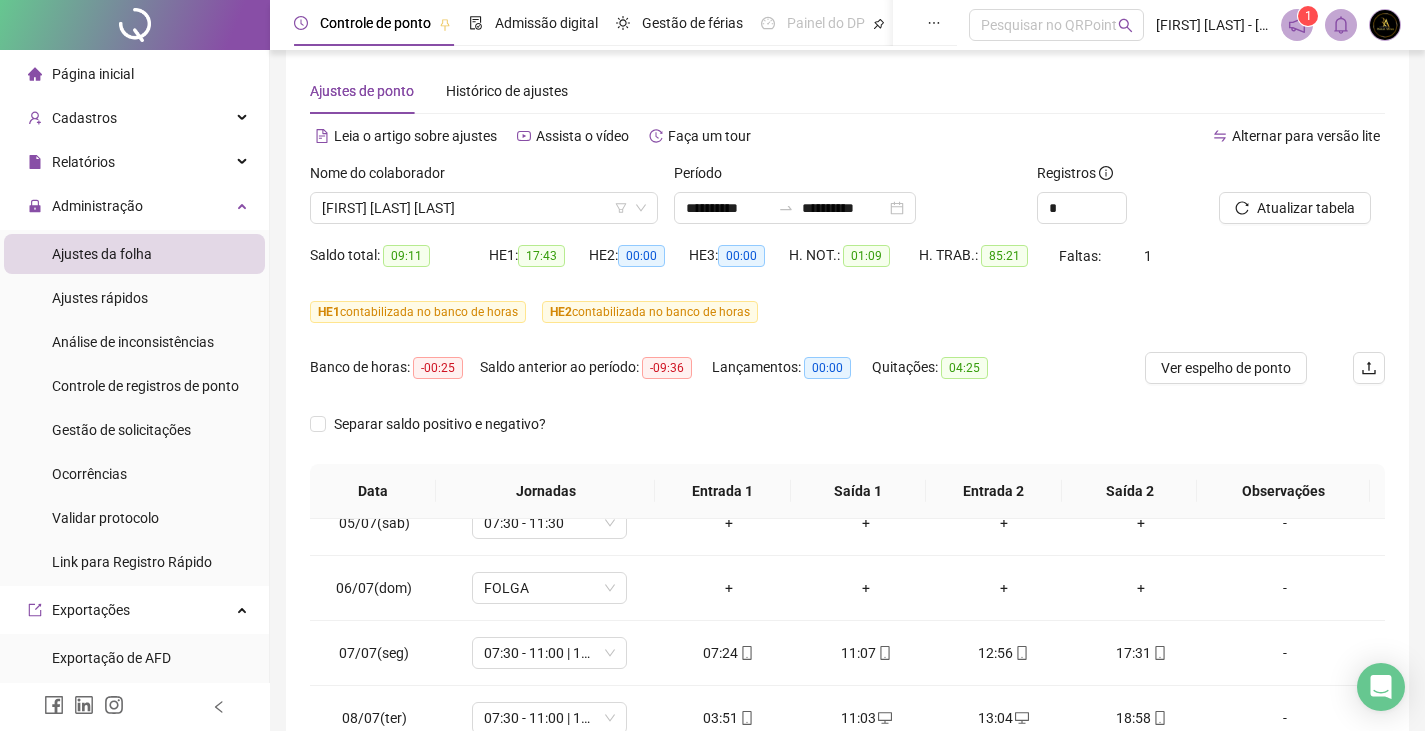 scroll, scrollTop: 0, scrollLeft: 0, axis: both 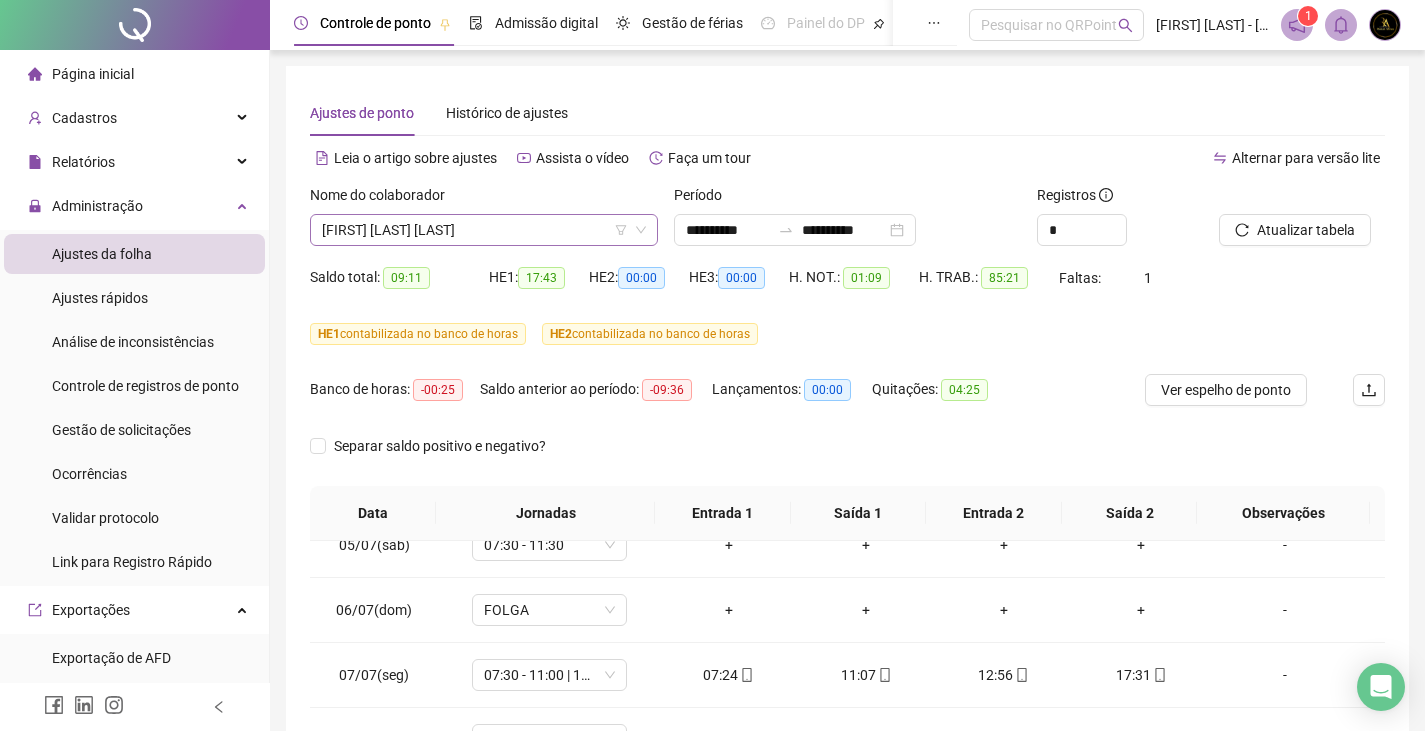 click on "[FIRST] [LAST] [LAST]" at bounding box center [484, 230] 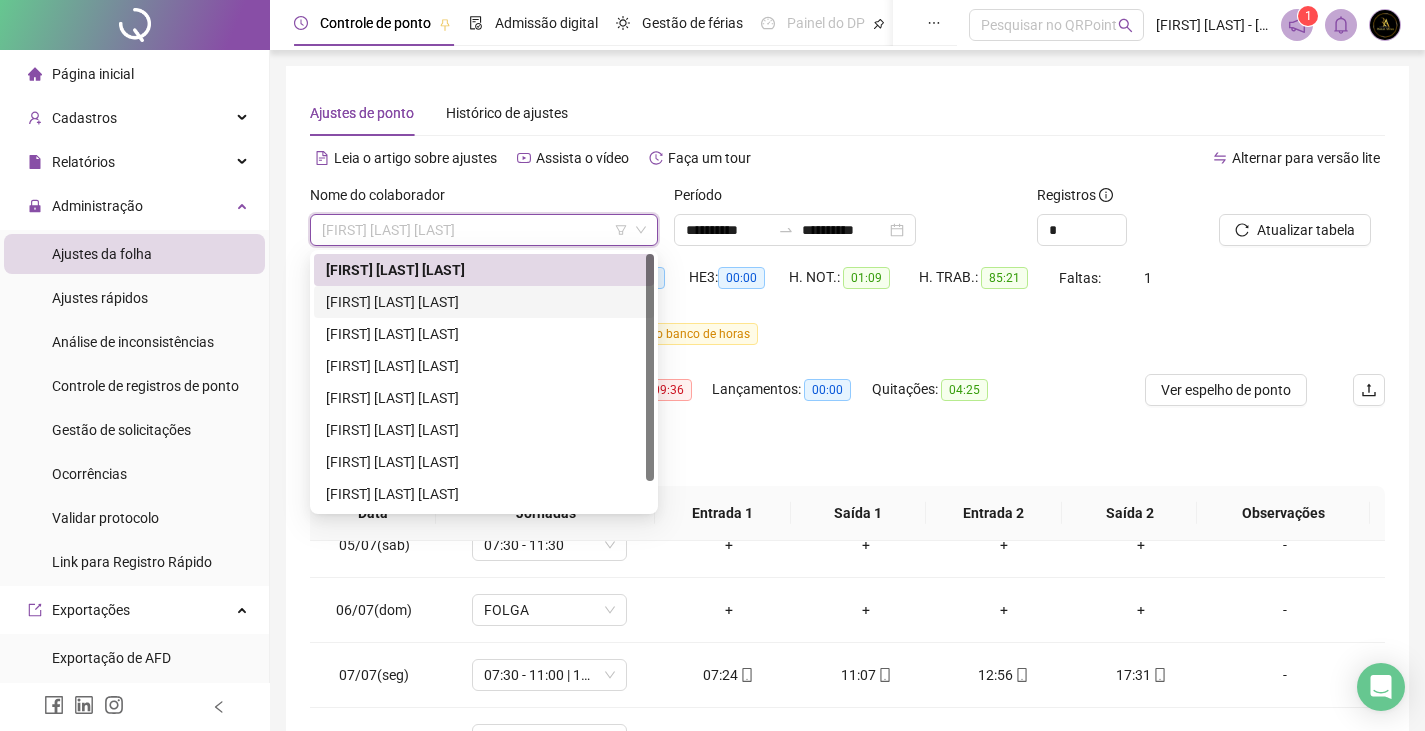 click on "[FIRST] [LAST] [LAST]" at bounding box center (484, 302) 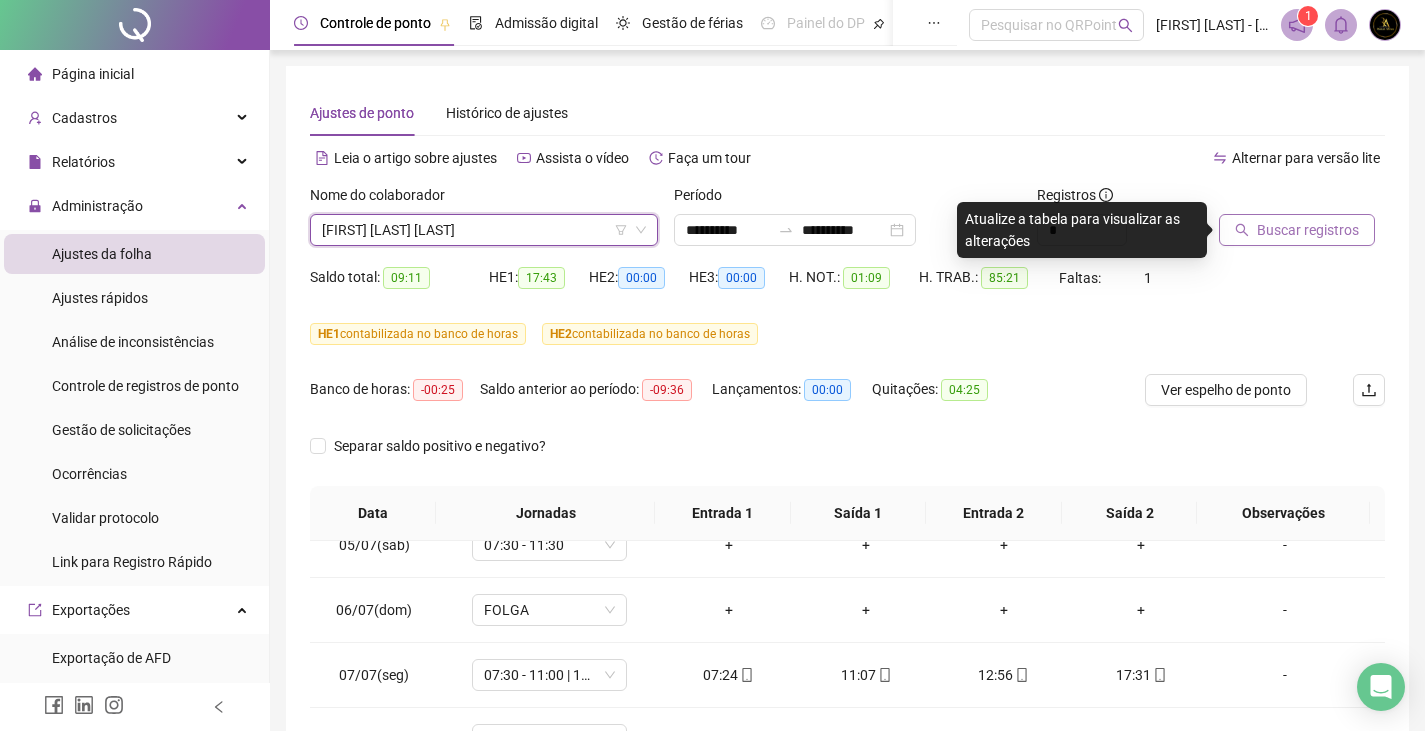 click on "Buscar registros" at bounding box center (1308, 230) 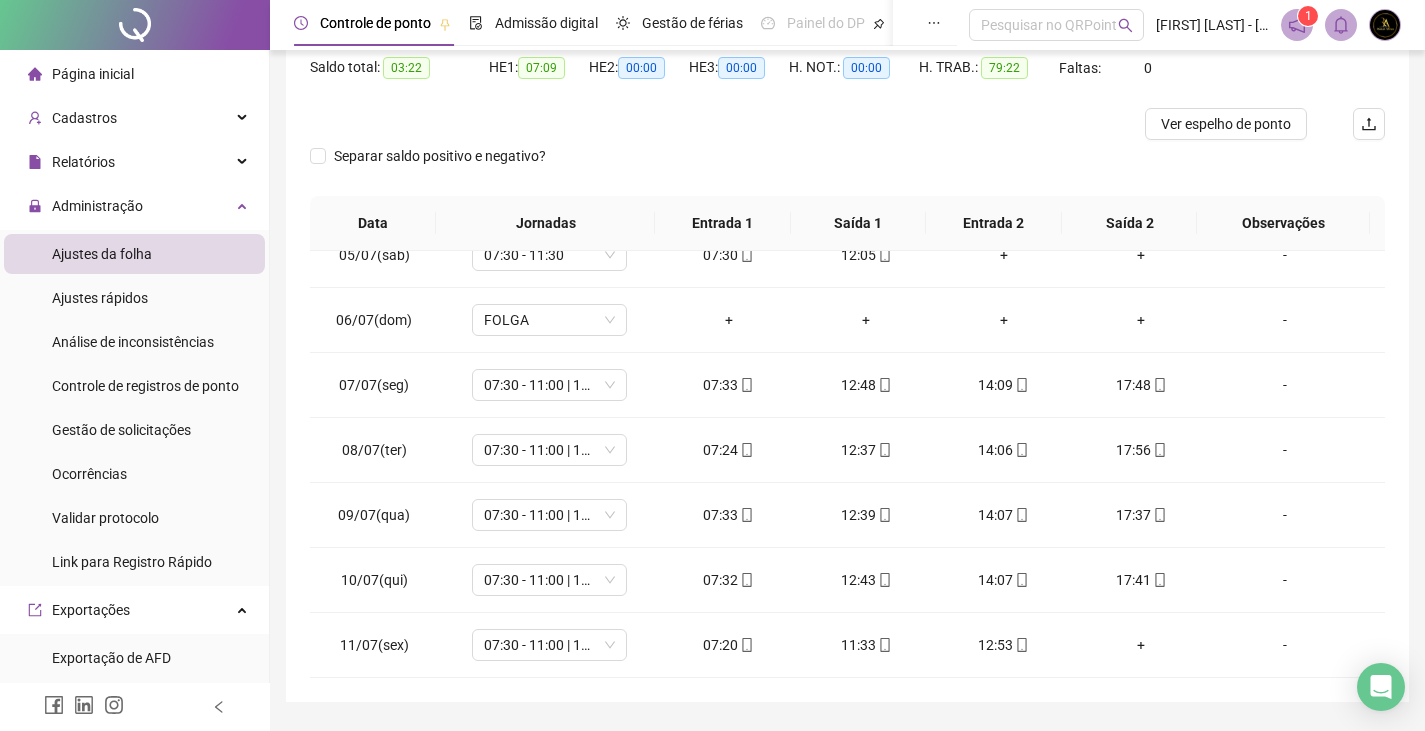 scroll, scrollTop: 267, scrollLeft: 0, axis: vertical 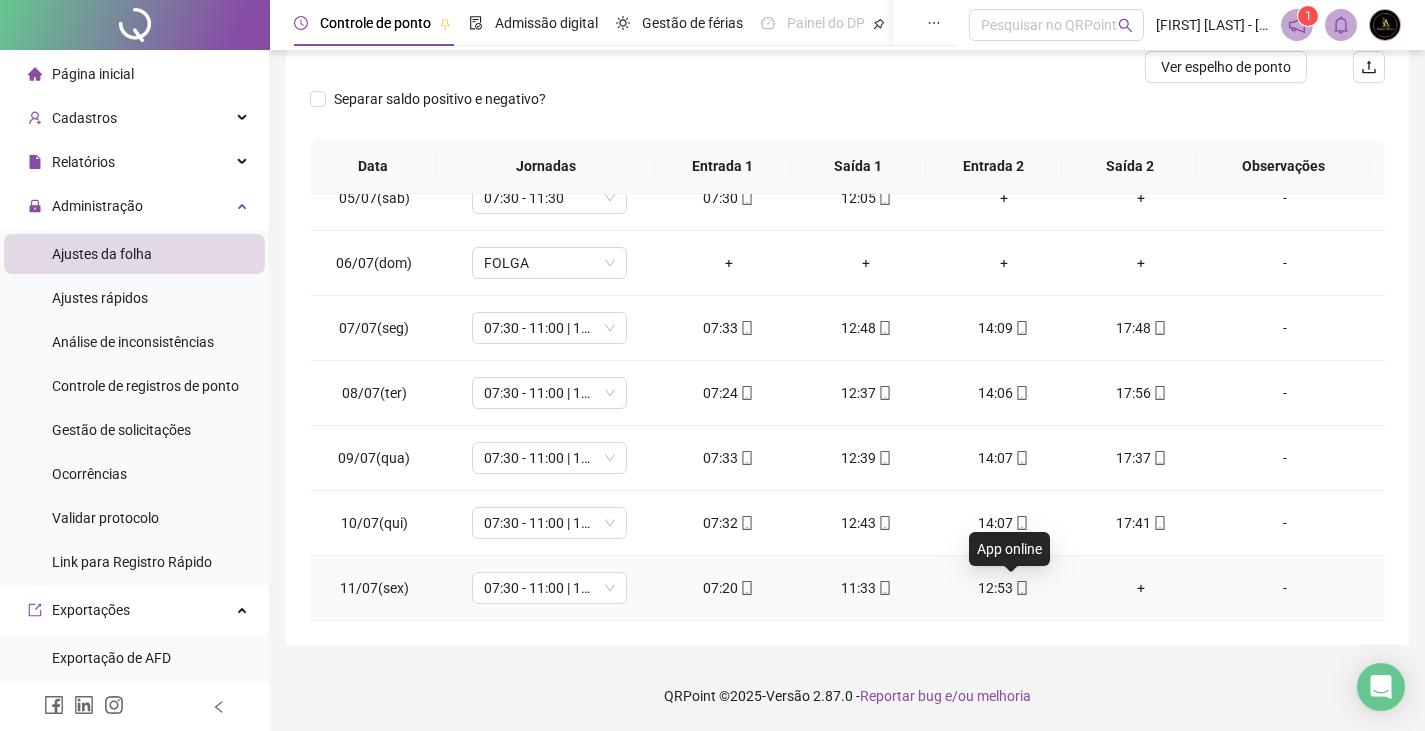 click 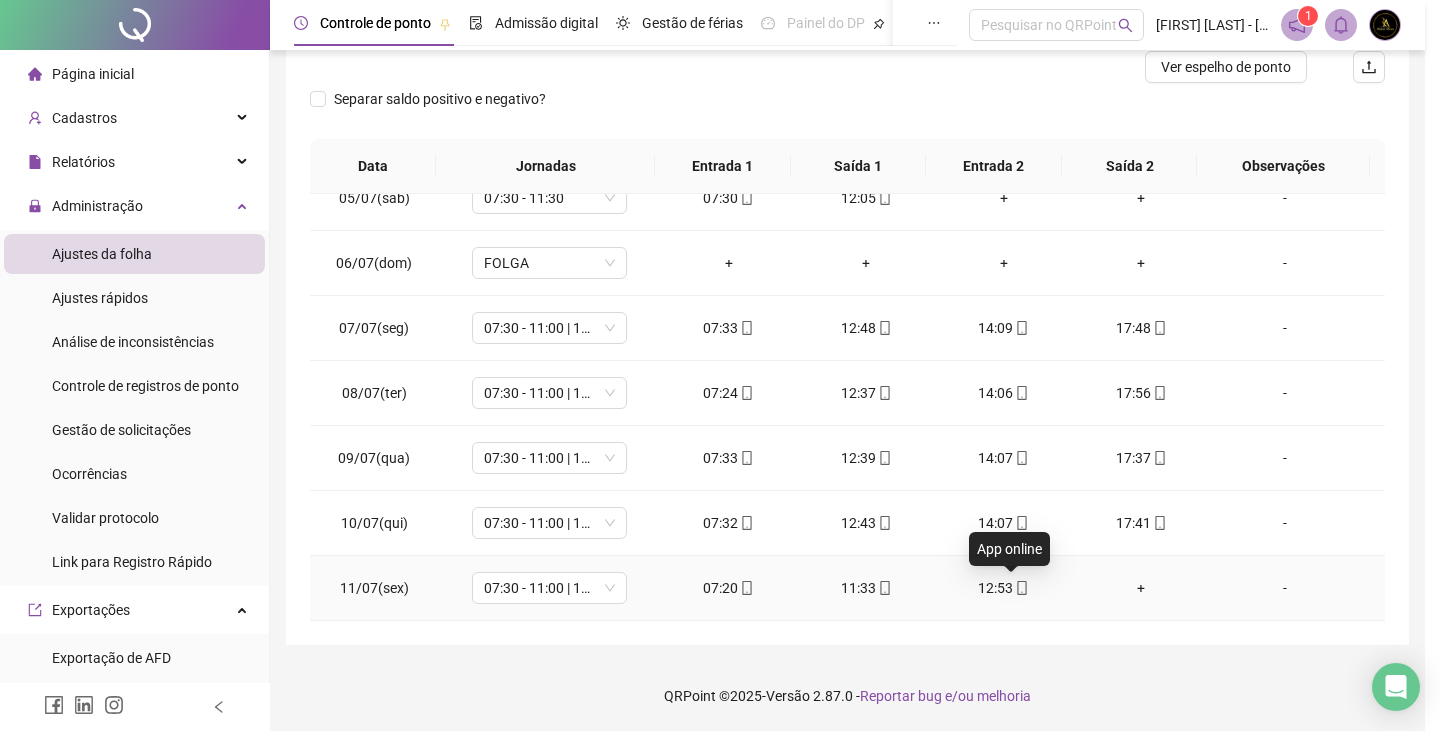 type on "**********" 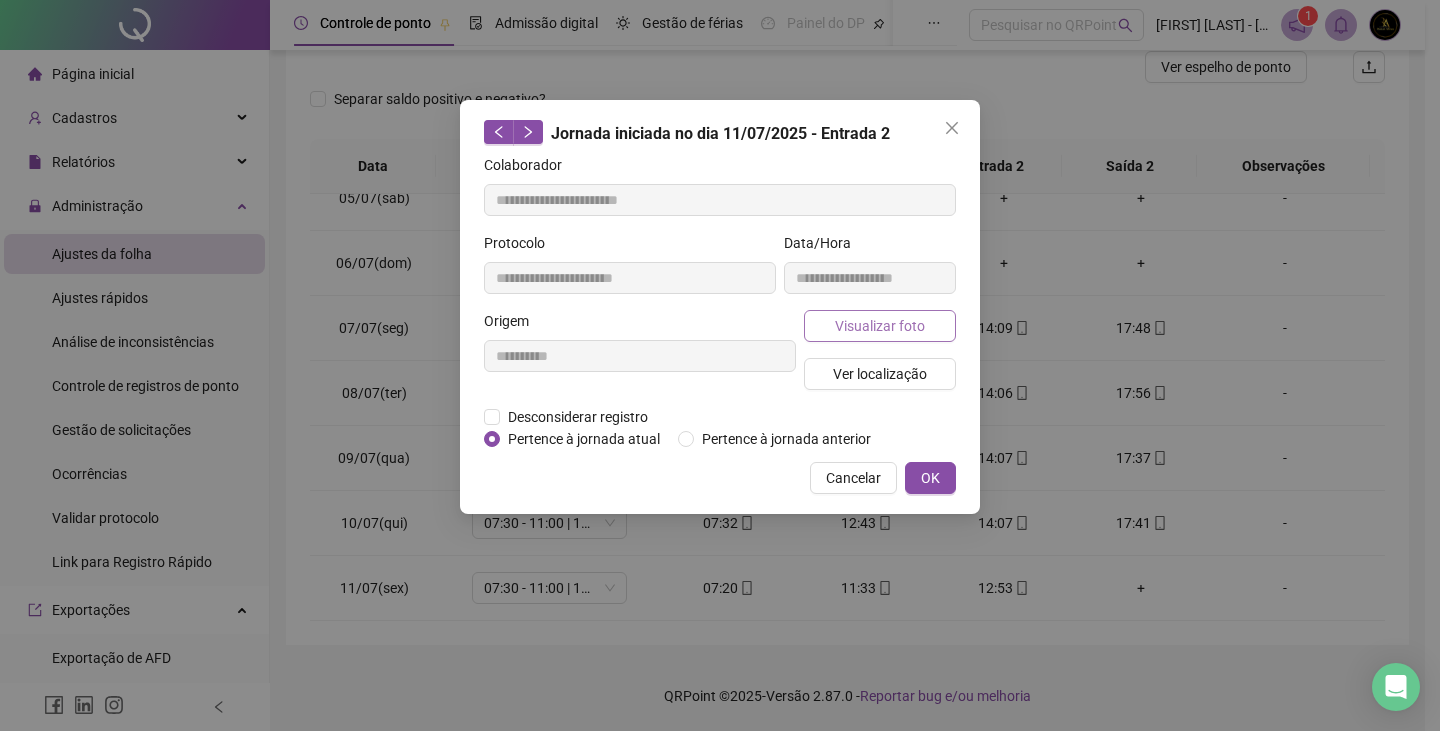 click on "Visualizar foto" at bounding box center [880, 326] 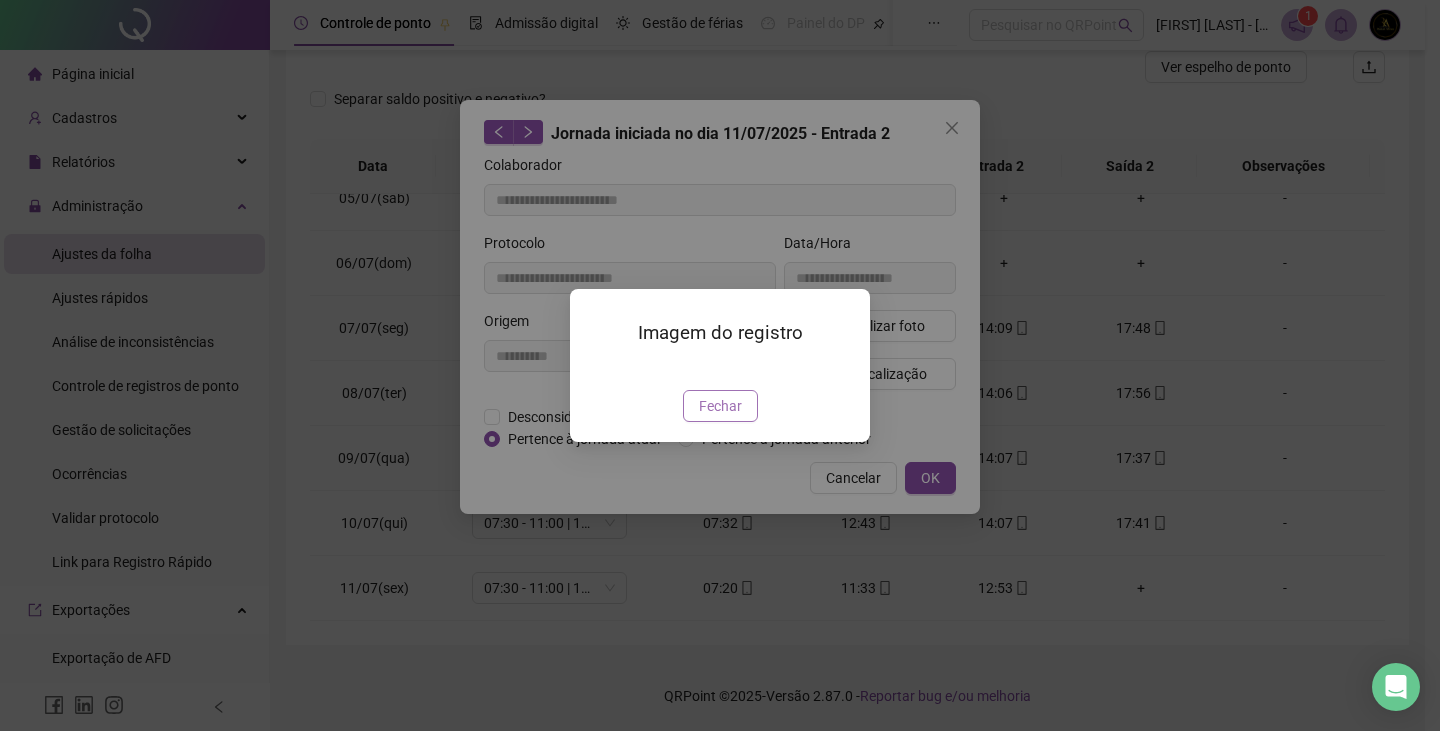 click on "Fechar" at bounding box center (720, 406) 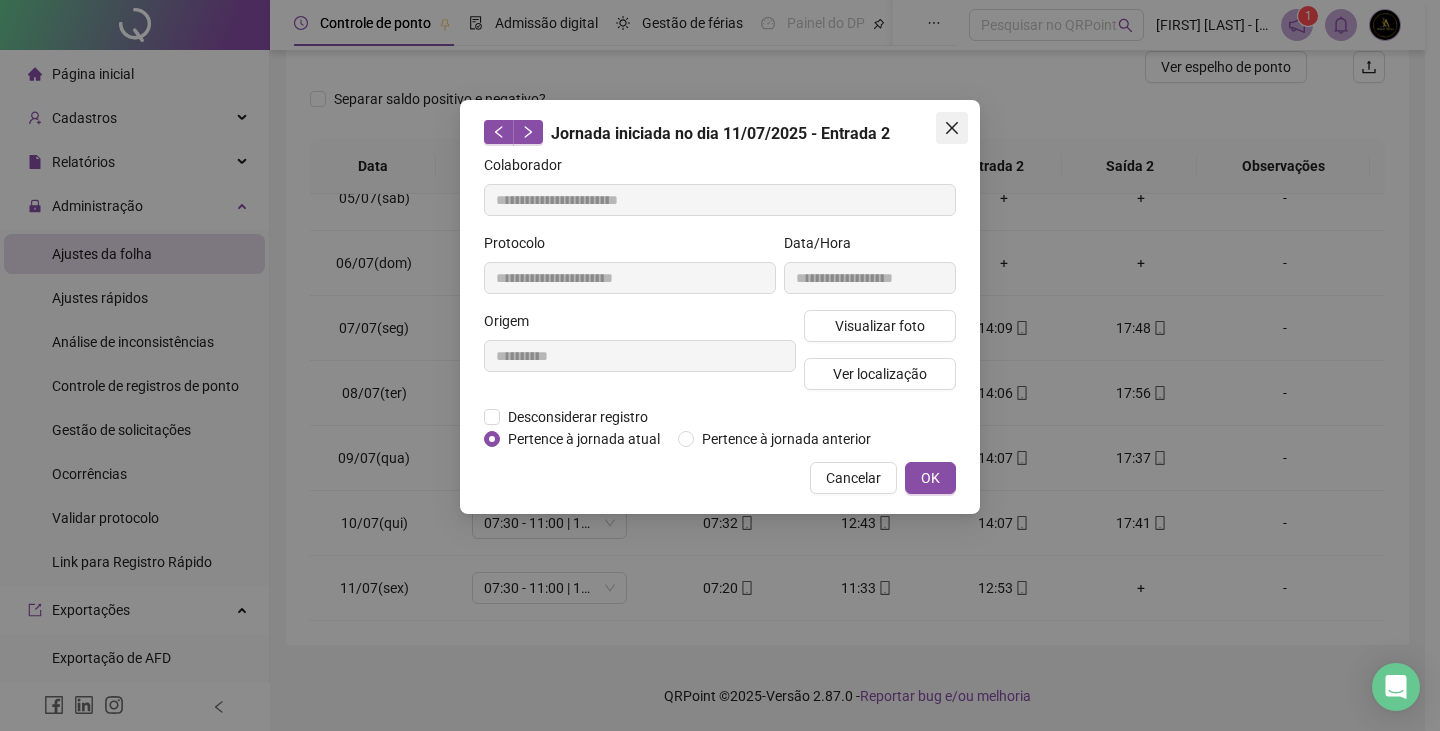 click 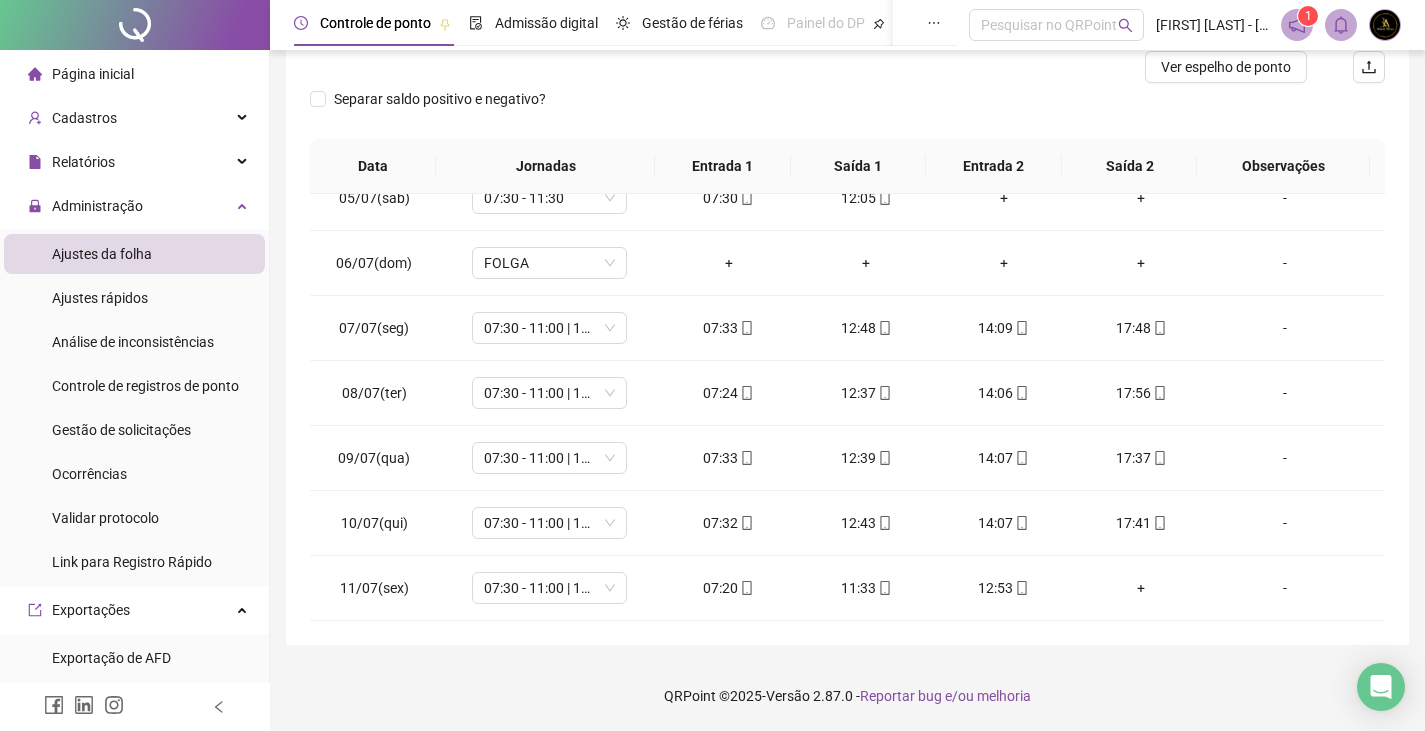 scroll, scrollTop: 0, scrollLeft: 0, axis: both 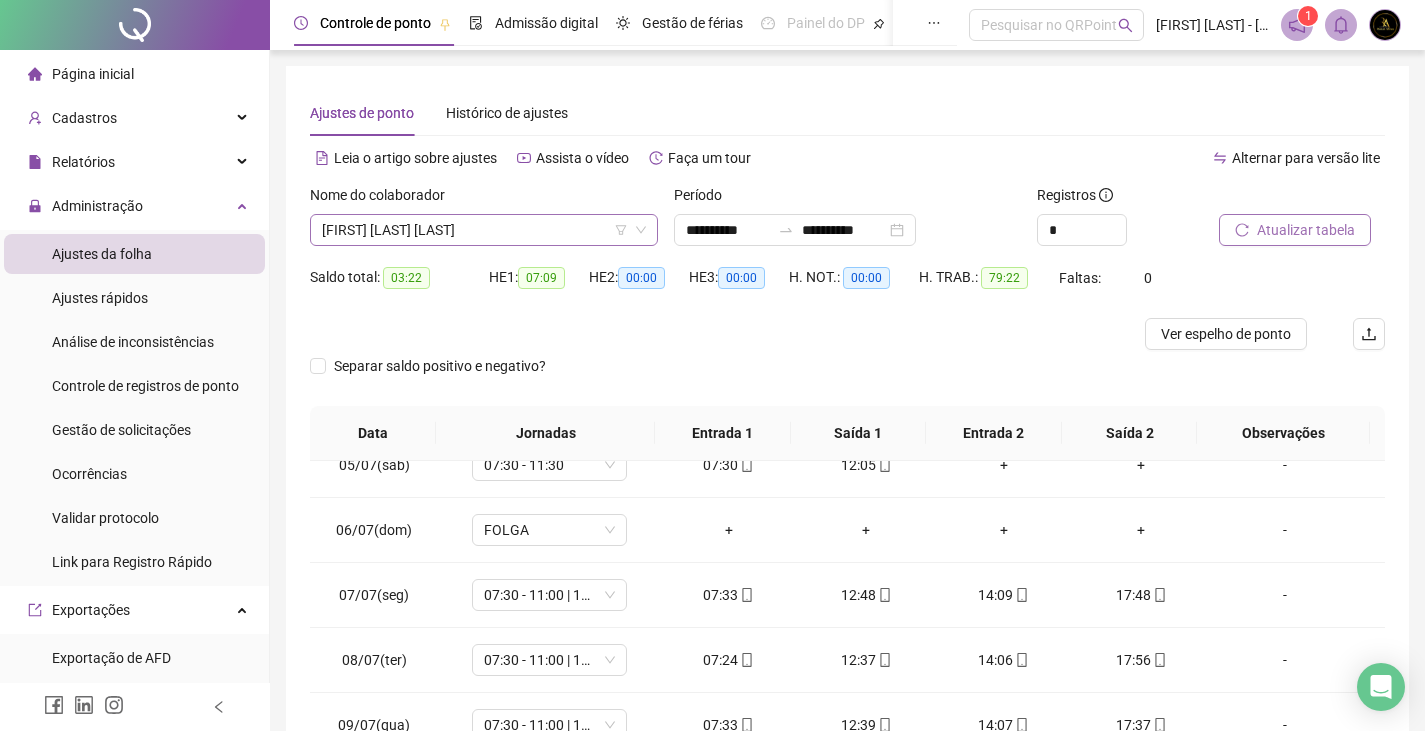 click on "[FIRST] [LAST] [LAST]" at bounding box center [484, 230] 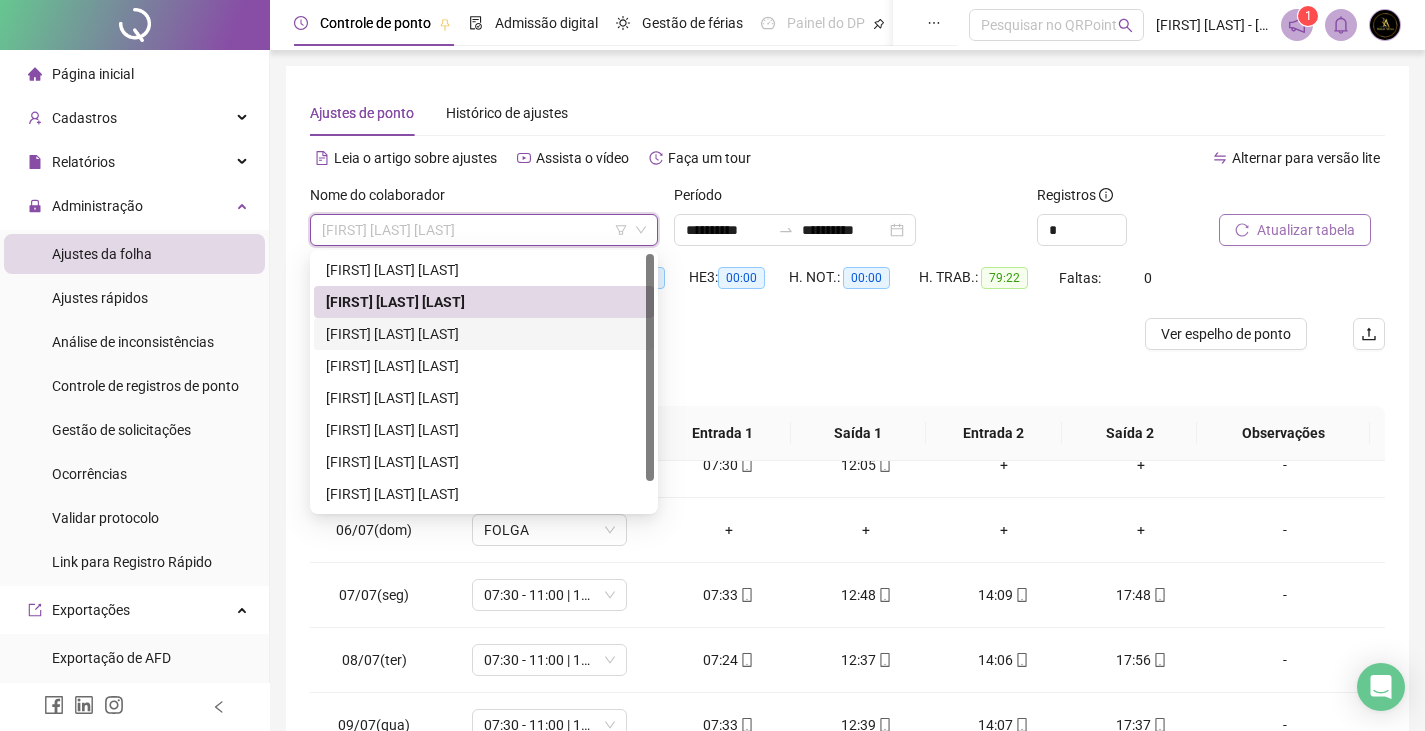 click on "[FIRST] [LAST] [LAST]" at bounding box center [484, 334] 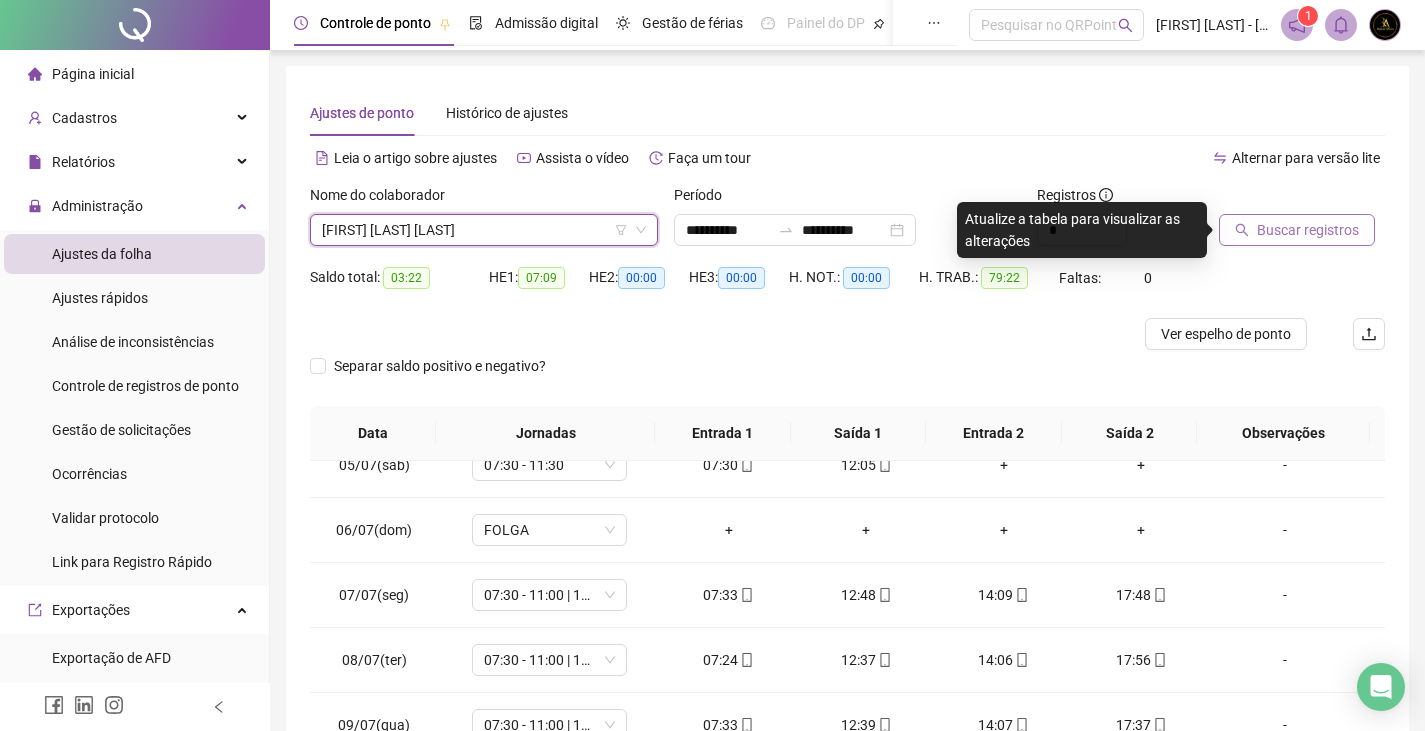 click on "Buscar registros" at bounding box center [1297, 230] 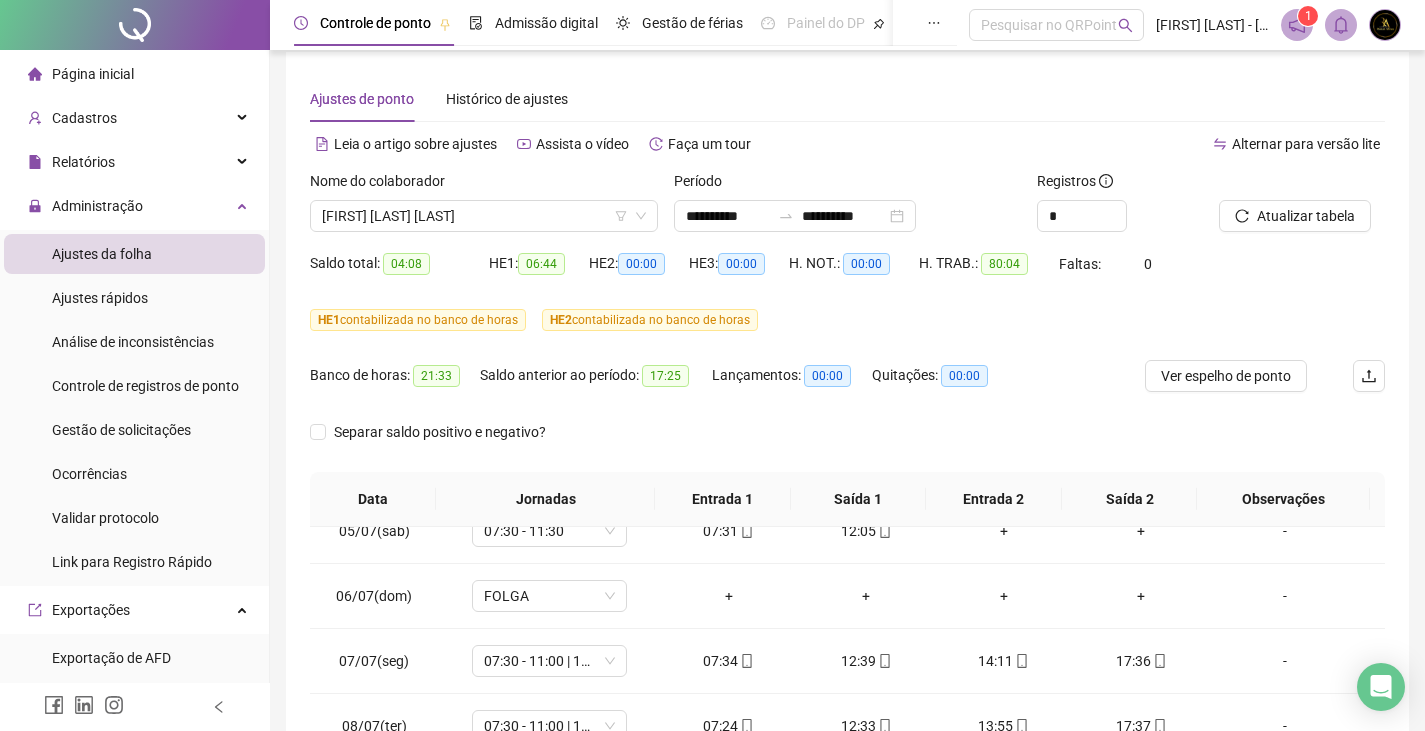 scroll, scrollTop: 11, scrollLeft: 0, axis: vertical 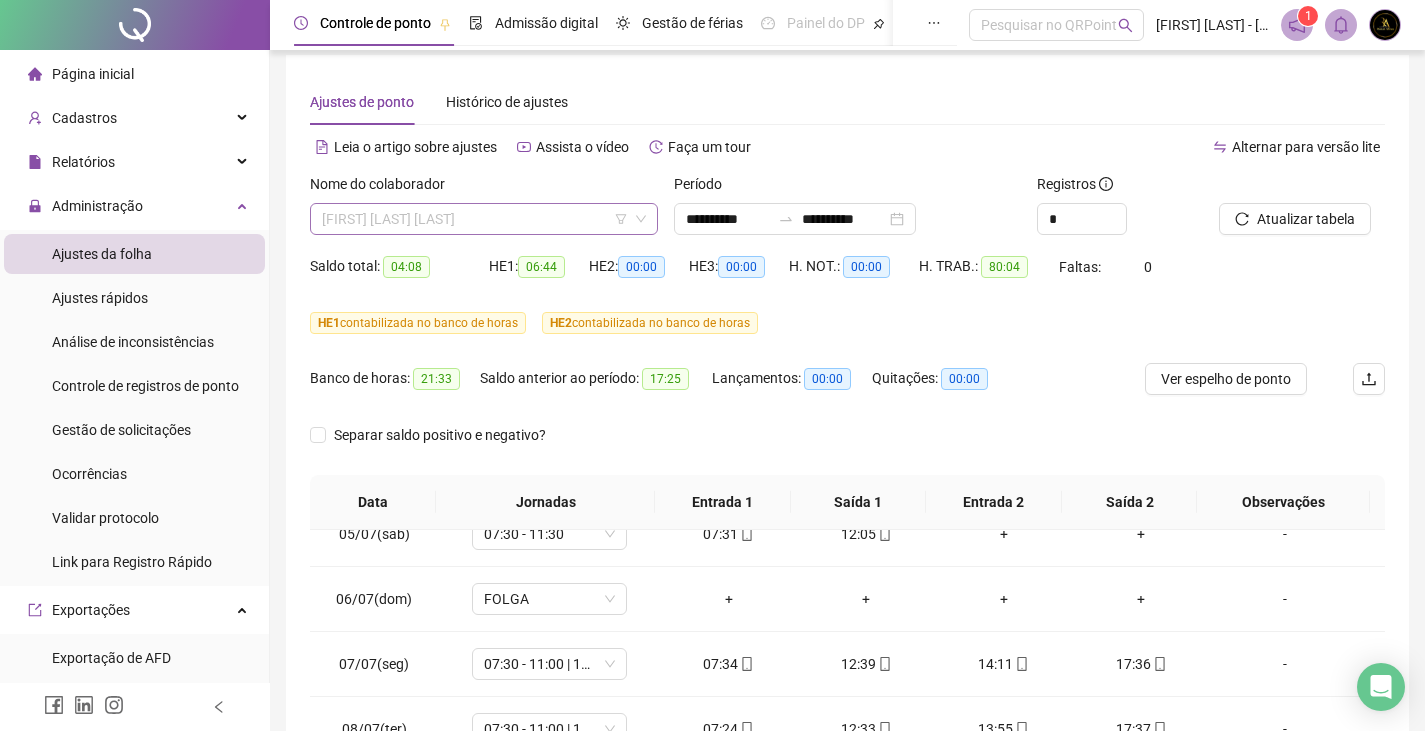 click on "[FIRST] [LAST] [LAST]" at bounding box center (484, 219) 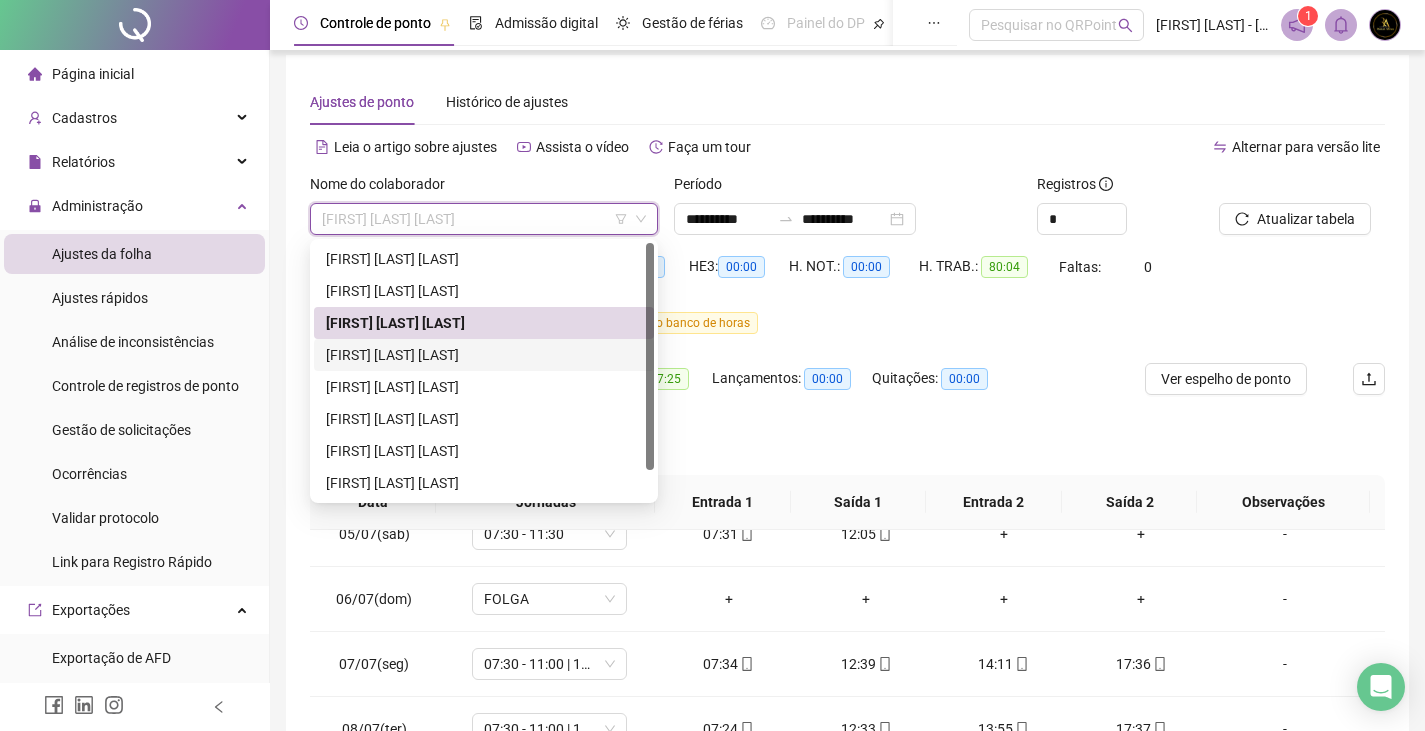 click on "[FIRST] [LAST] [LAST]" at bounding box center (484, 355) 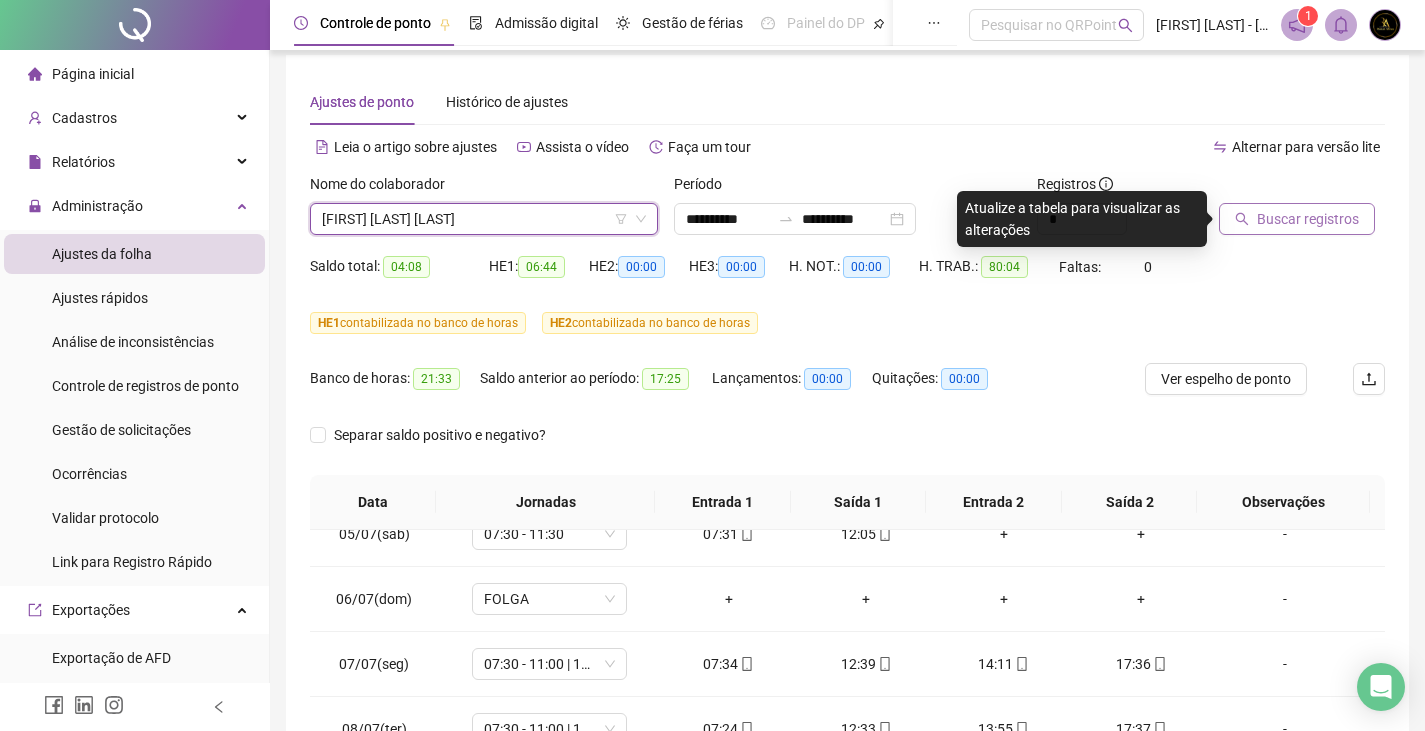 click on "Buscar registros" at bounding box center [1308, 219] 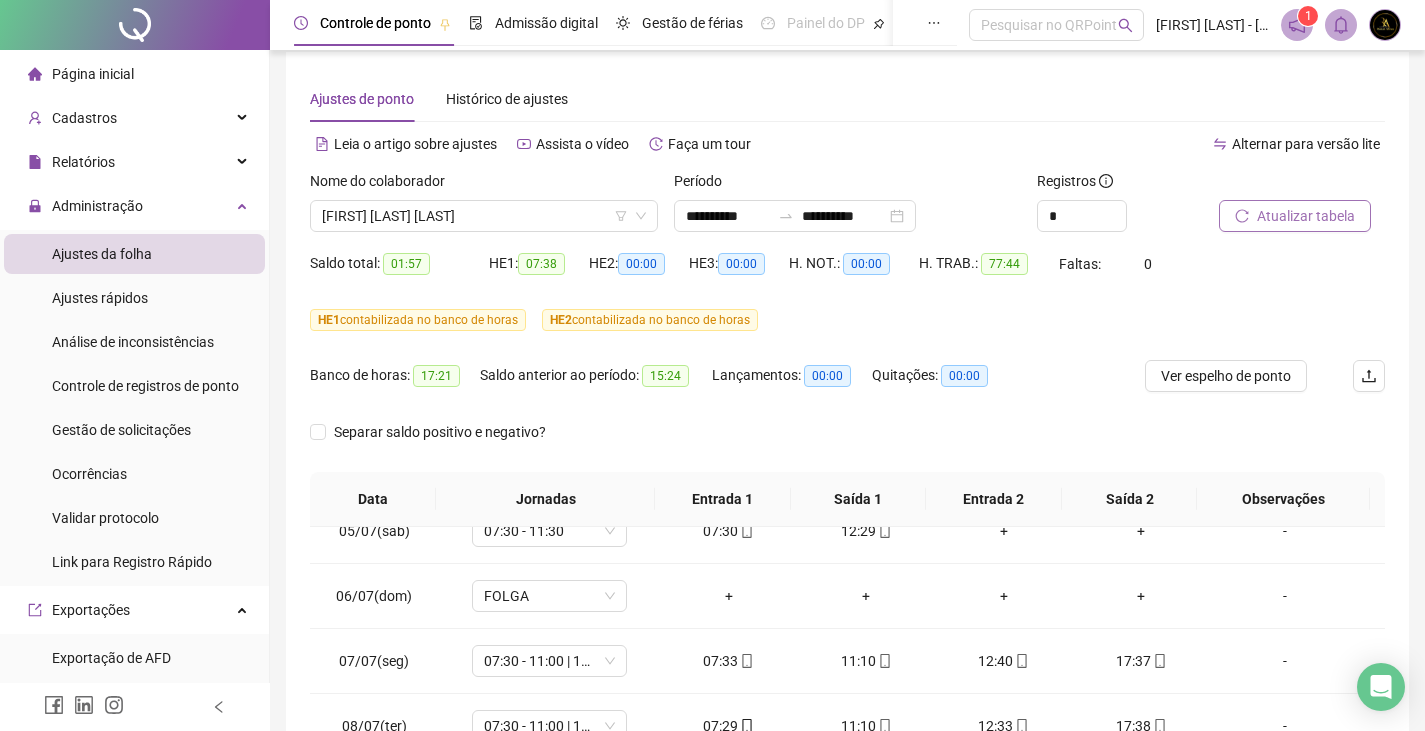 scroll, scrollTop: 0, scrollLeft: 0, axis: both 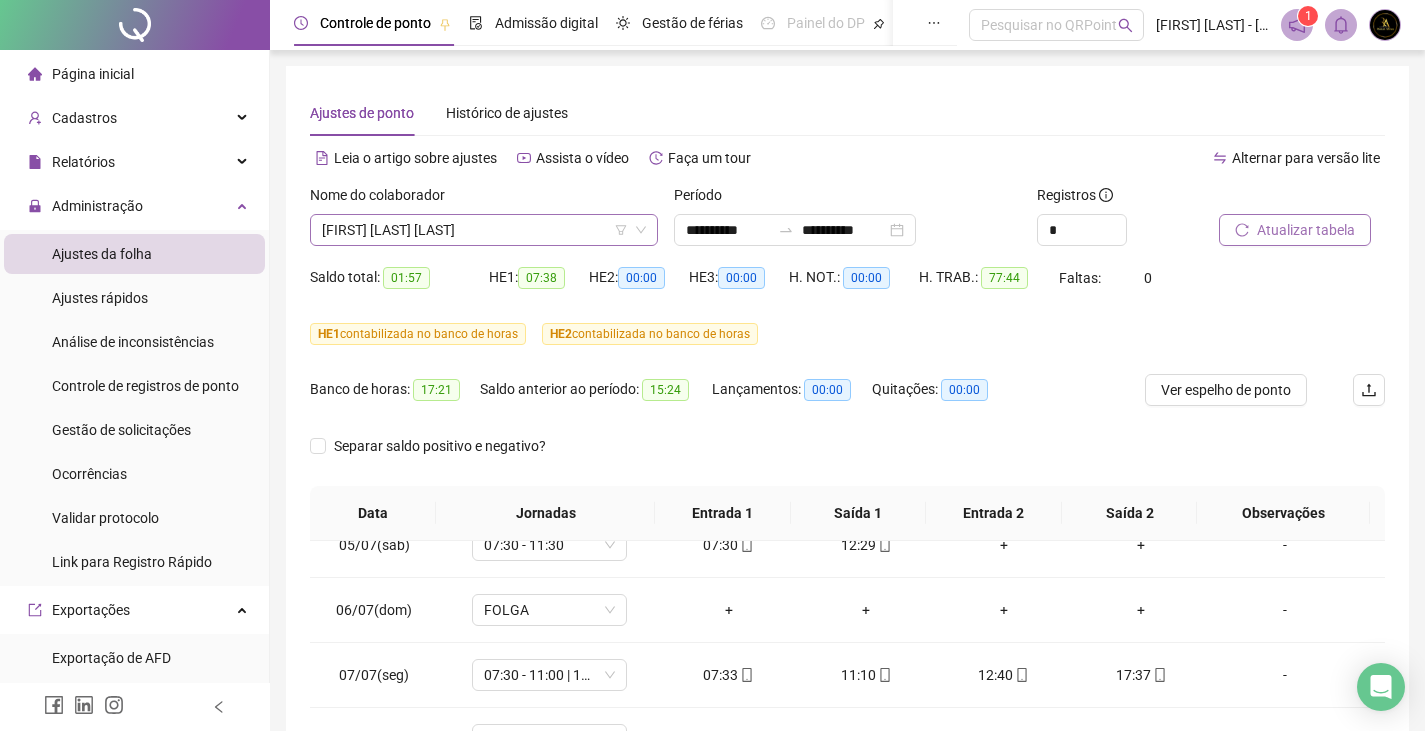 click on "[FIRST] [LAST] [LAST]" at bounding box center [484, 230] 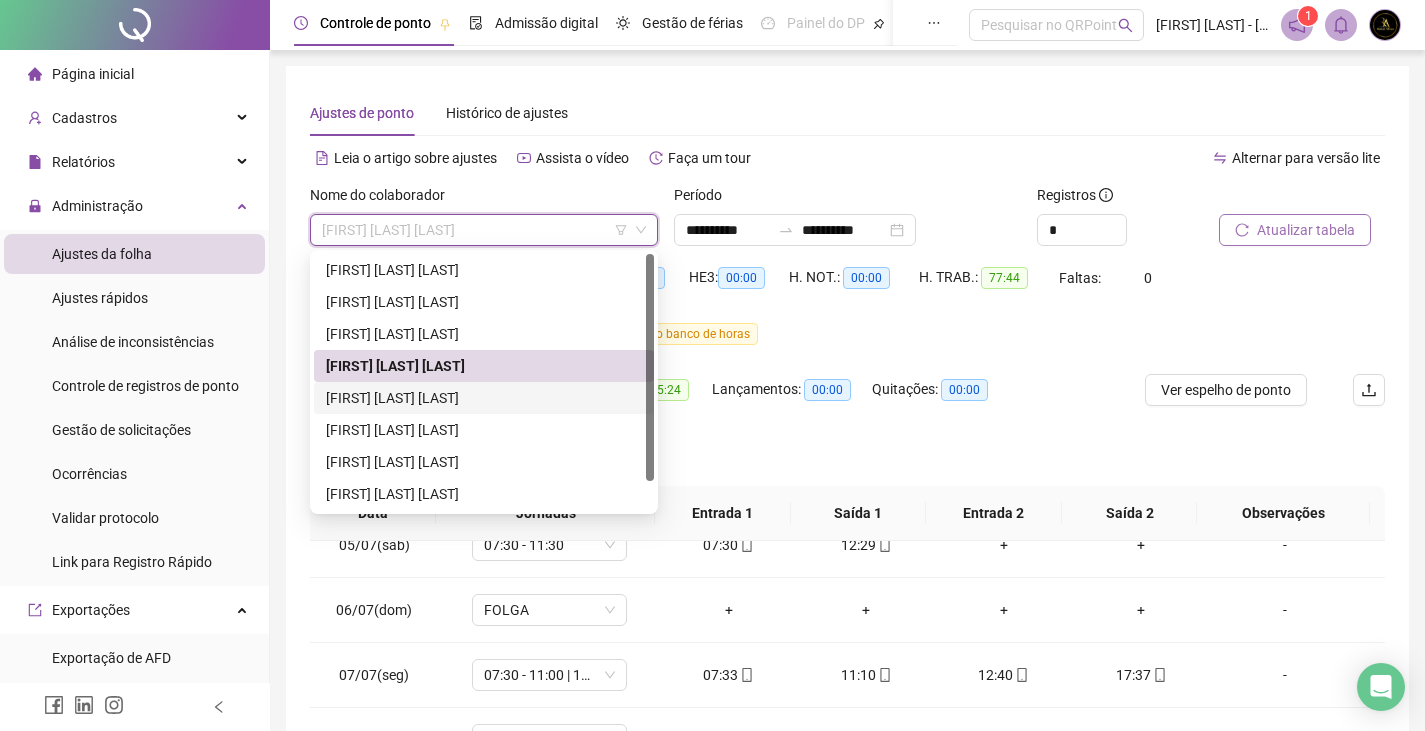 click on "[FIRST] [LAST] [LAST]" at bounding box center (484, 398) 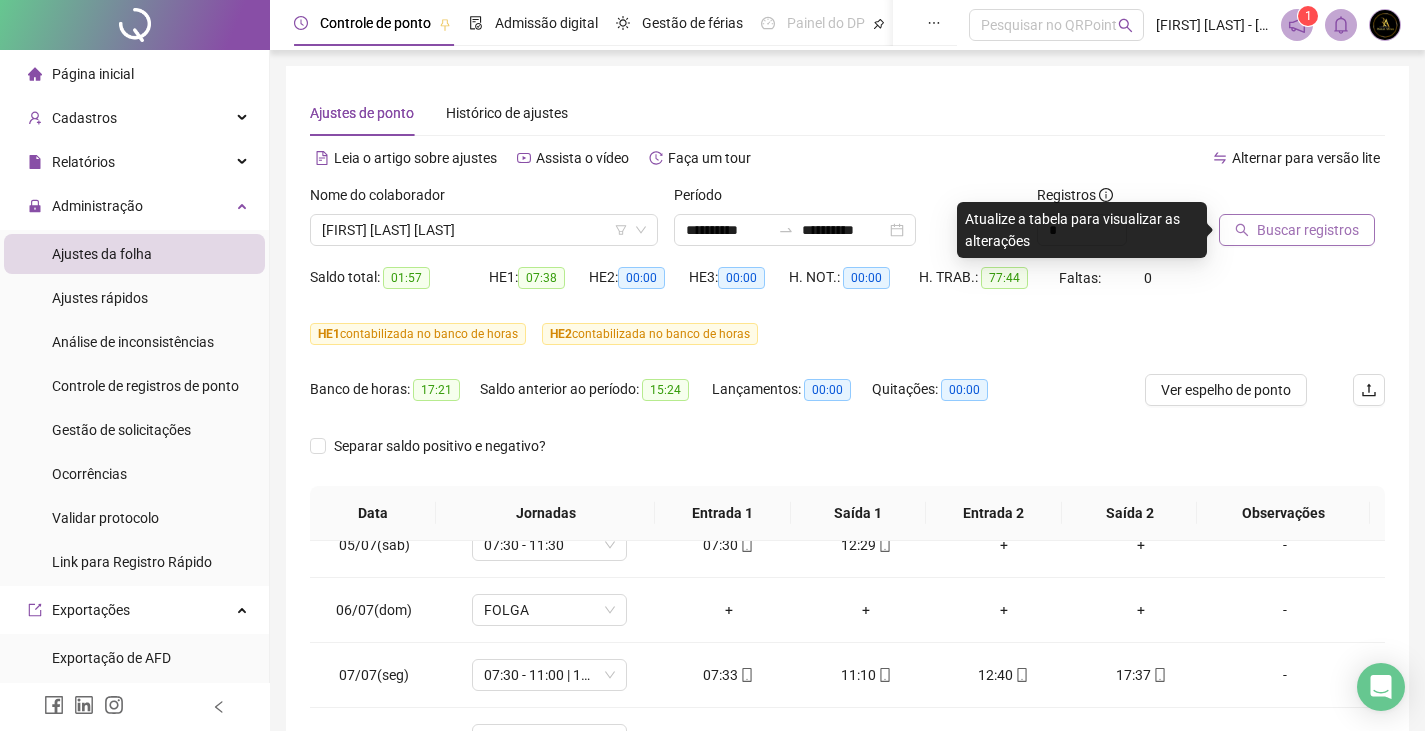 click on "Buscar registros" at bounding box center (1297, 230) 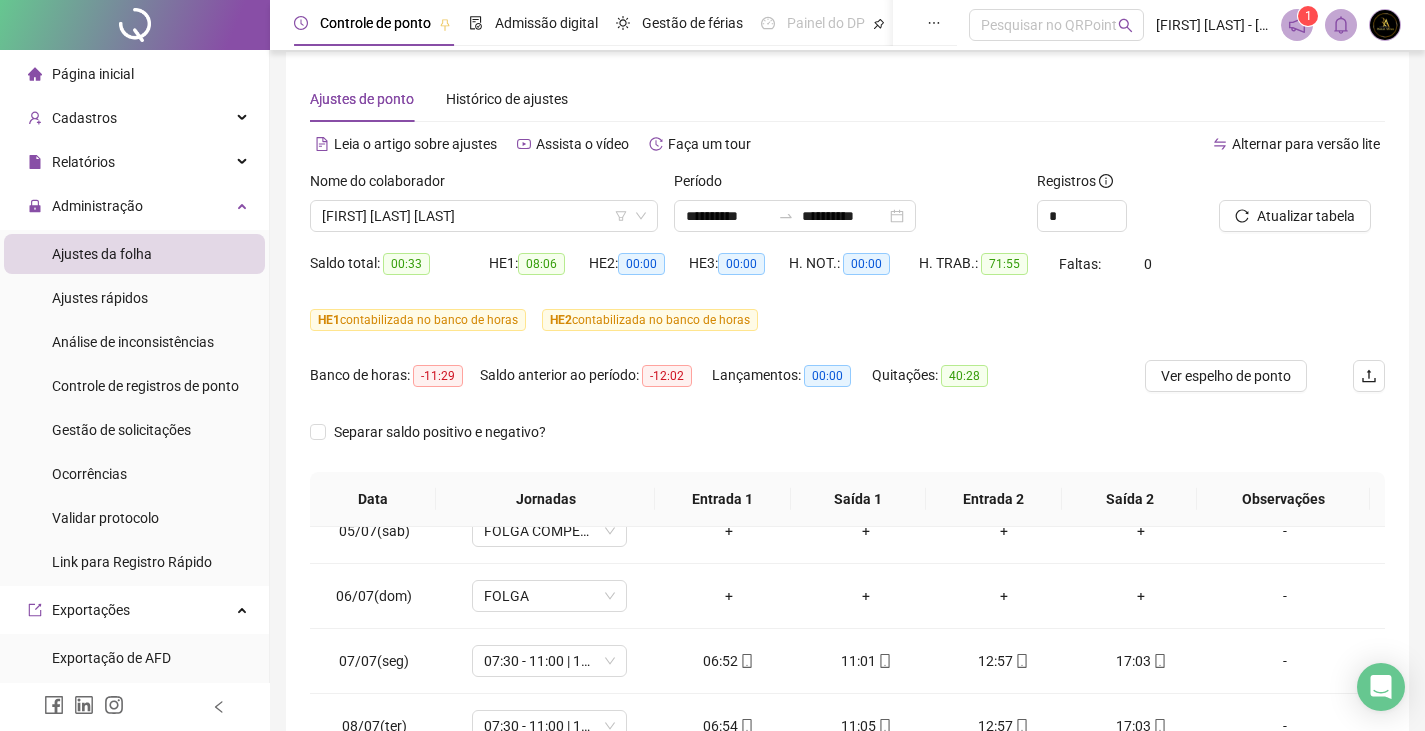 scroll, scrollTop: 5, scrollLeft: 0, axis: vertical 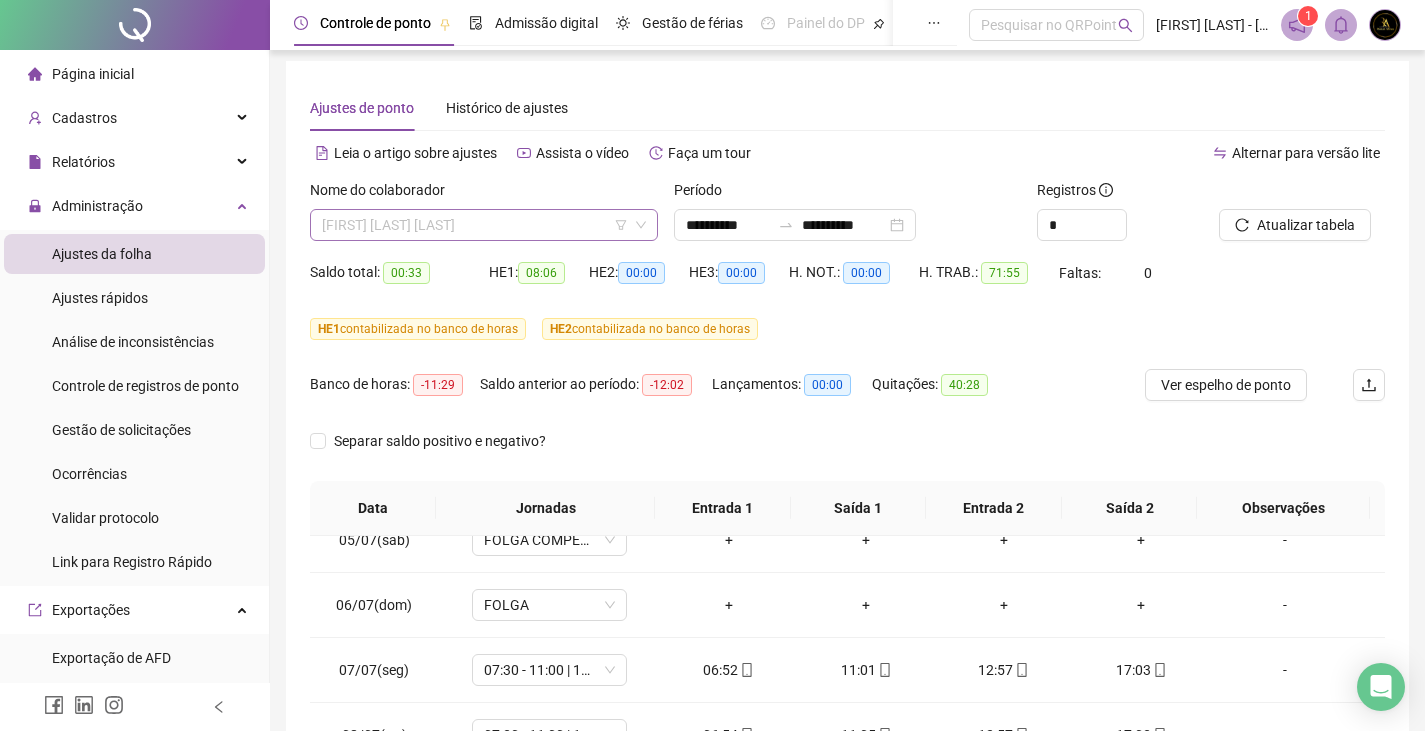 click on "[FIRST] [LAST] [LAST]" at bounding box center [484, 225] 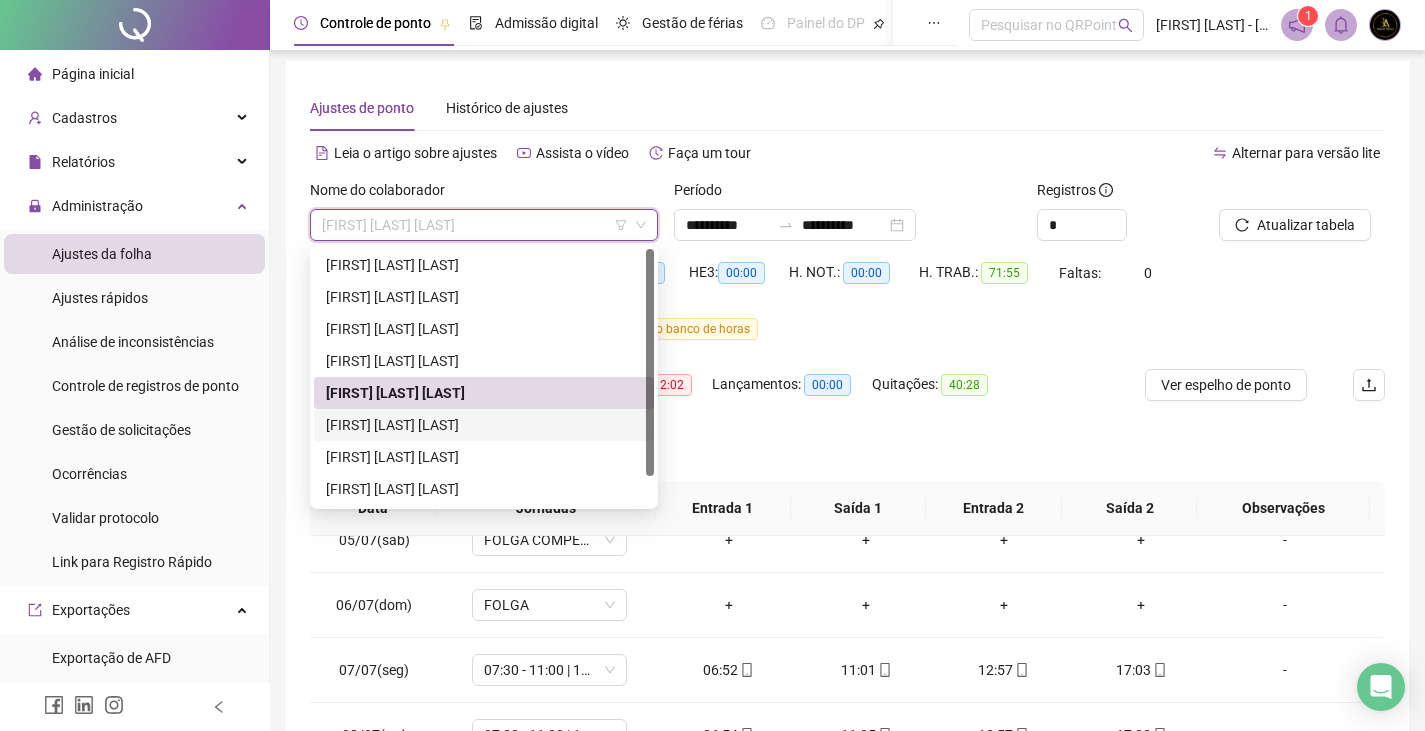 click on "[FIRST] [LAST] [LAST]" at bounding box center (484, 425) 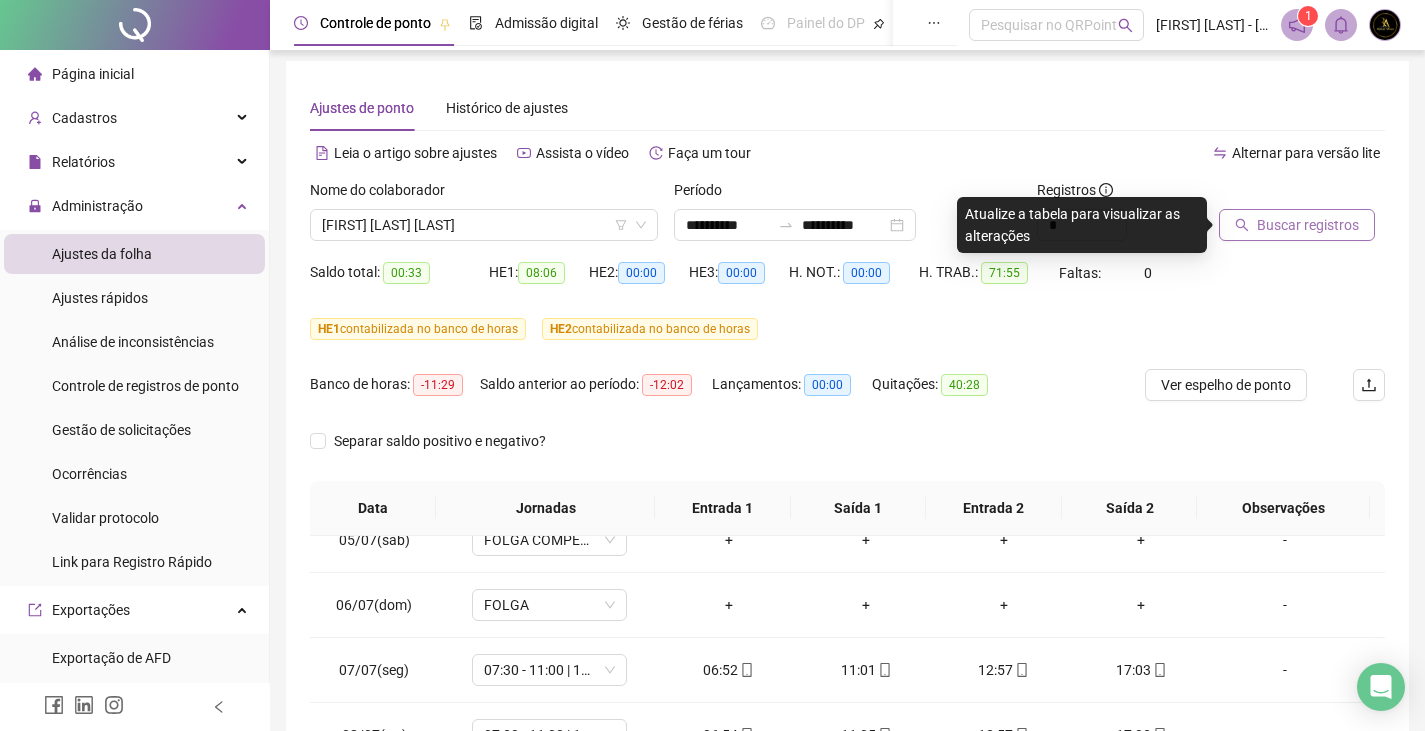 click on "Buscar registros" at bounding box center [1308, 225] 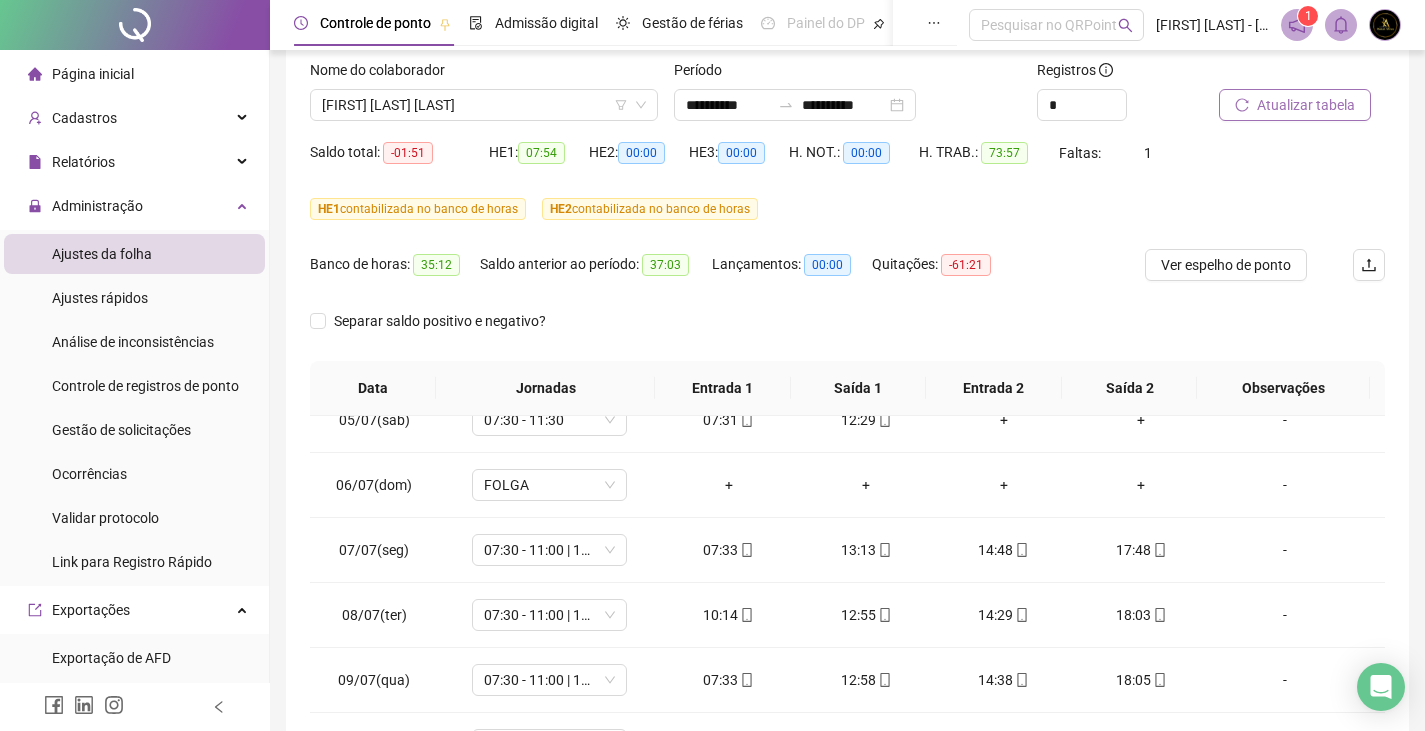 scroll, scrollTop: 94, scrollLeft: 0, axis: vertical 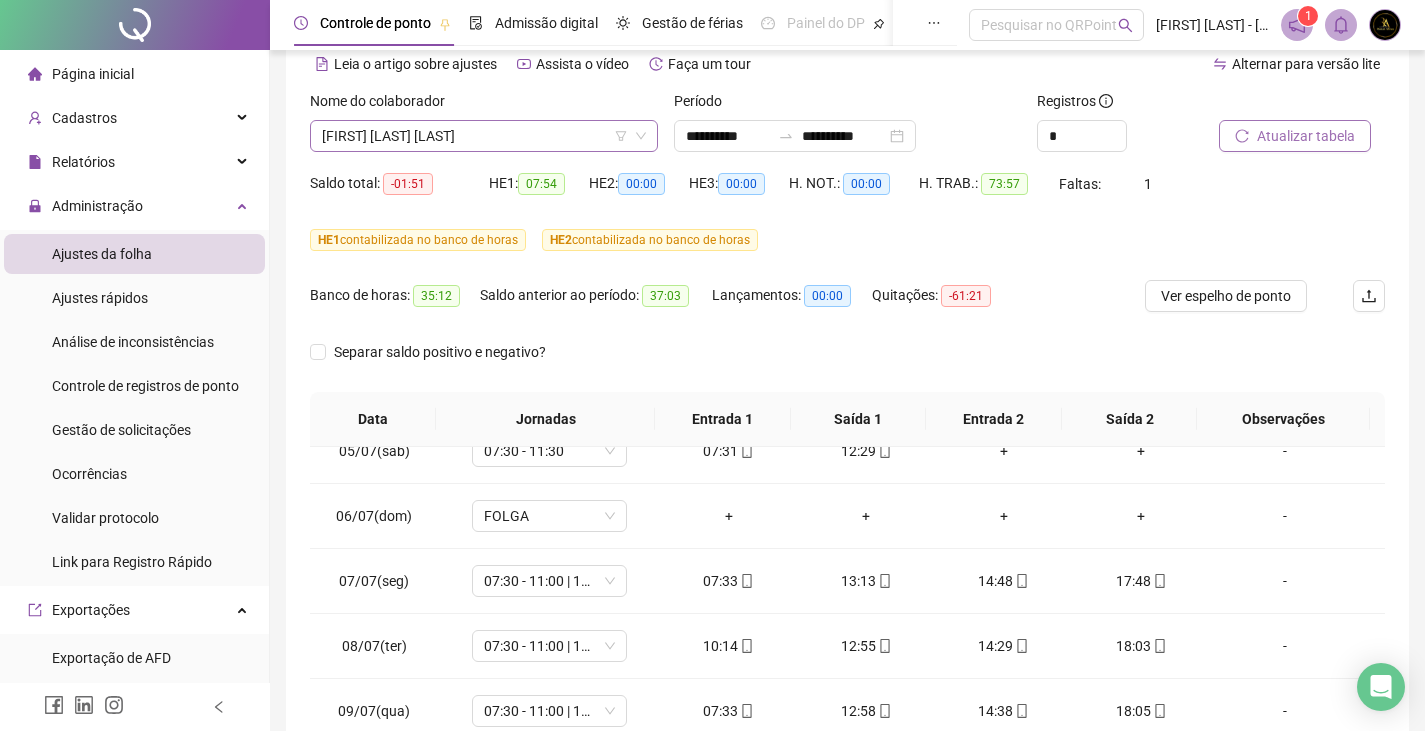 click on "[FIRST] [LAST] [LAST]" at bounding box center [484, 136] 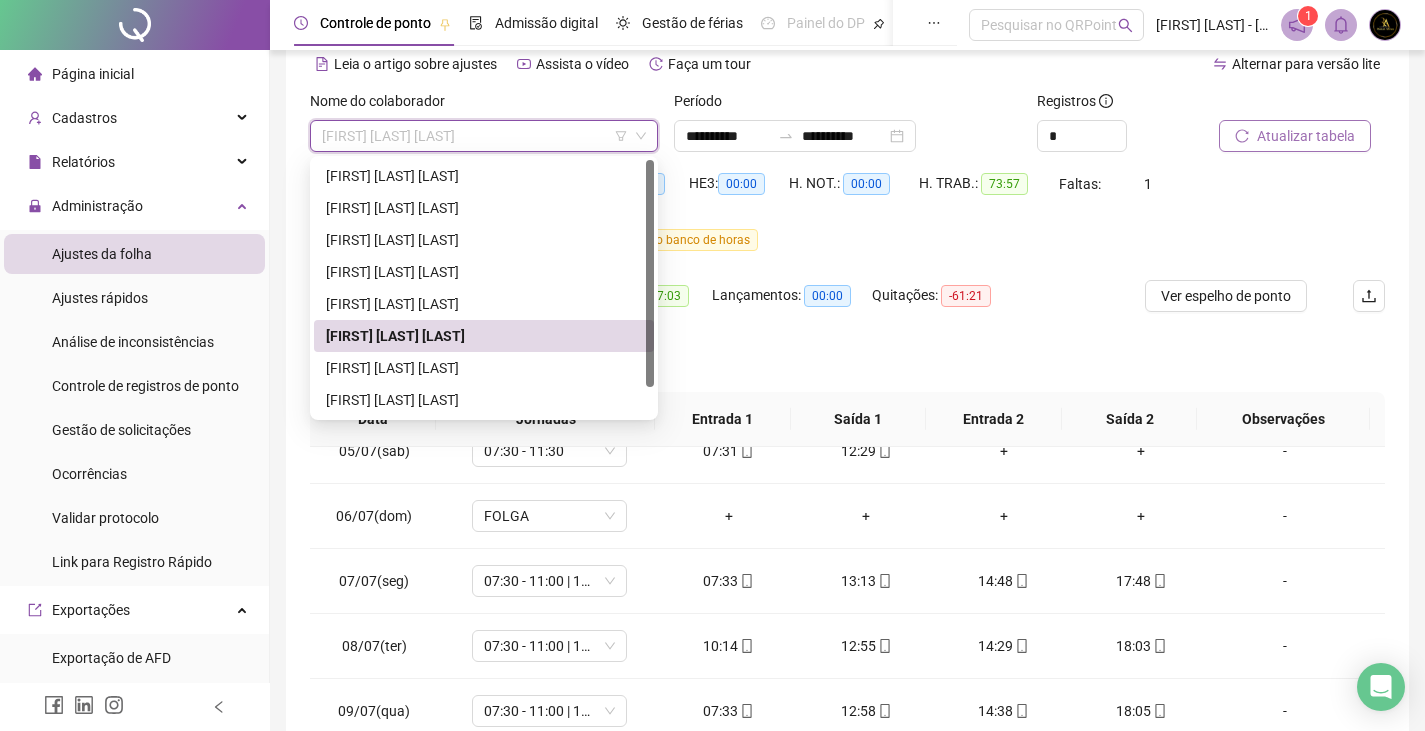 click on "[FIRST] [LAST] [LAST]" at bounding box center [484, 336] 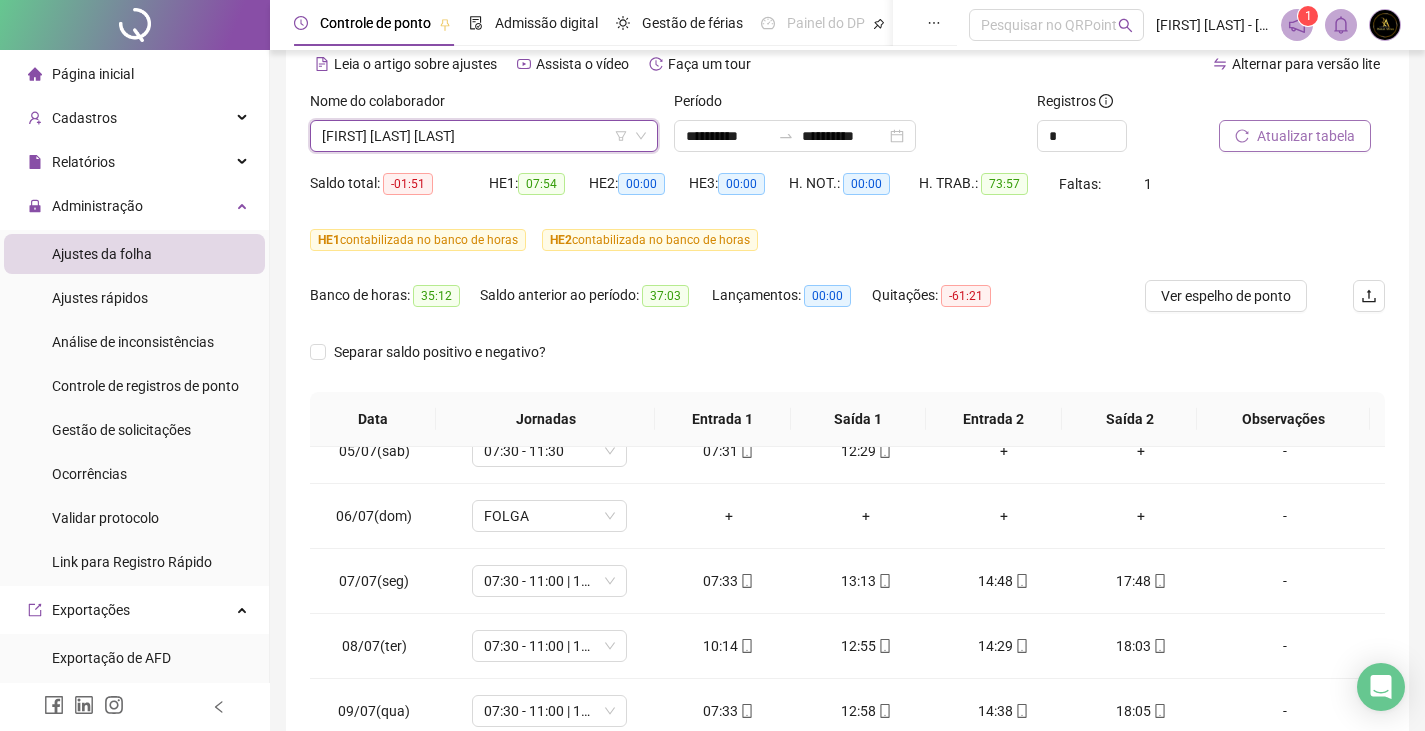 click on "[FIRST] [LAST] [LAST]" at bounding box center (484, 136) 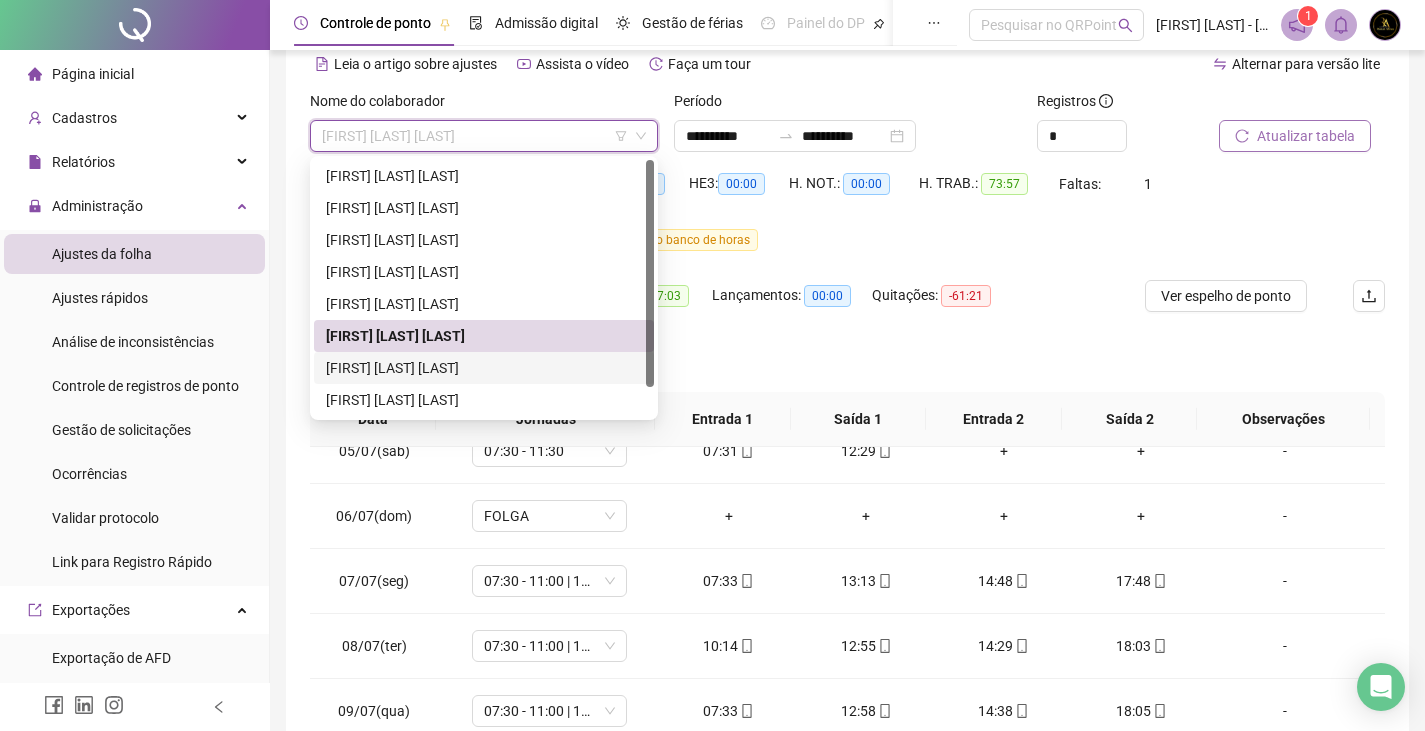 click on "[FIRST] [LAST] [LAST]" at bounding box center (484, 368) 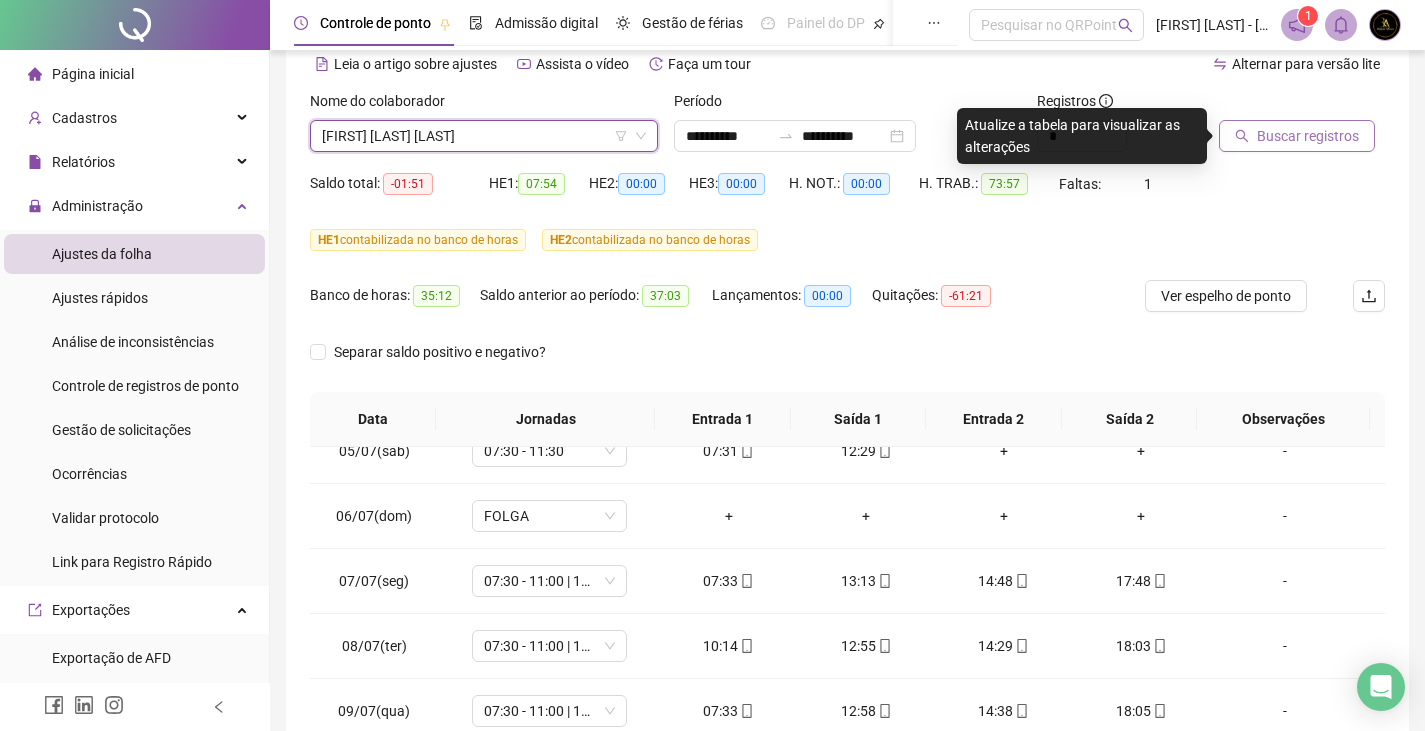 click on "Buscar registros" at bounding box center (1308, 136) 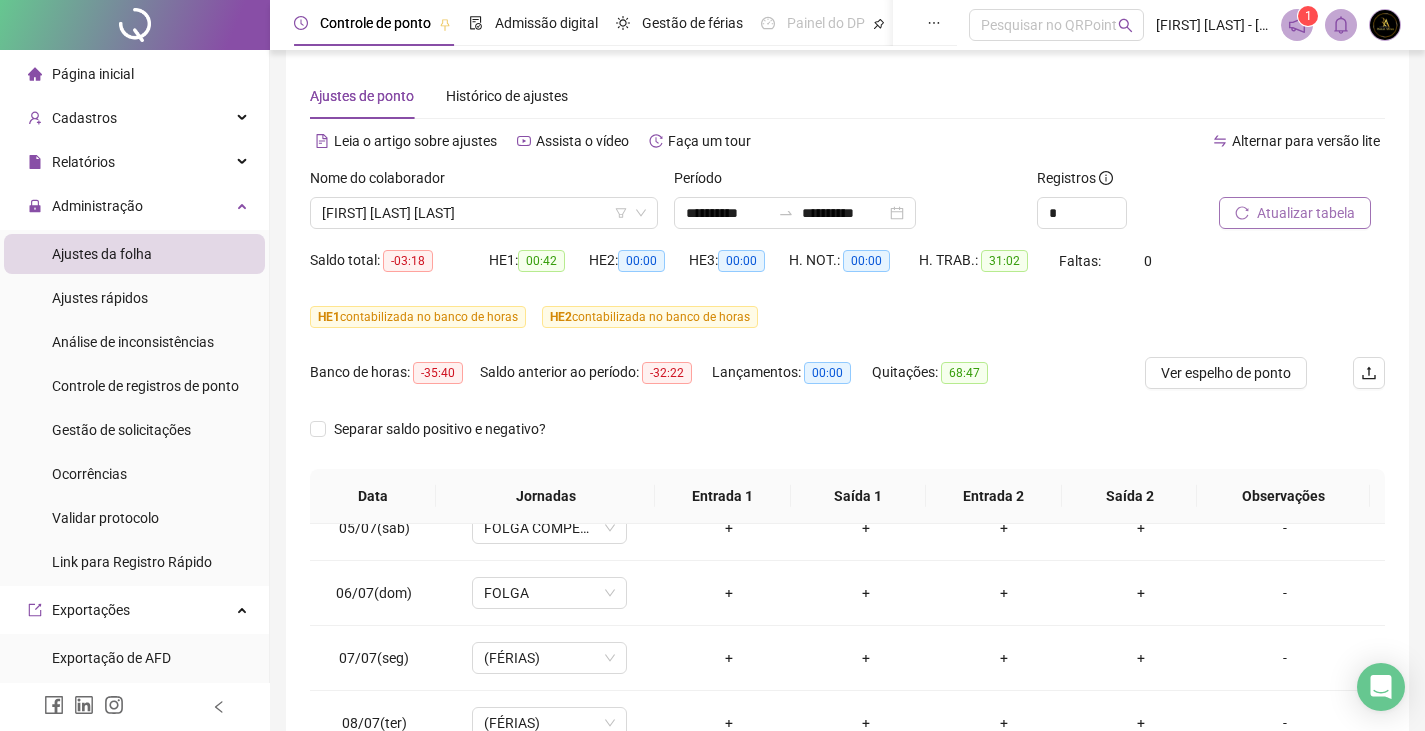scroll, scrollTop: 0, scrollLeft: 0, axis: both 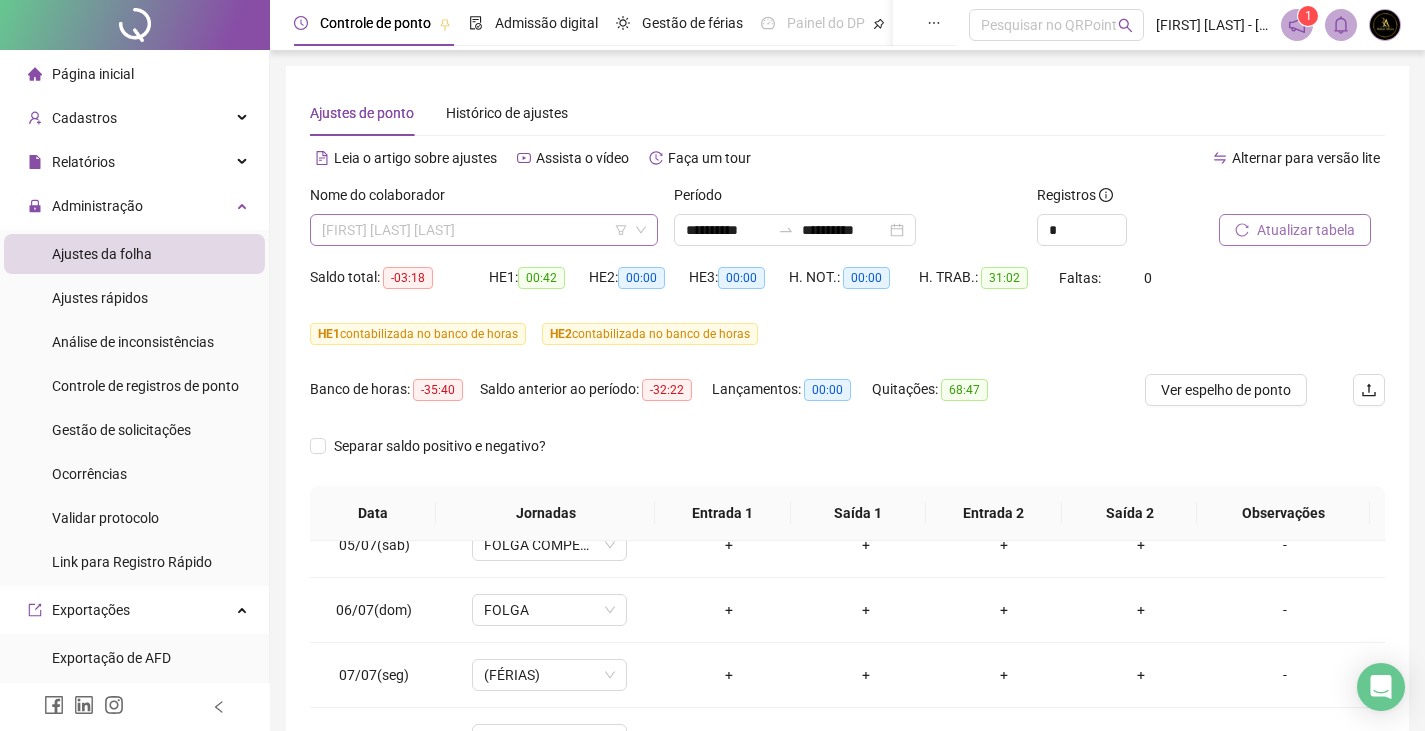 click on "[FIRST] [LAST] [LAST]" at bounding box center [484, 230] 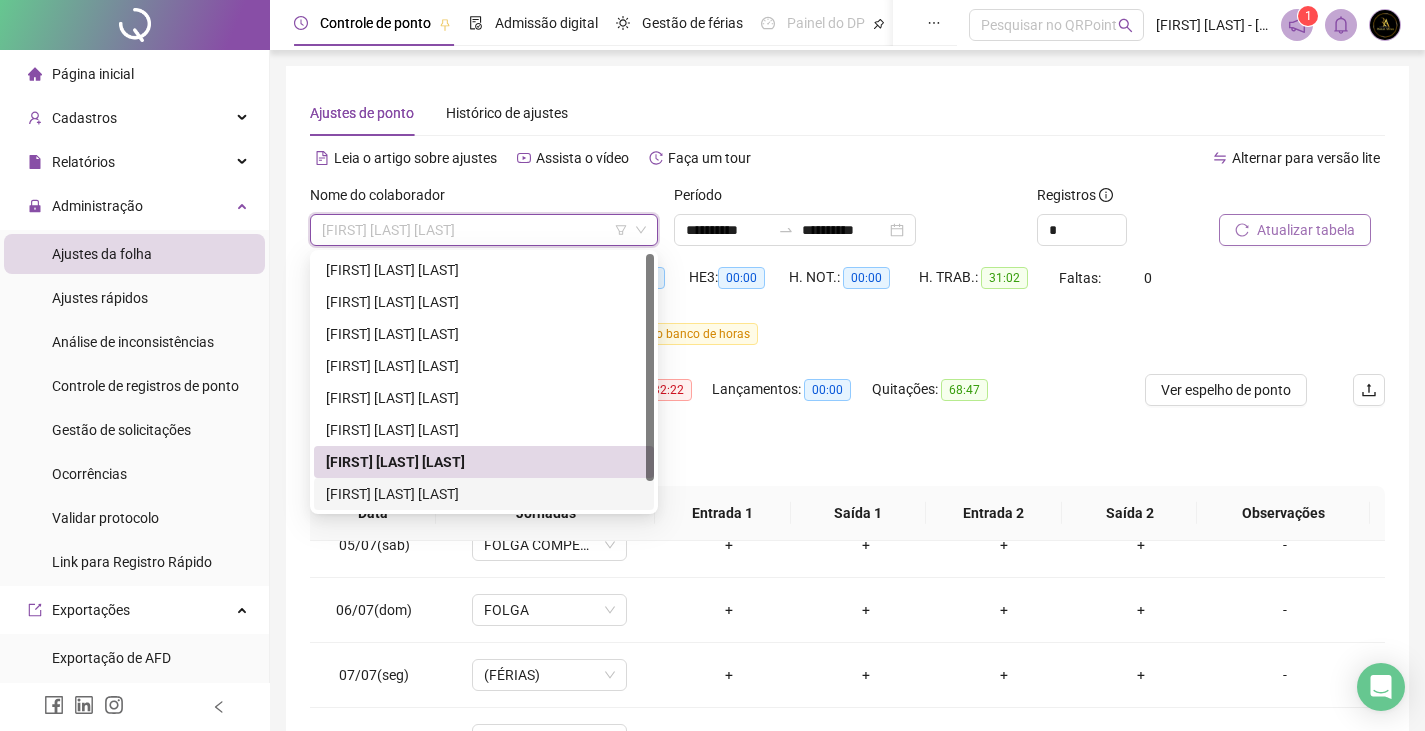 click on "[FIRST] [LAST] [LAST]" at bounding box center [484, 494] 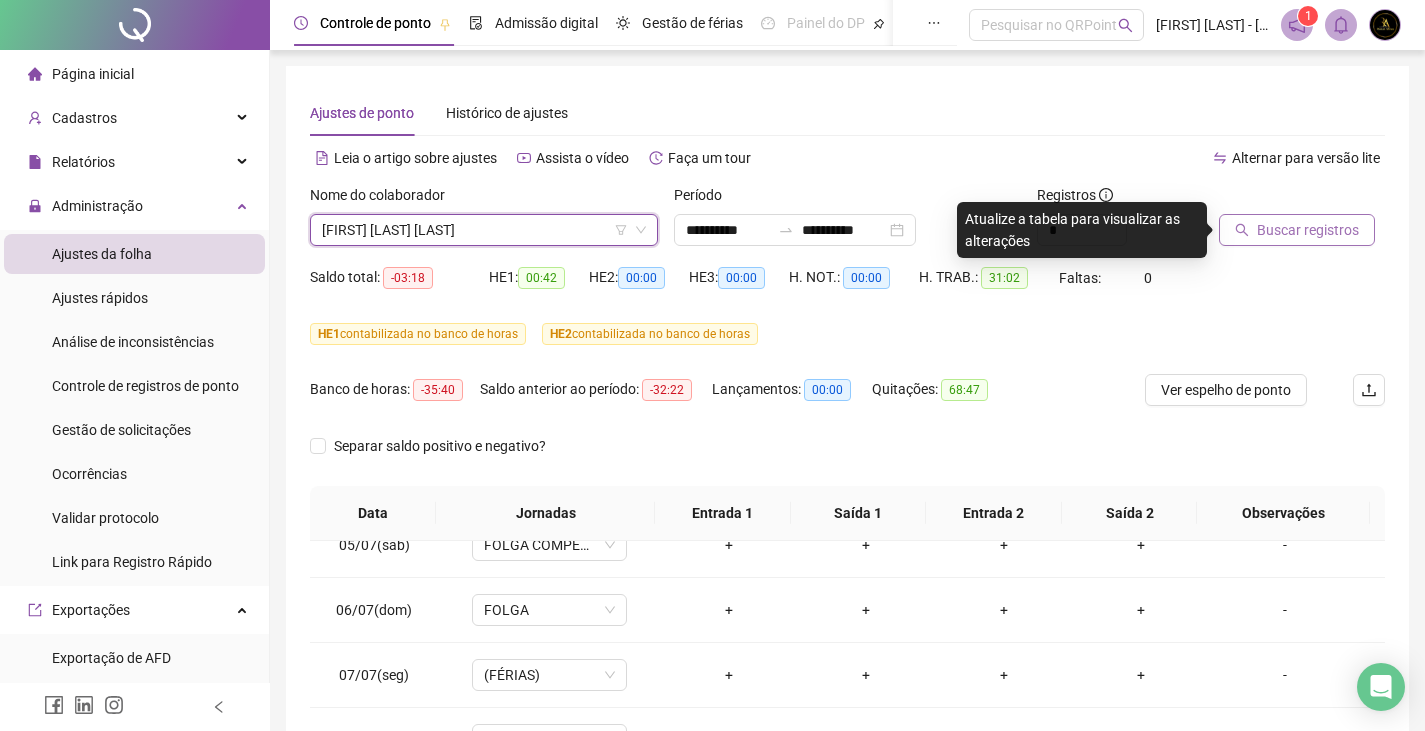 click on "Buscar registros" at bounding box center (1297, 230) 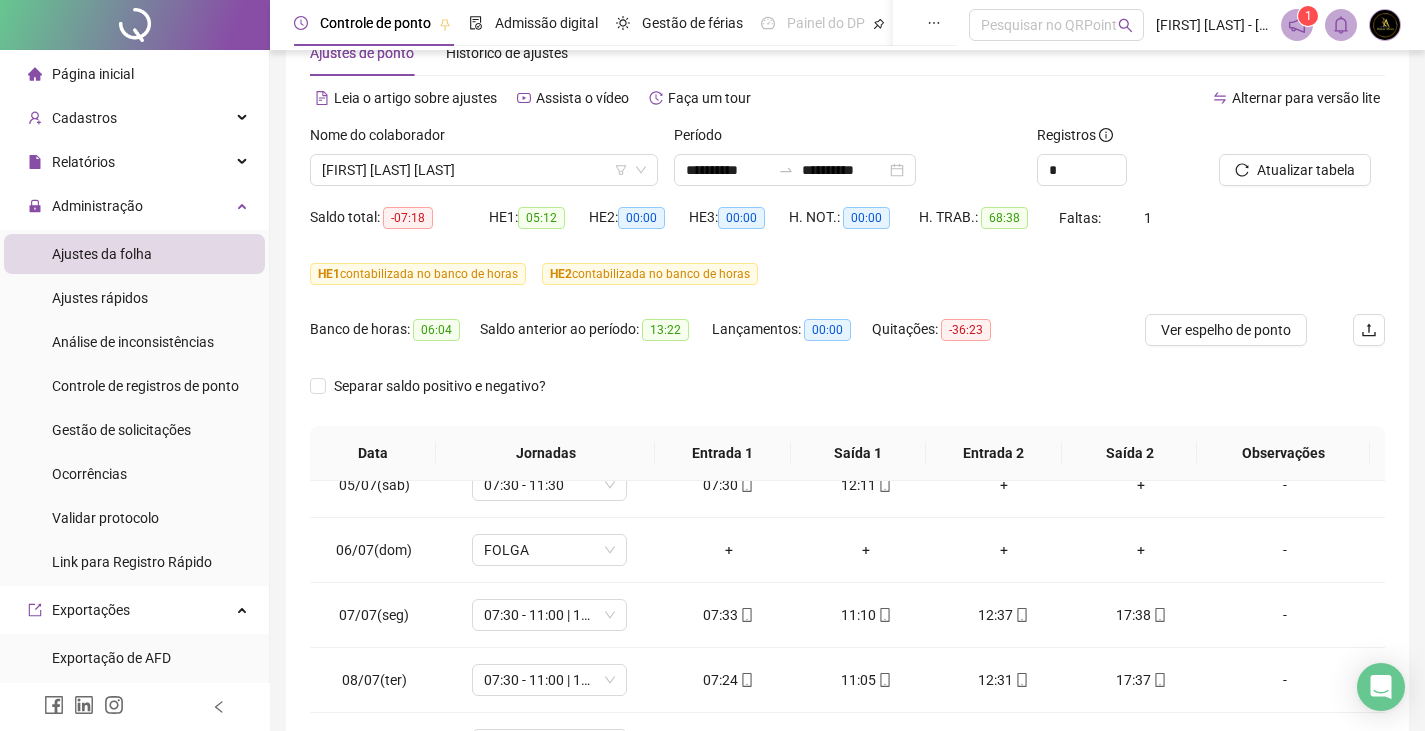 scroll, scrollTop: 5, scrollLeft: 0, axis: vertical 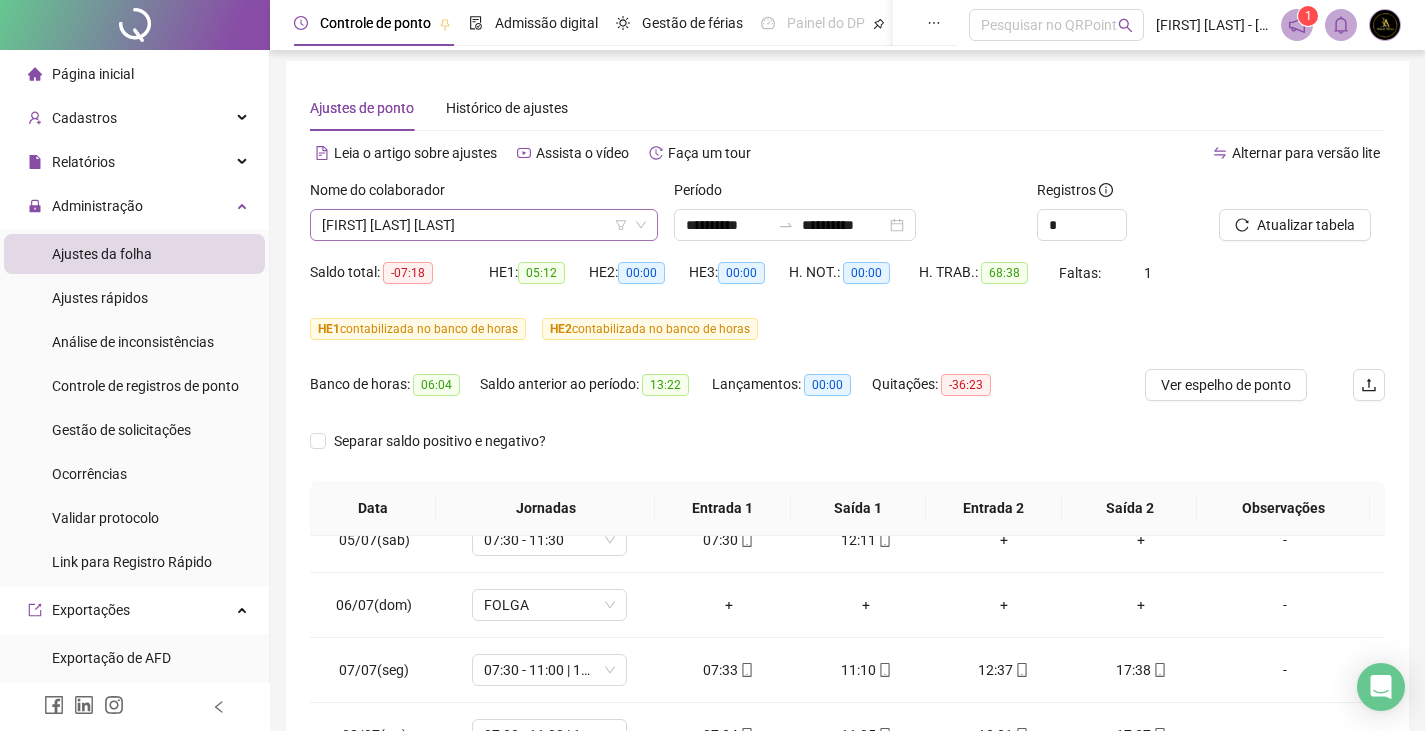 click on "[FIRST] [LAST] [LAST]" at bounding box center [484, 225] 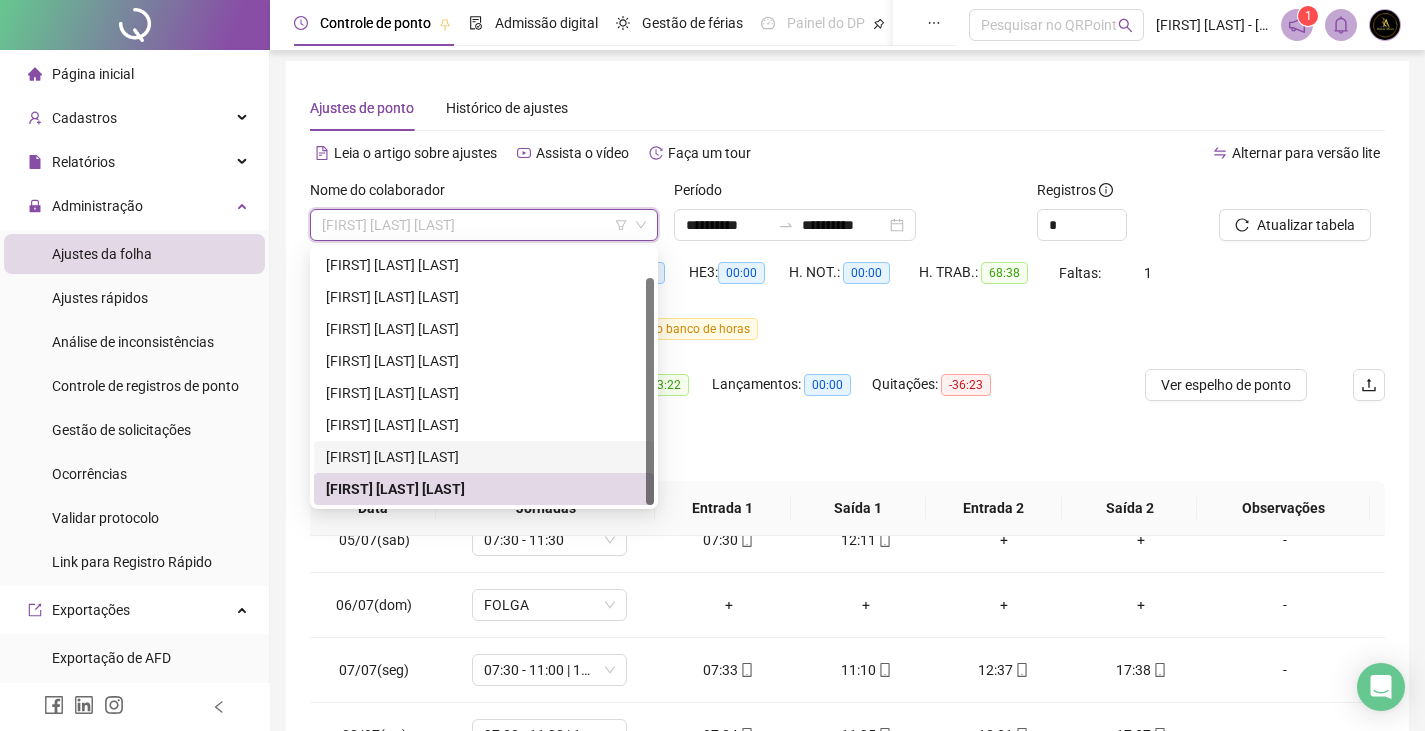scroll, scrollTop: 32, scrollLeft: 0, axis: vertical 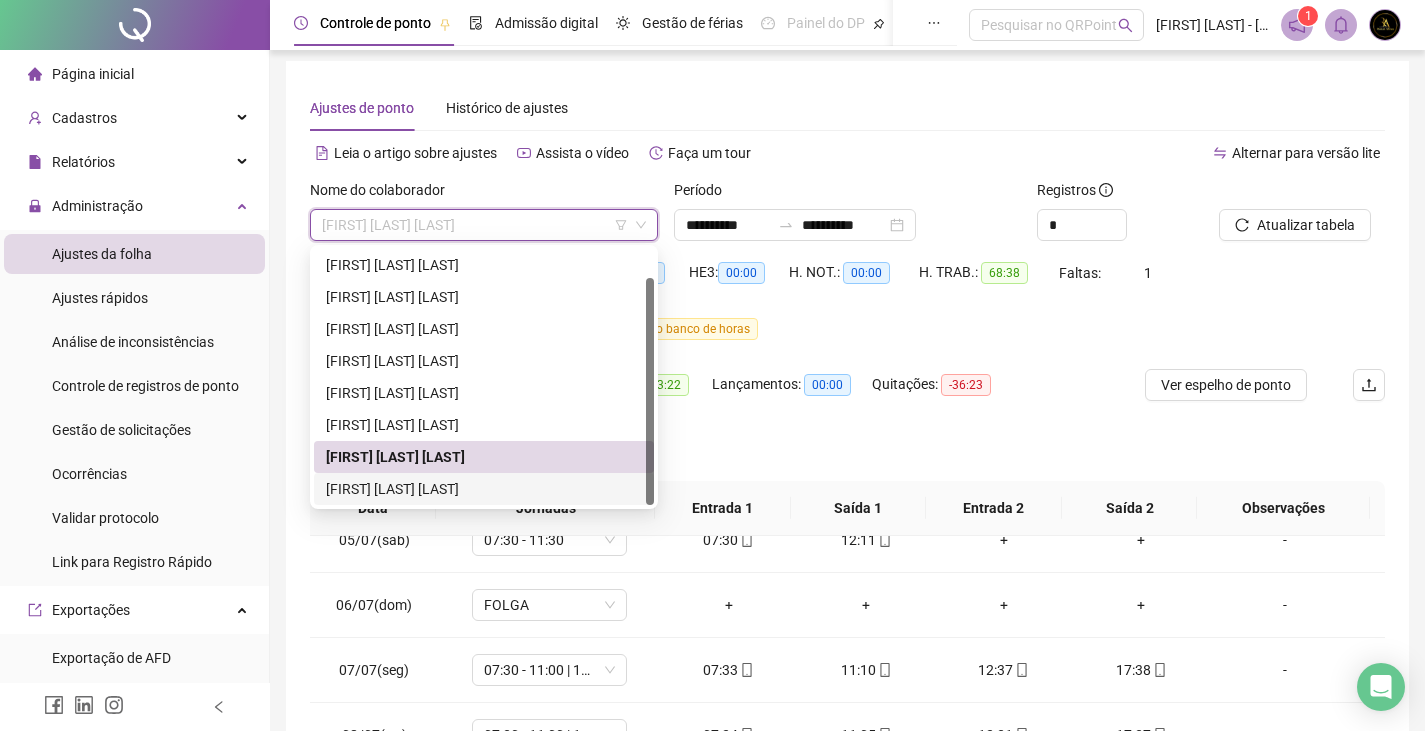 click on "[FIRST] [LAST] [LAST]" at bounding box center (484, 489) 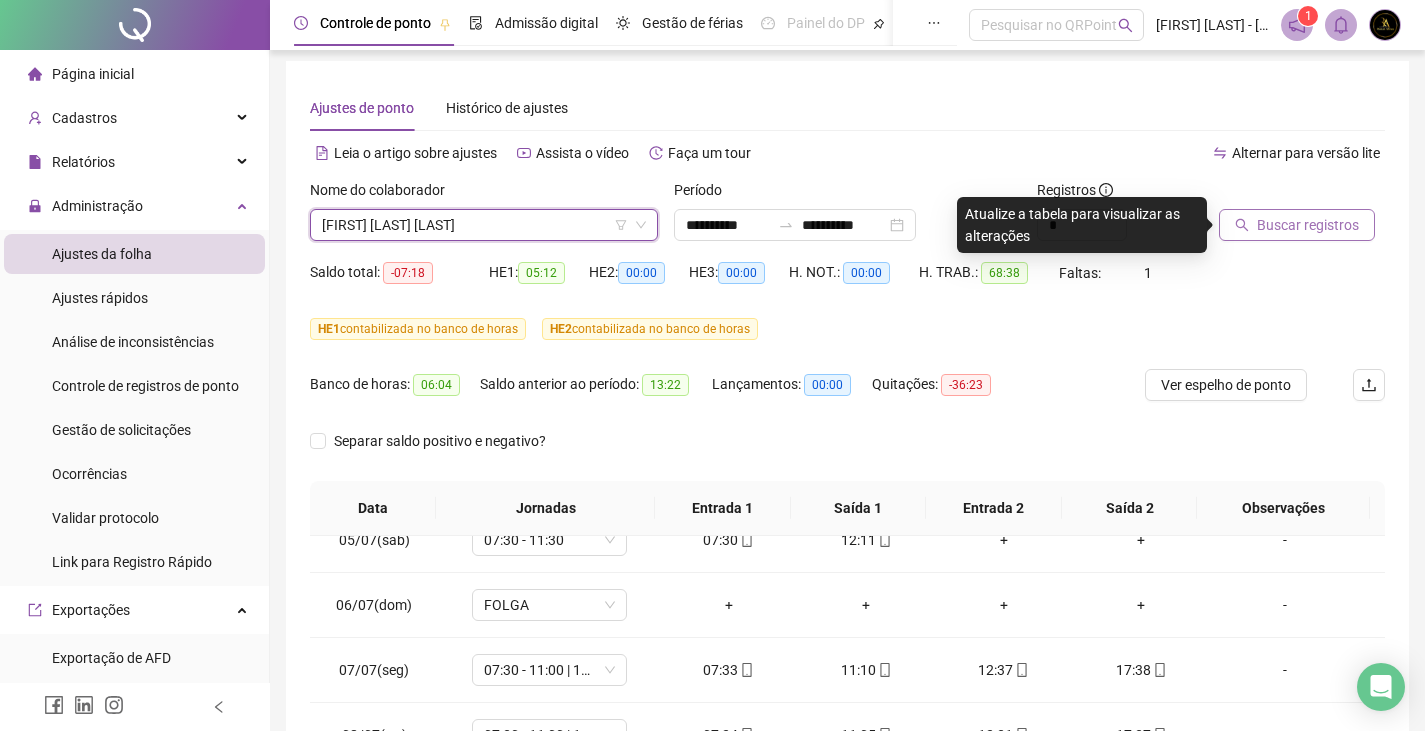 click 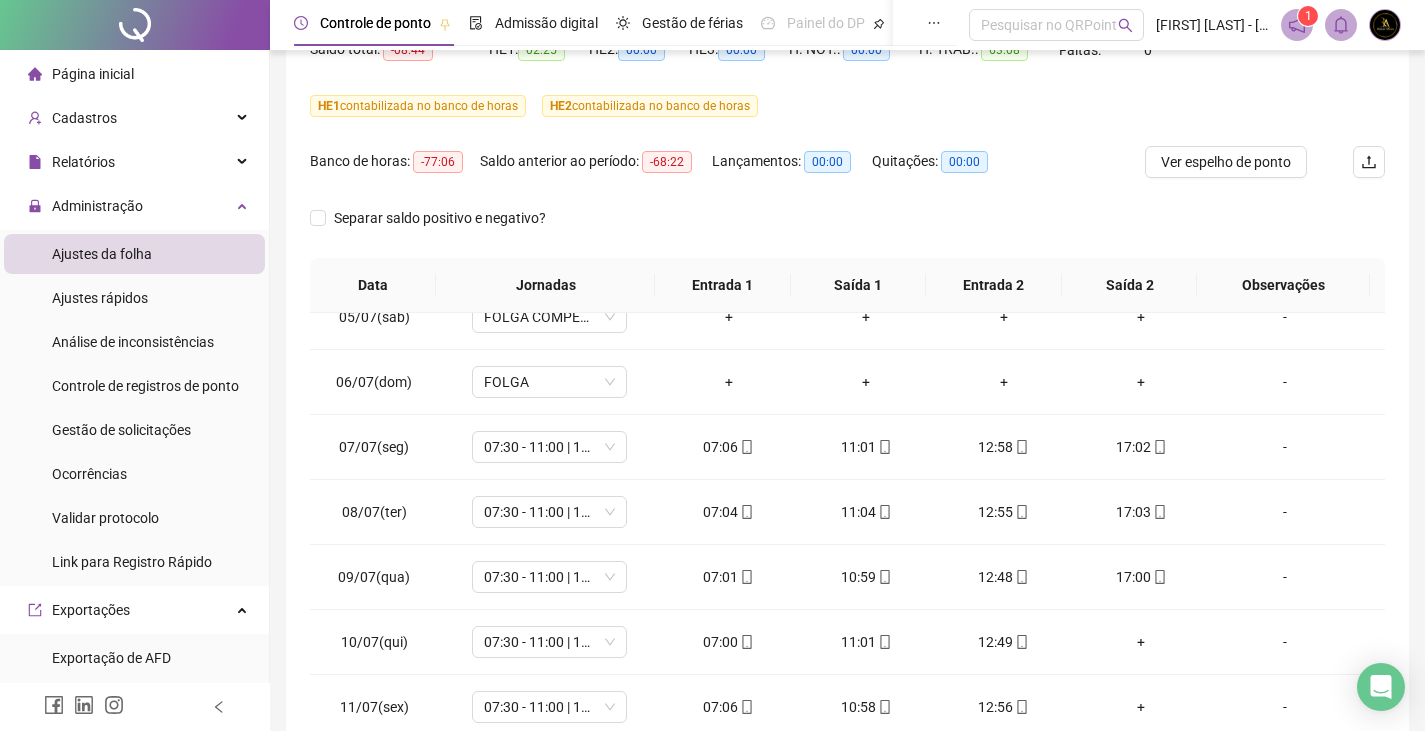 scroll, scrollTop: 347, scrollLeft: 0, axis: vertical 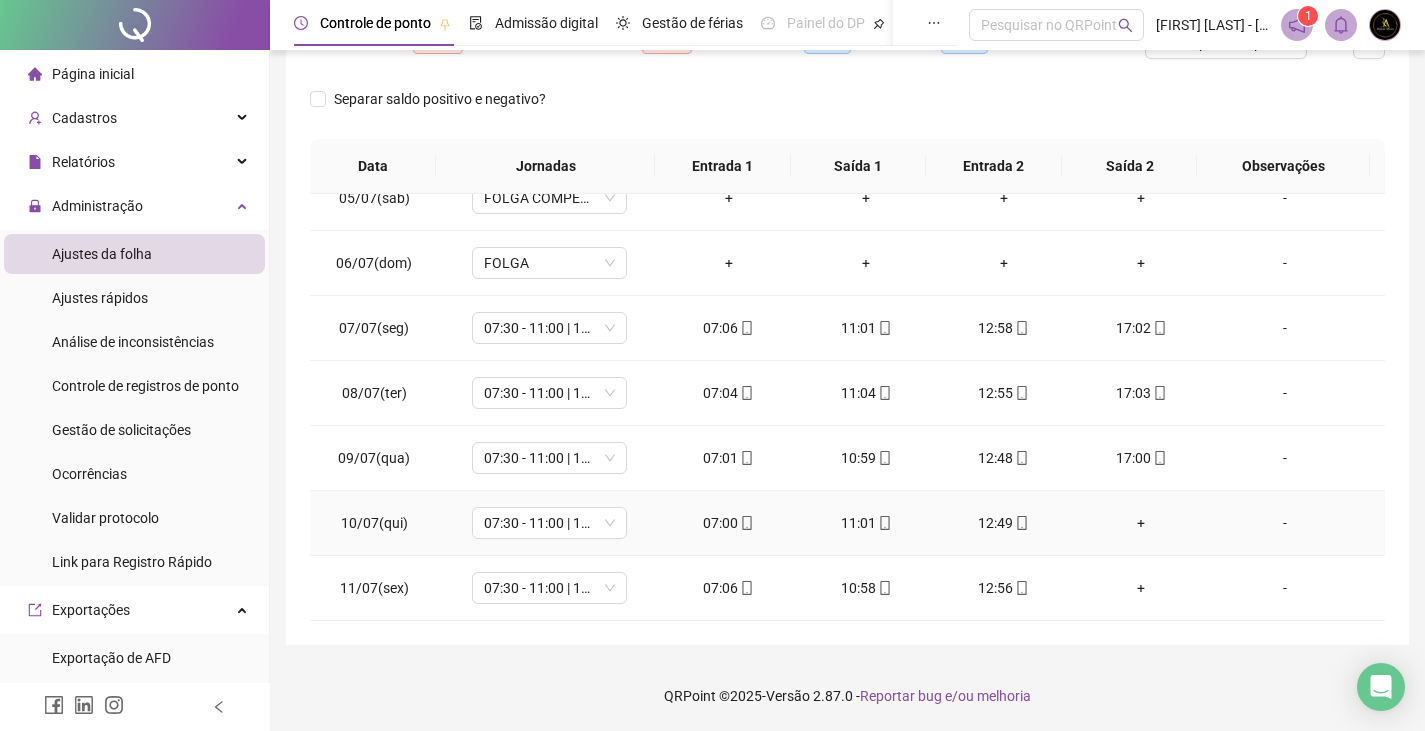 click on "+" at bounding box center [1142, 523] 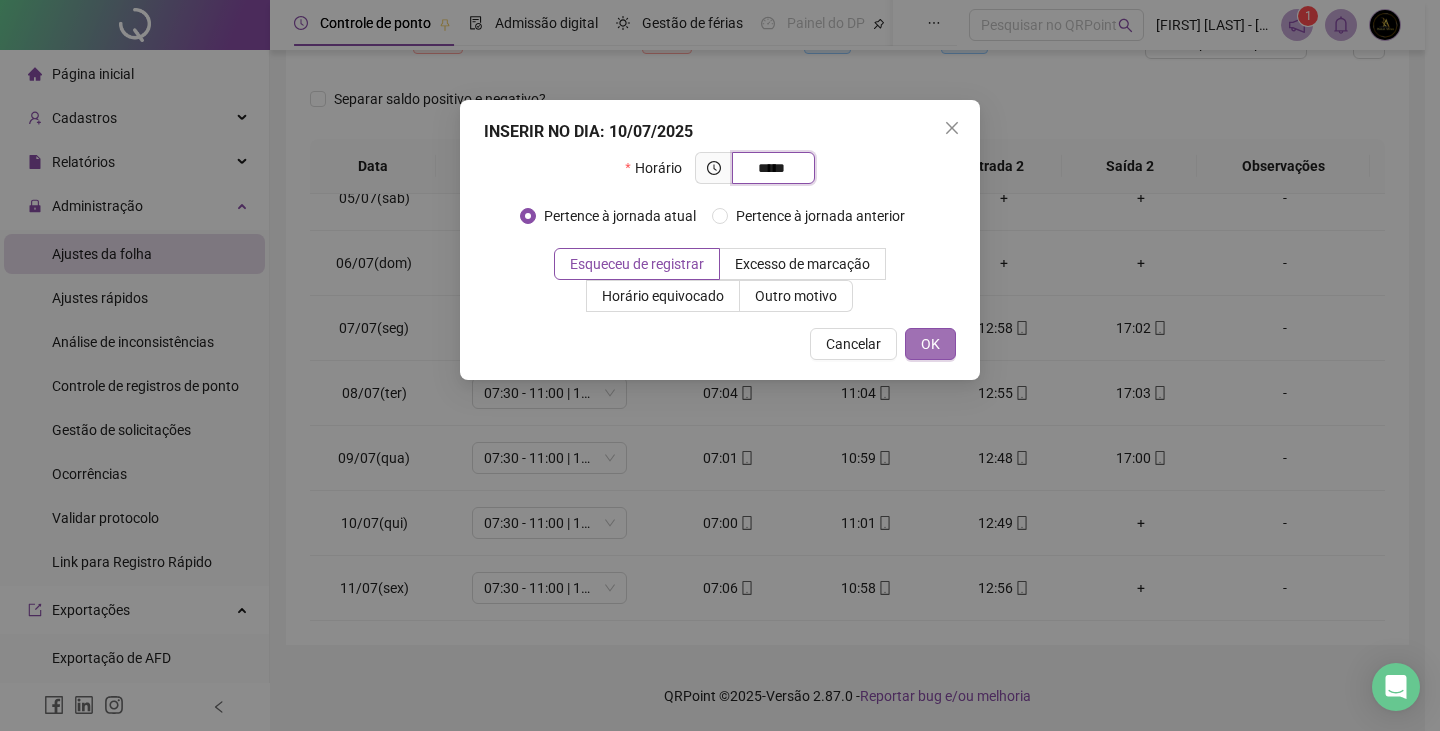 type on "*****" 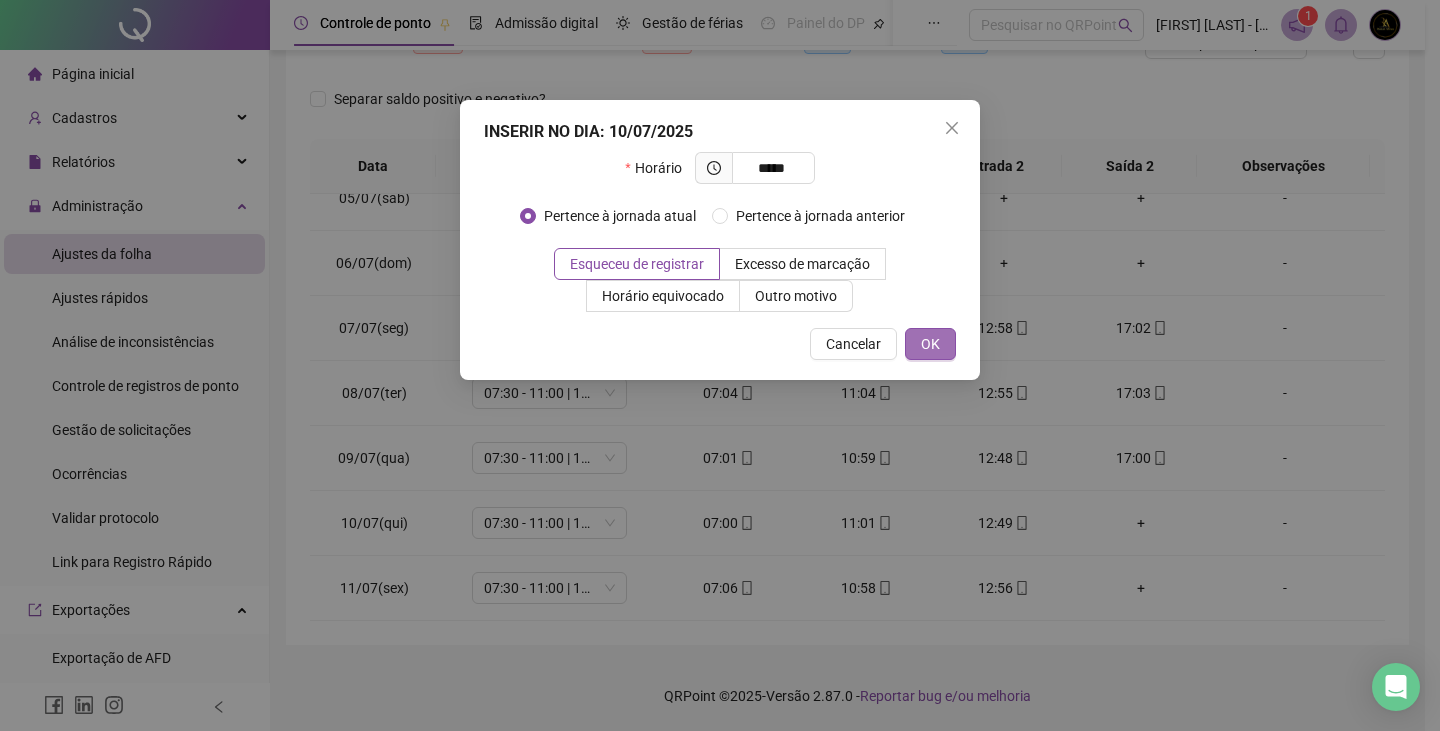 click on "OK" at bounding box center [930, 344] 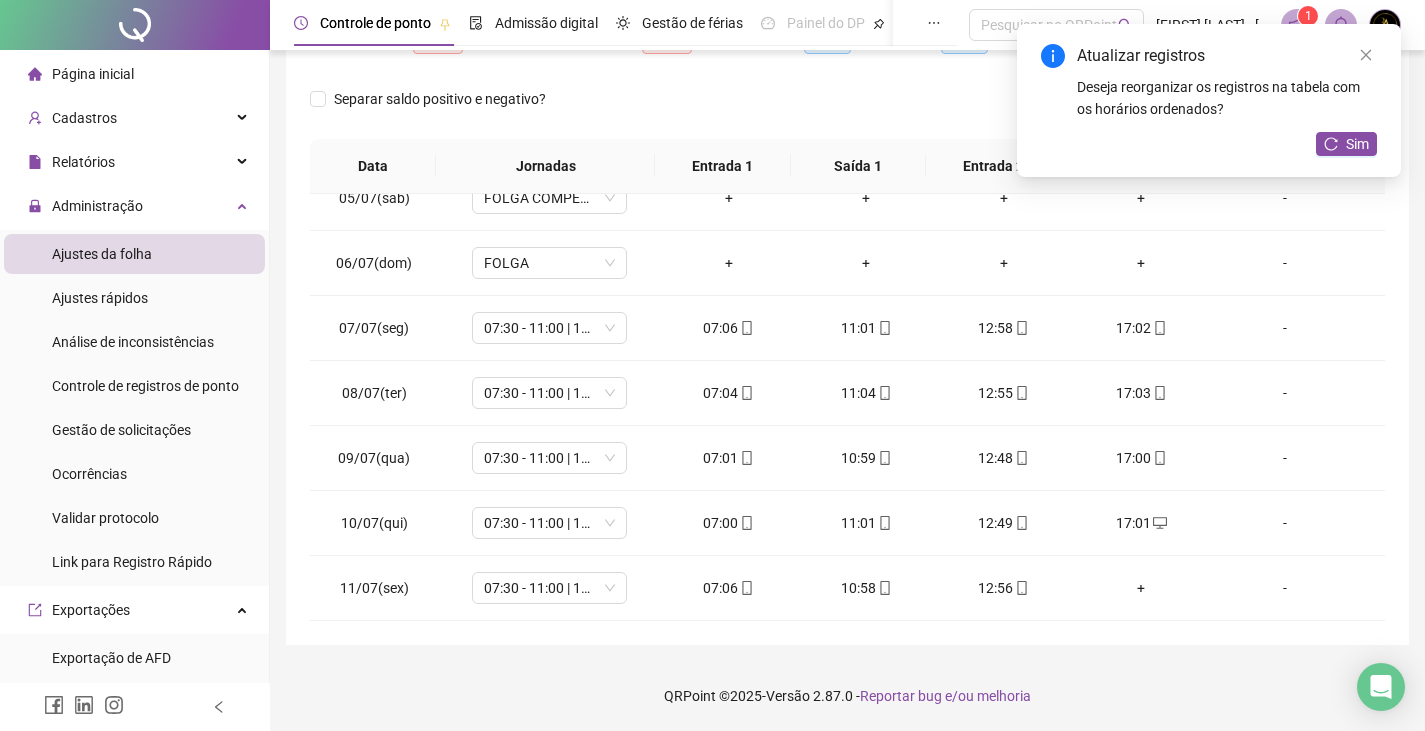 click on "Atualizar registros Deseja reorganizar os registros na tabela com os horários ordenados? Sim" at bounding box center (1209, 100) 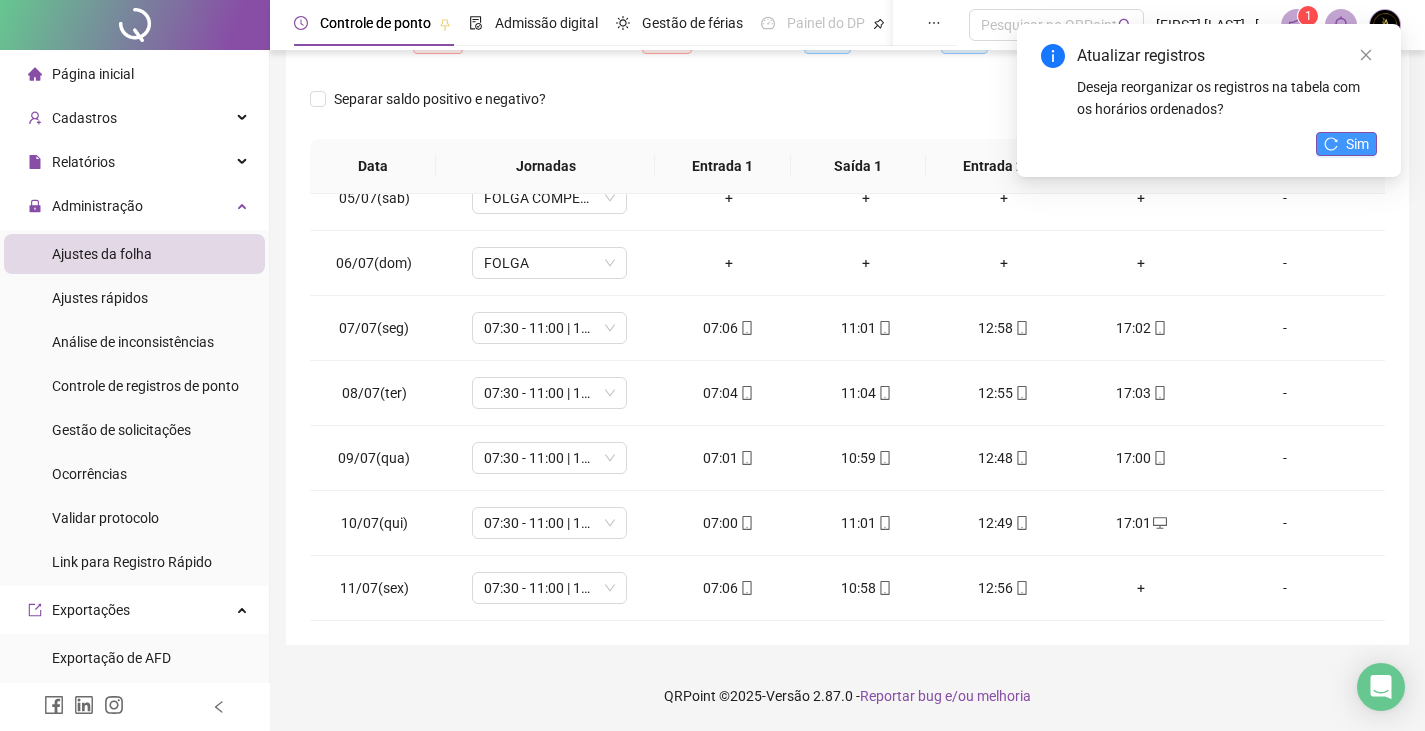 click on "Sim" at bounding box center (1357, 144) 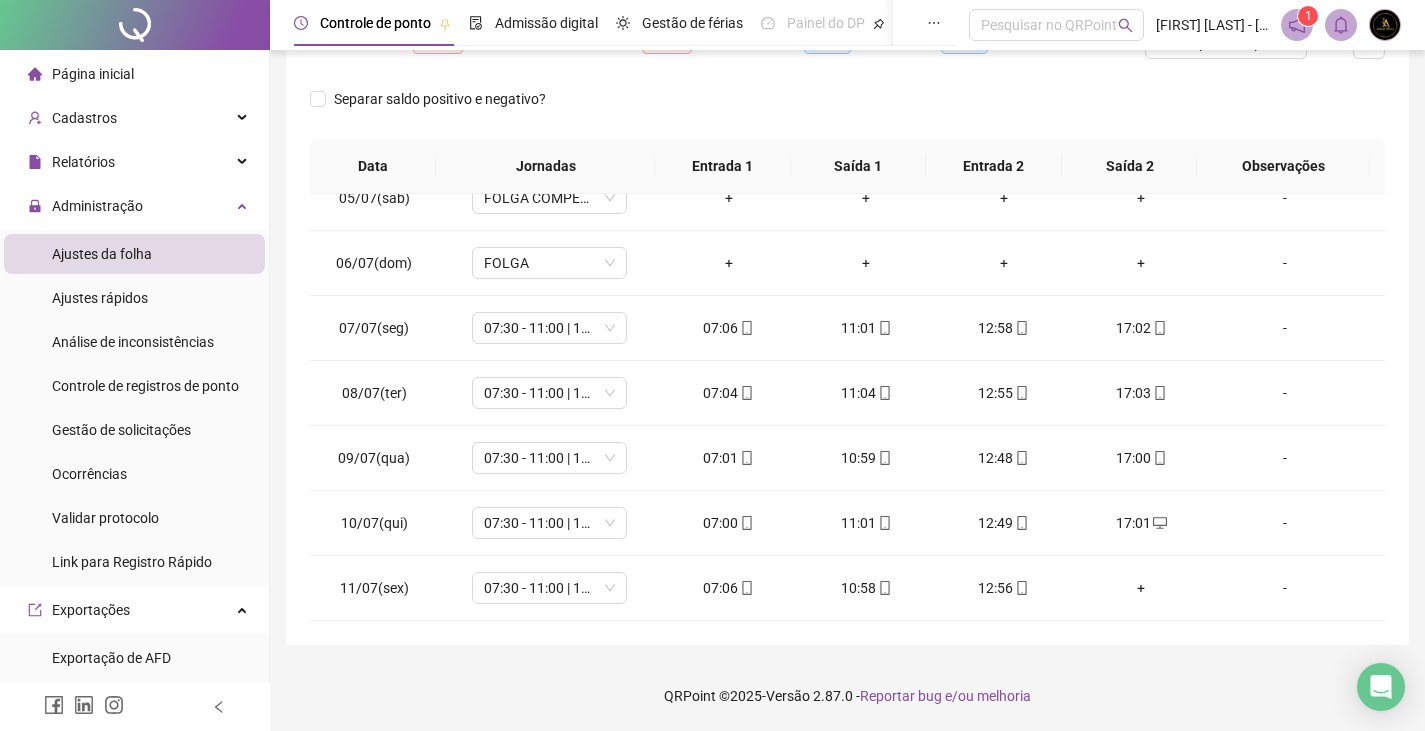 drag, startPoint x: 1414, startPoint y: 519, endPoint x: 1436, endPoint y: 214, distance: 305.79242 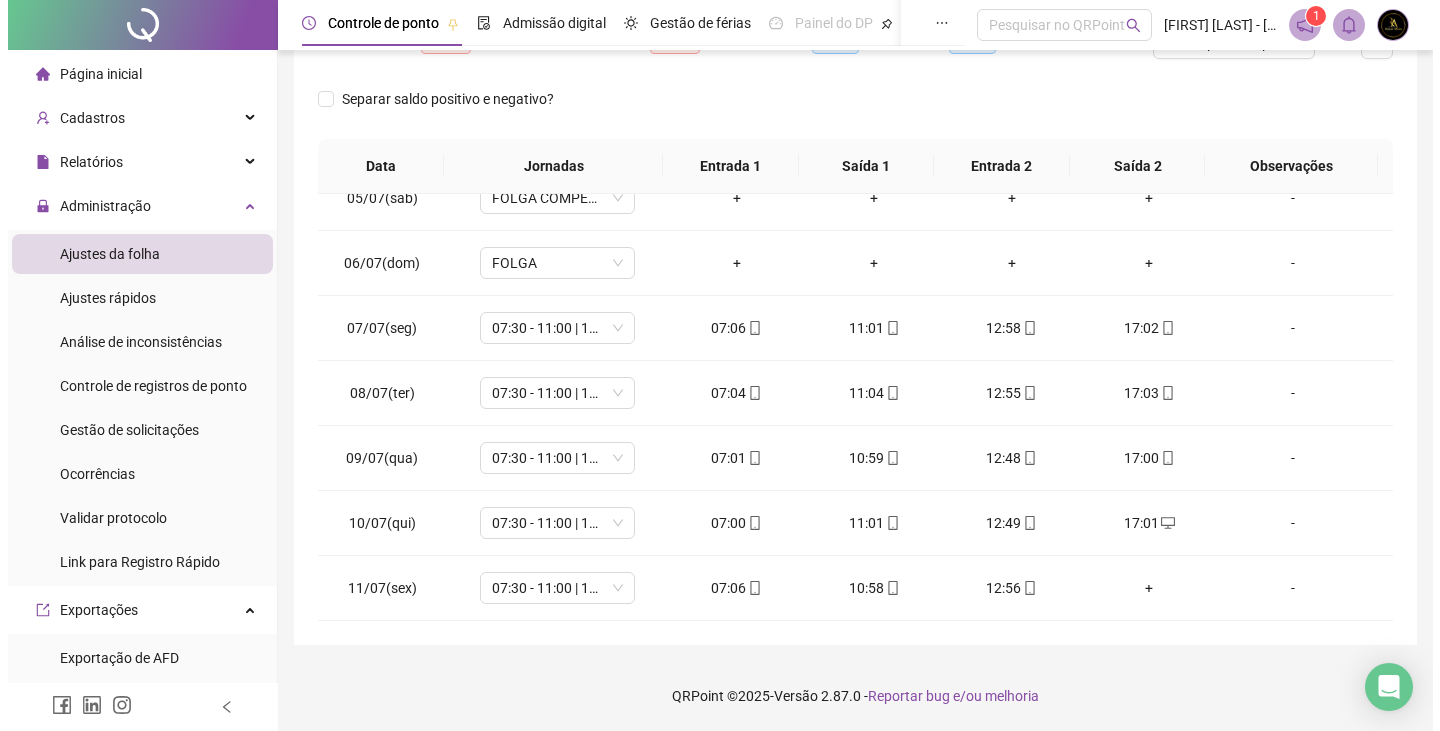 scroll, scrollTop: 0, scrollLeft: 0, axis: both 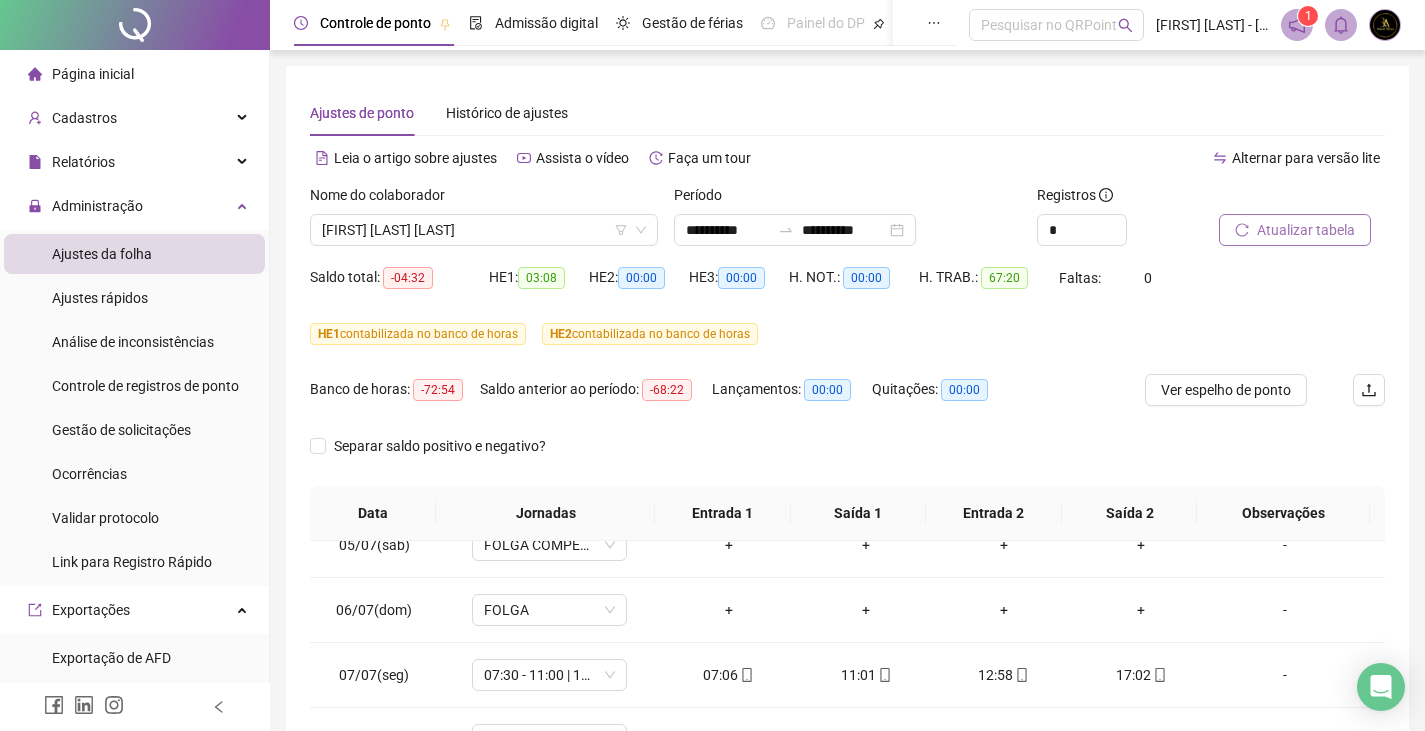 click at bounding box center (1385, 25) 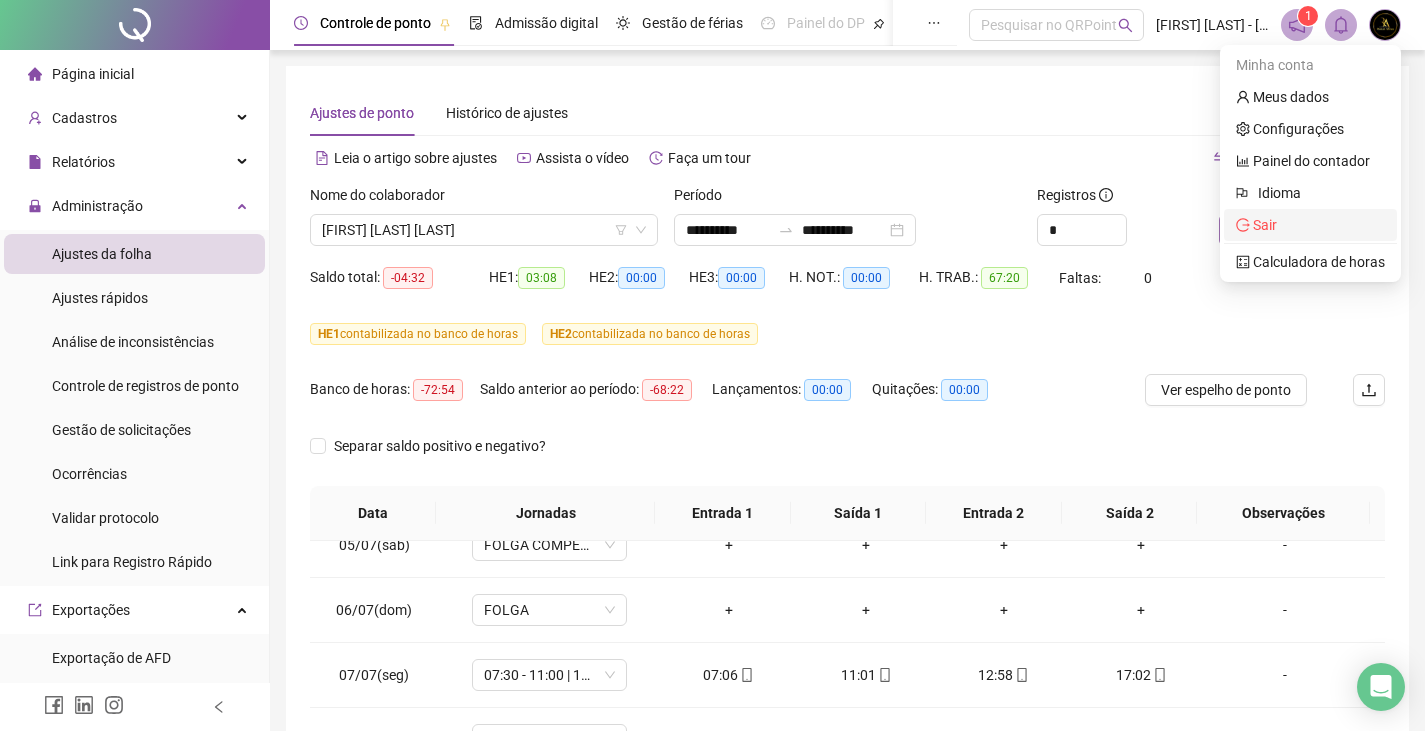 click on "Sair" at bounding box center (1310, 225) 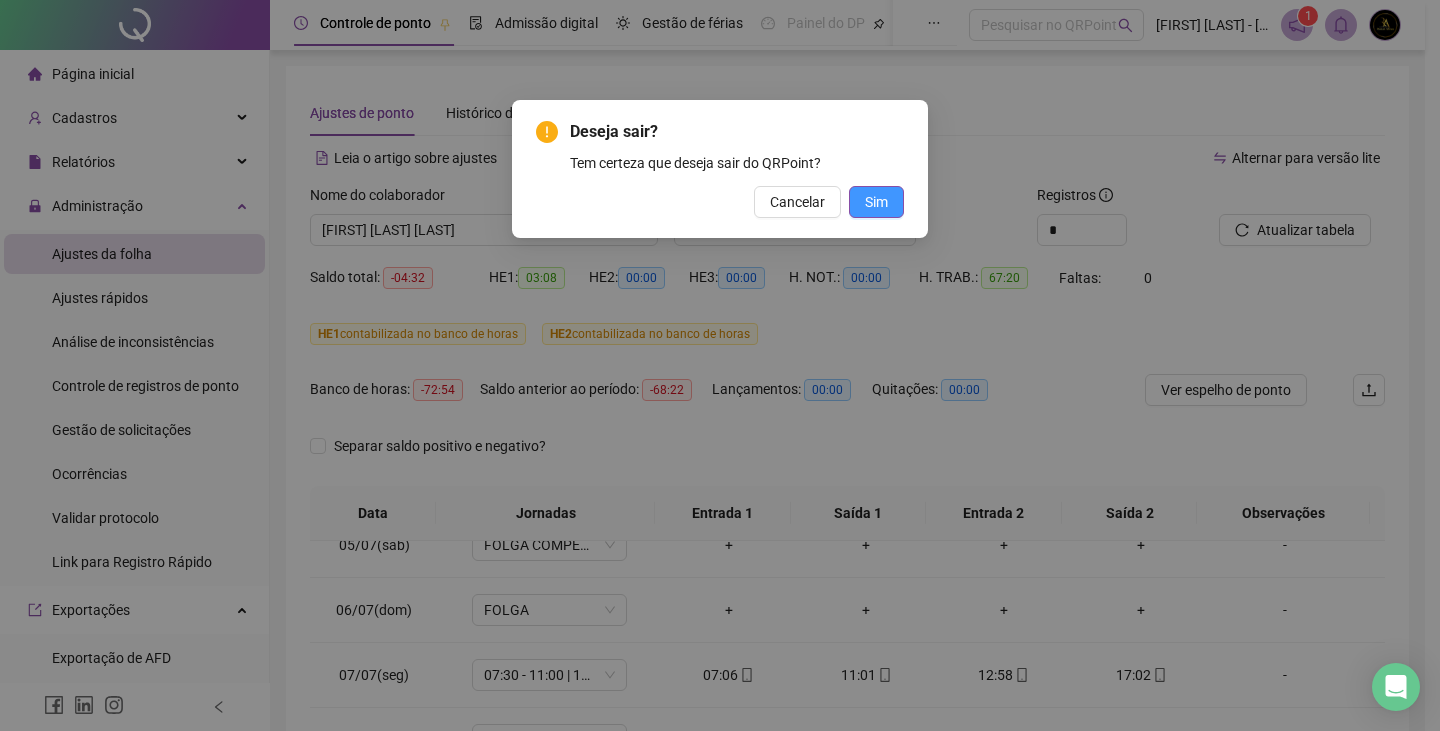 click on "Sim" at bounding box center [876, 202] 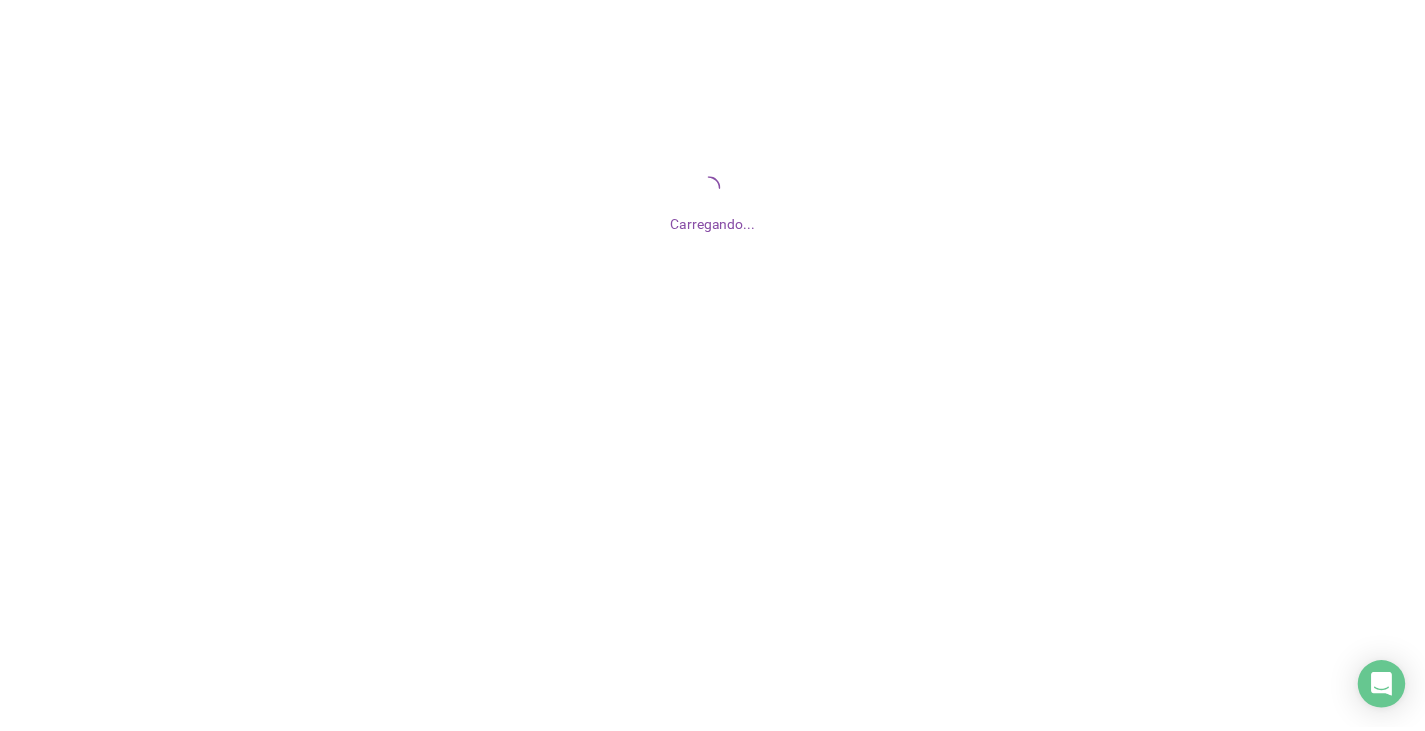 scroll, scrollTop: 0, scrollLeft: 0, axis: both 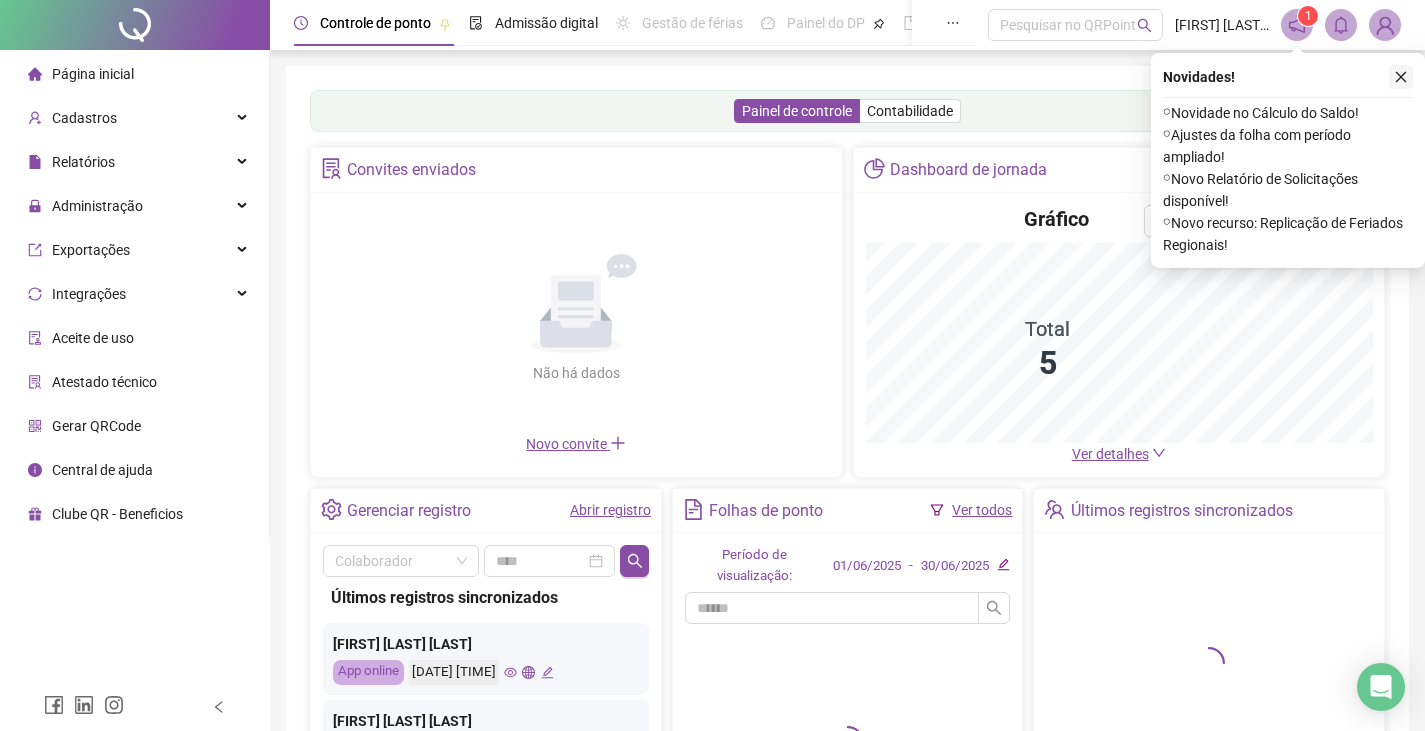 click 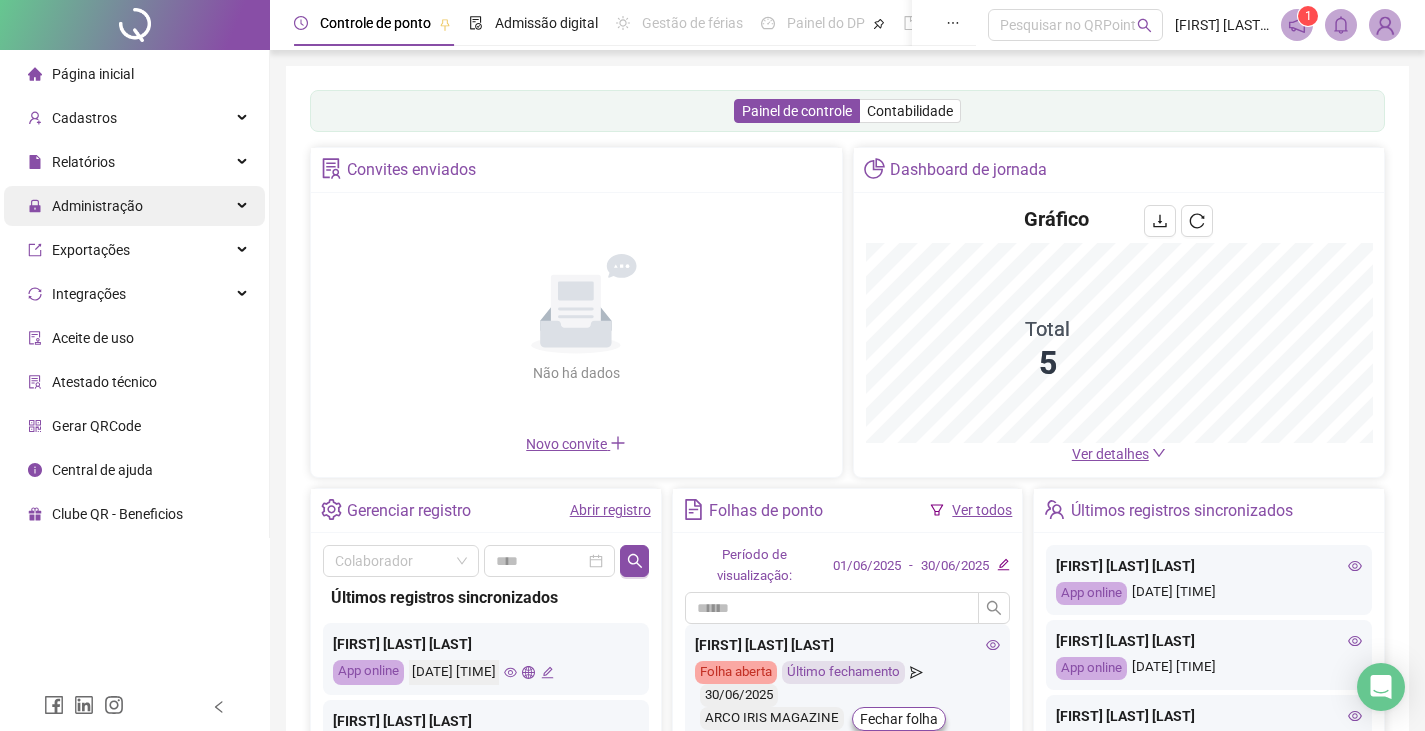 click on "Administração" at bounding box center [134, 206] 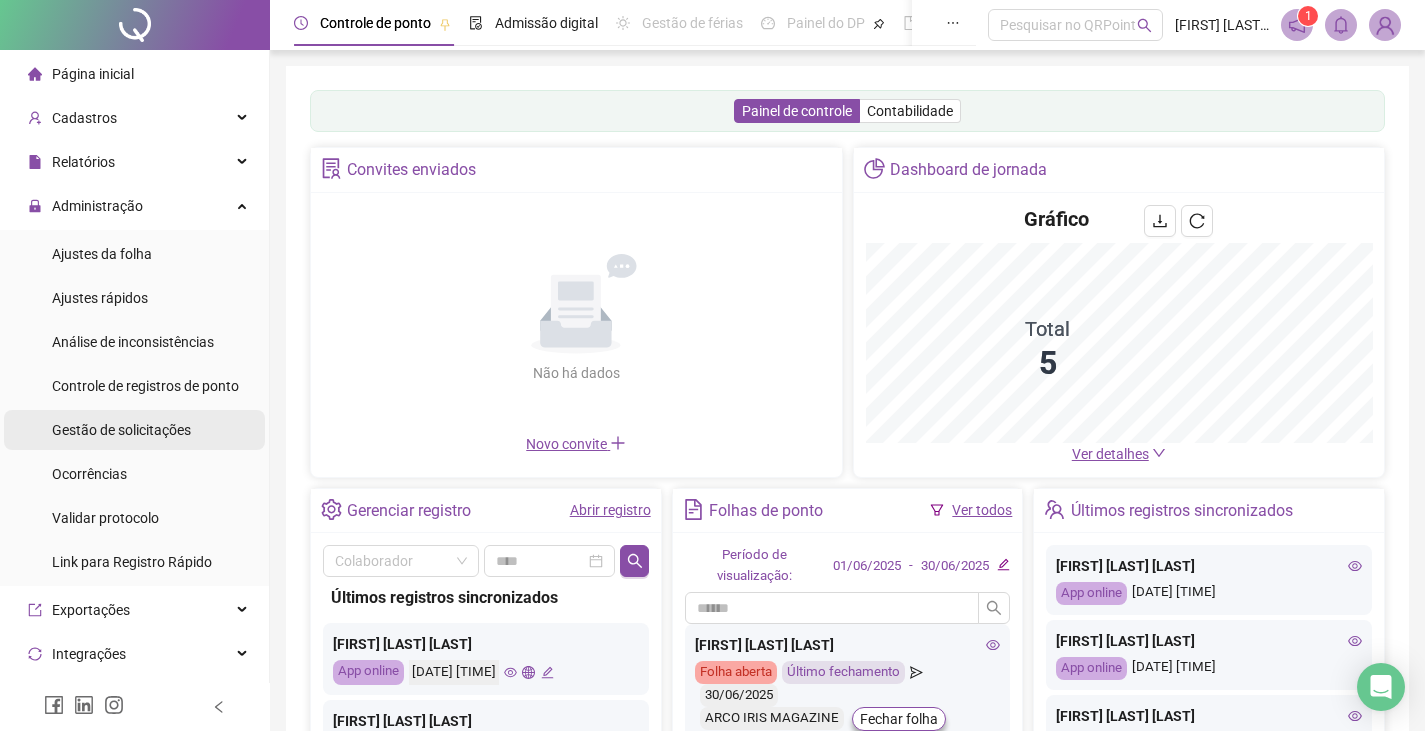 click on "Gestão de solicitações" at bounding box center [121, 430] 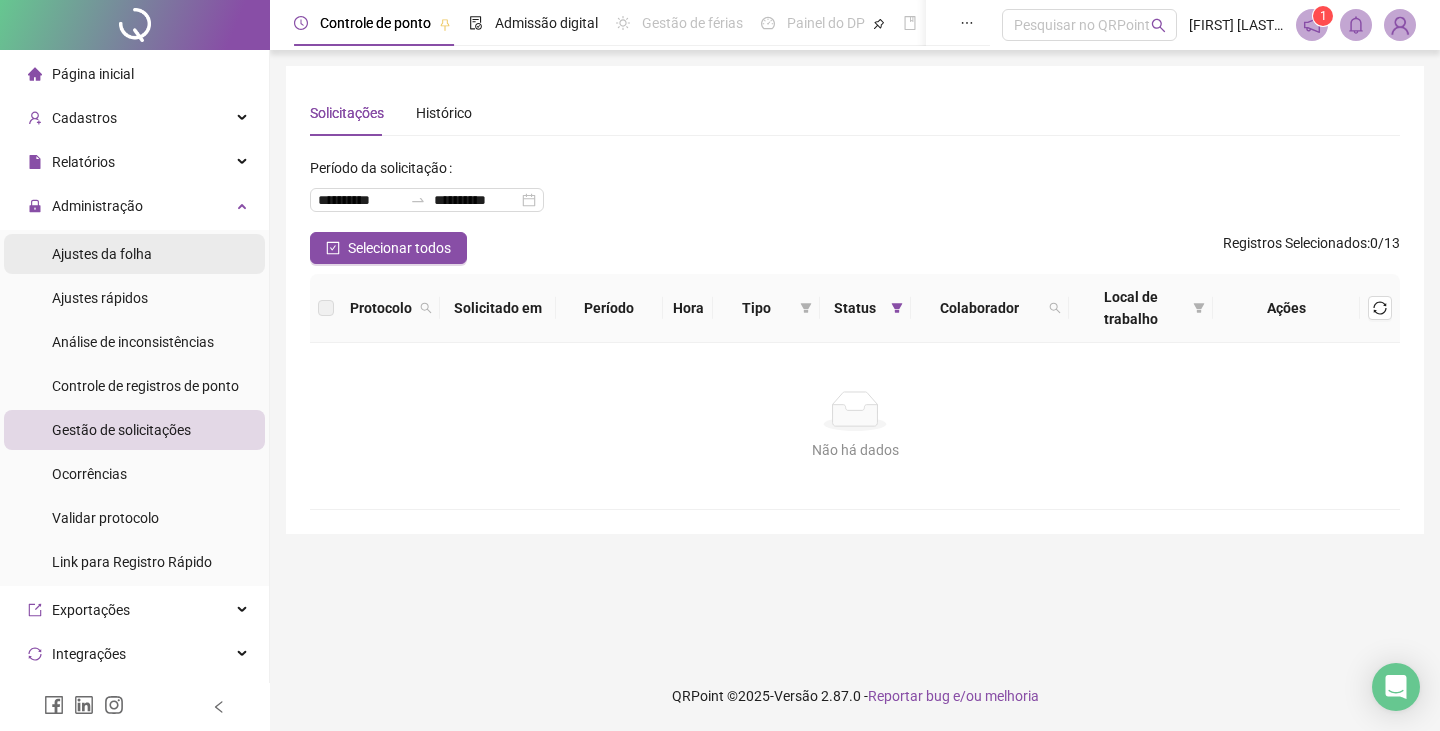 click on "Ajustes da folha" at bounding box center (134, 254) 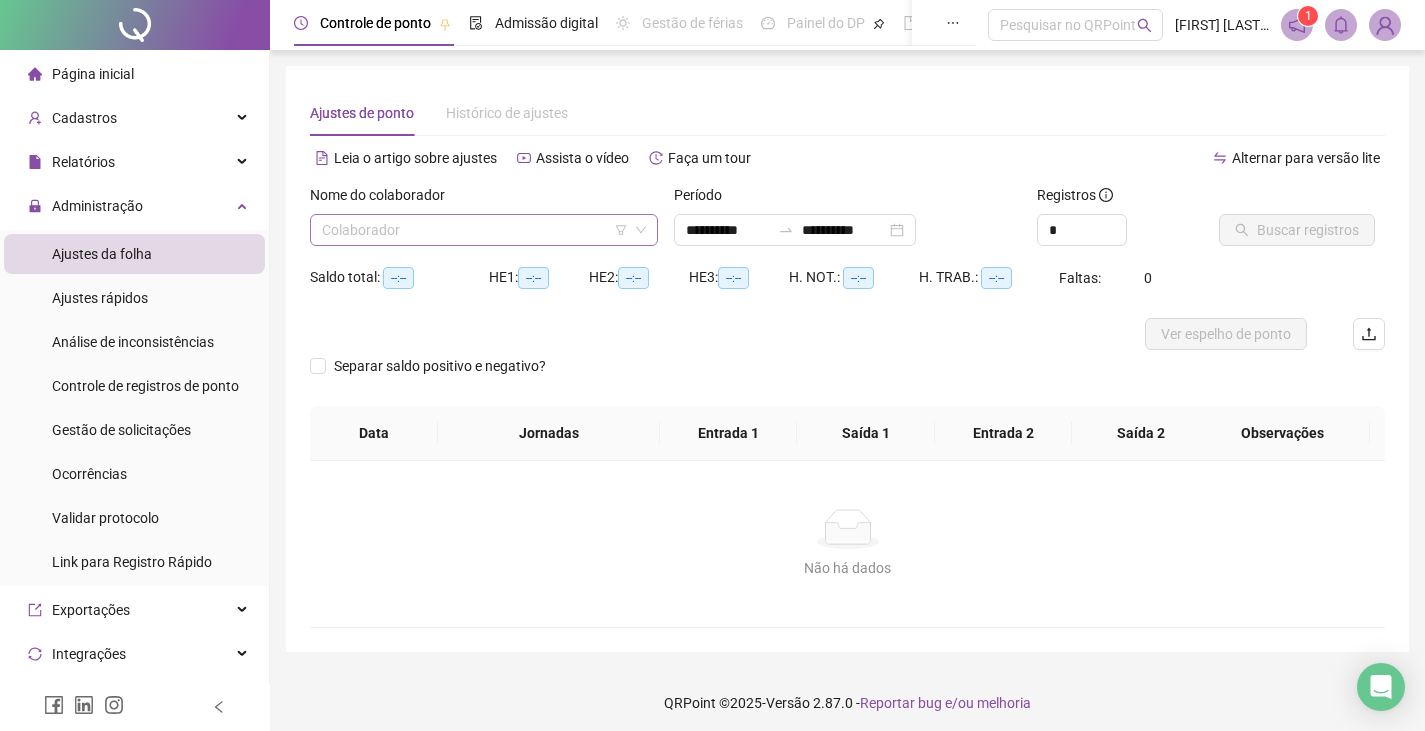 click at bounding box center [478, 230] 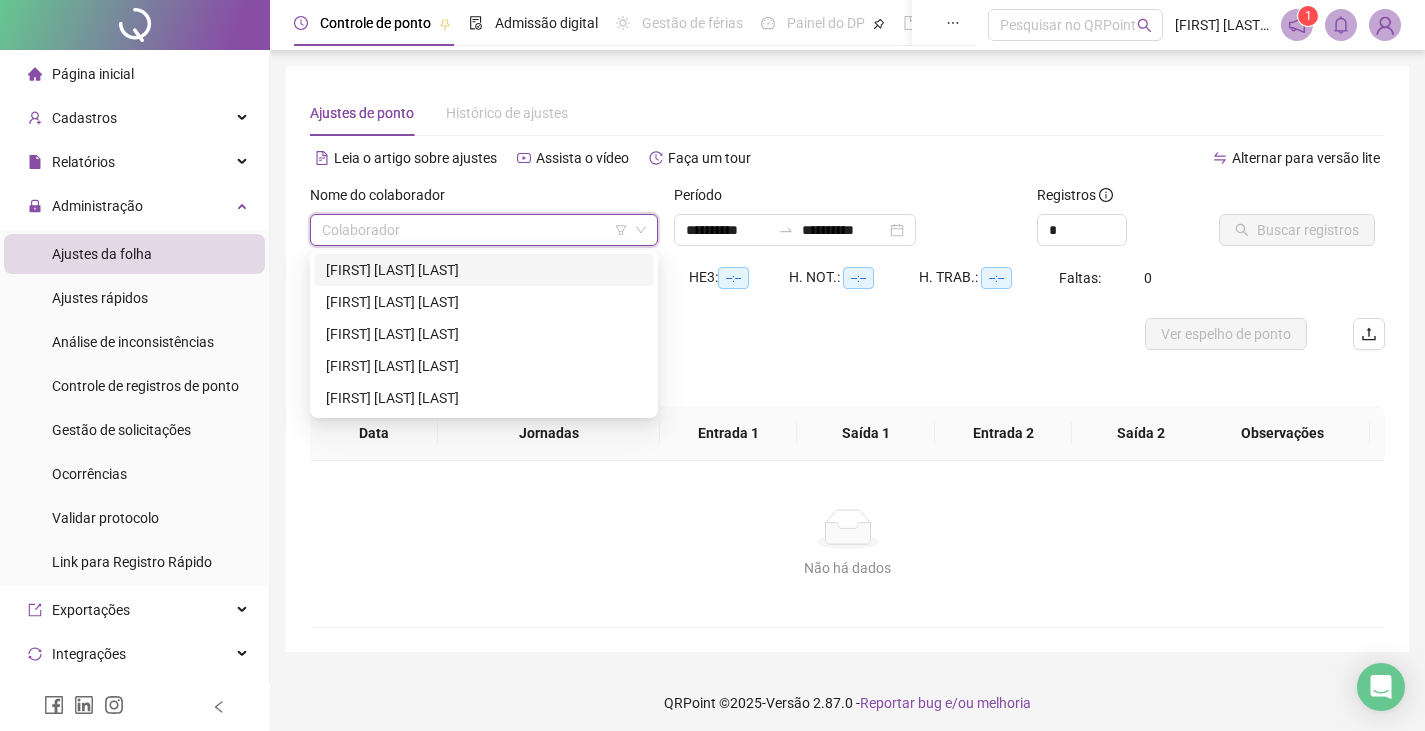 click on "EDMARA ALVES SOARES" at bounding box center (484, 270) 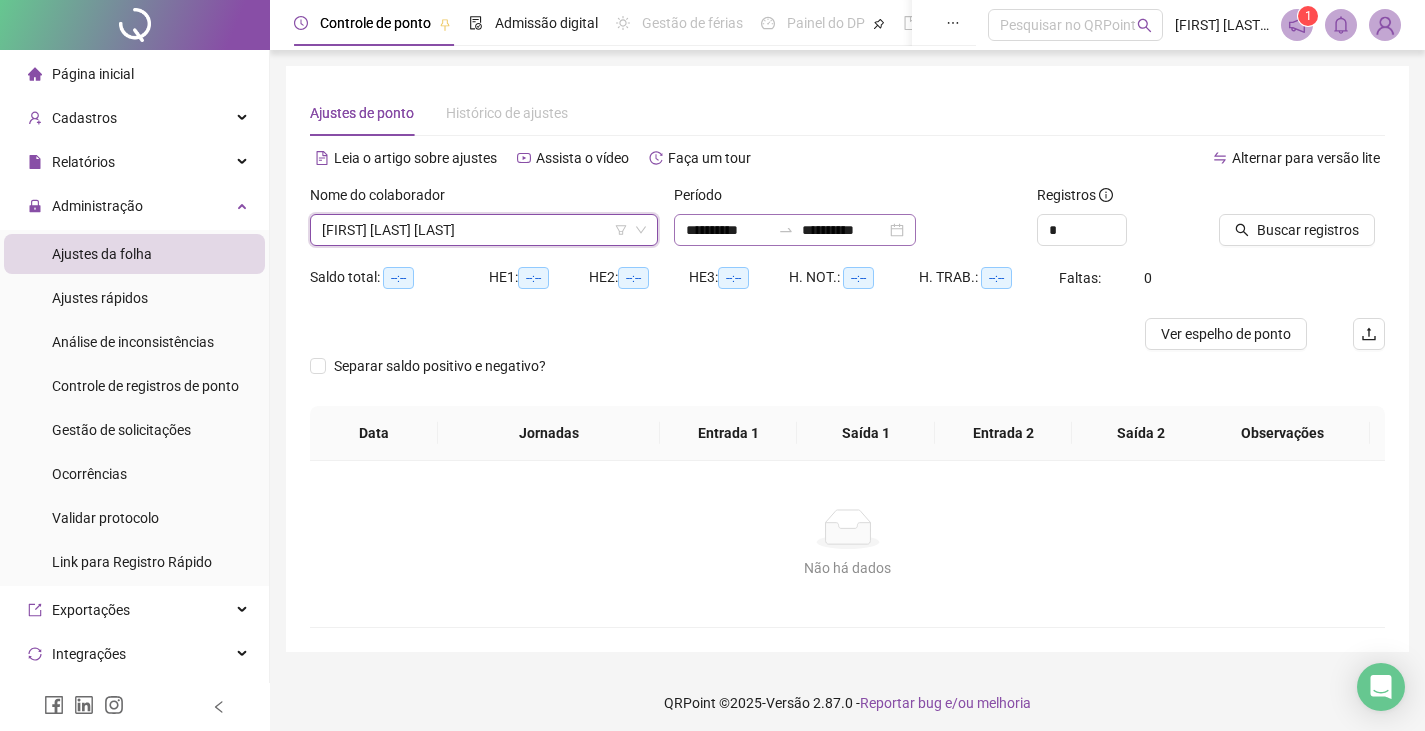 click on "**********" at bounding box center (795, 230) 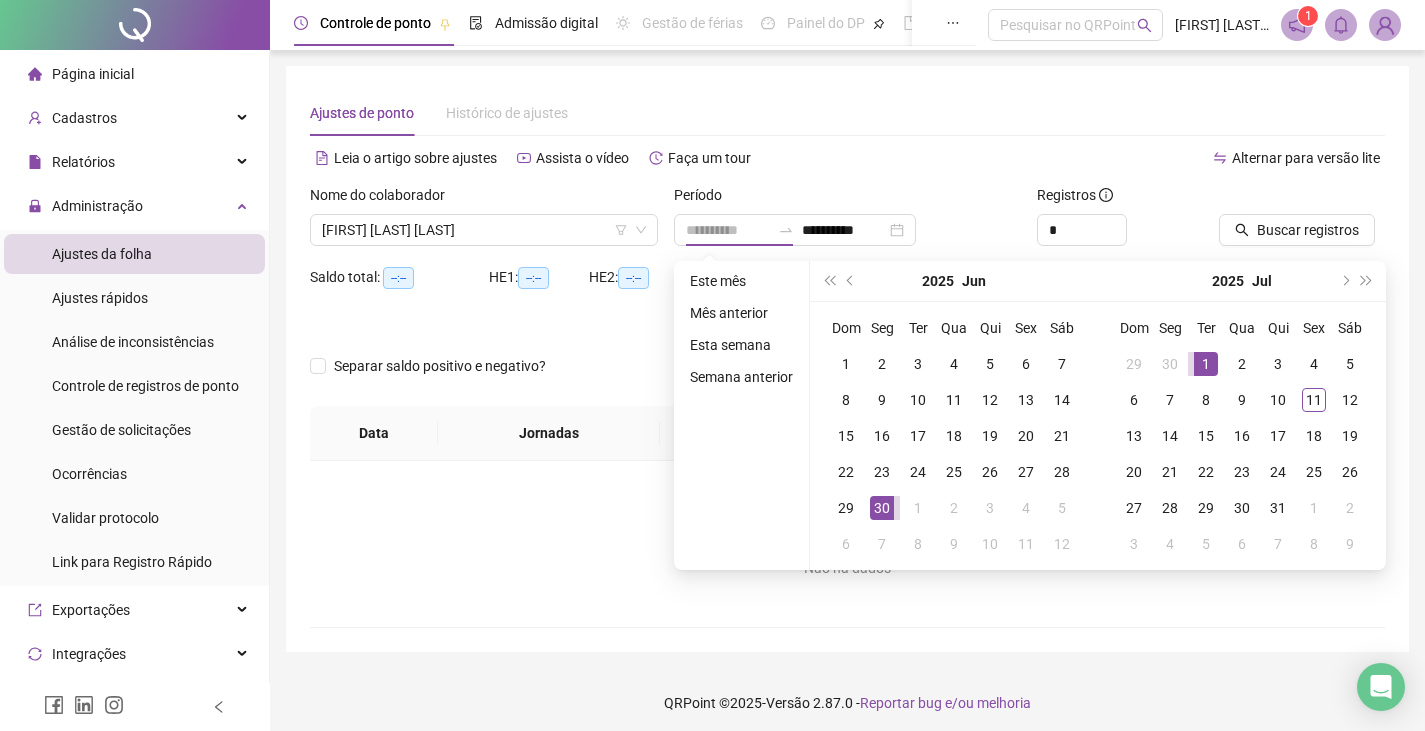 click on "1" at bounding box center [1206, 364] 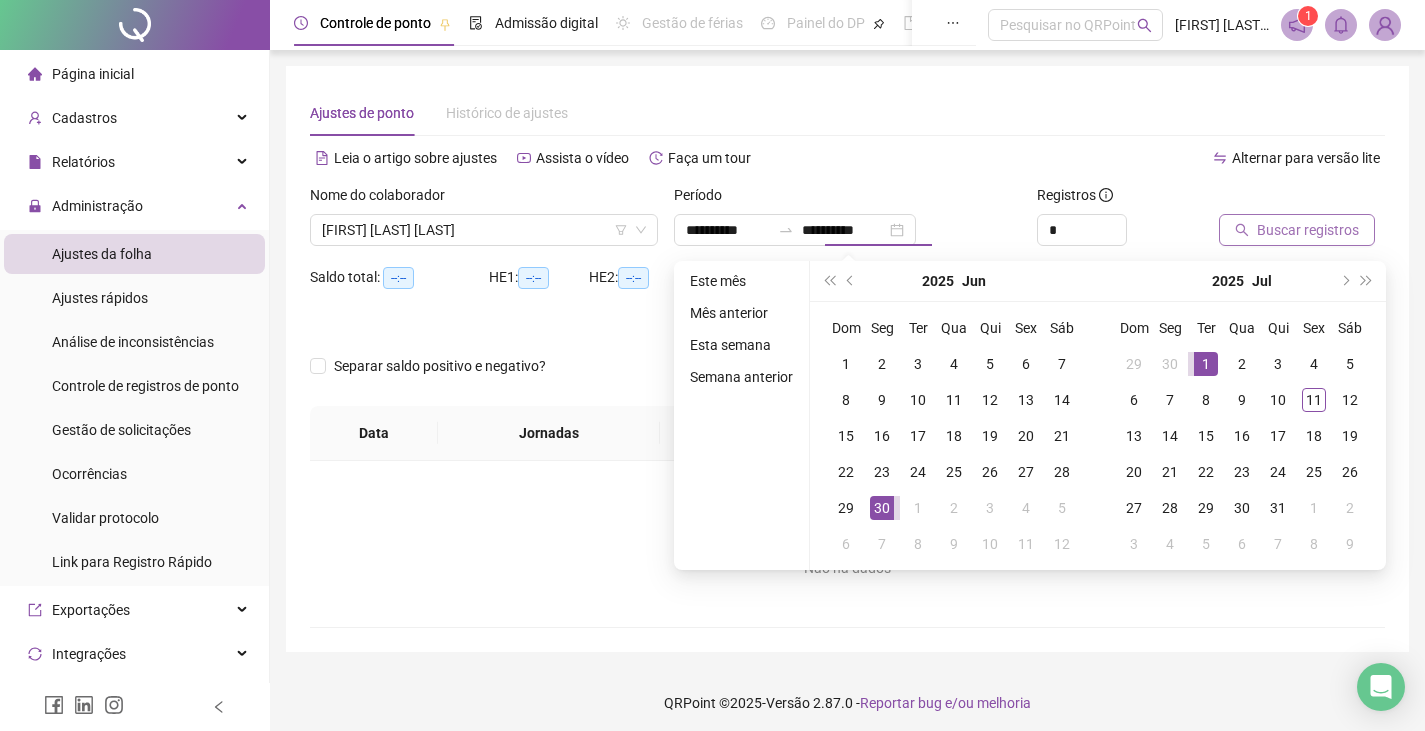 type on "**********" 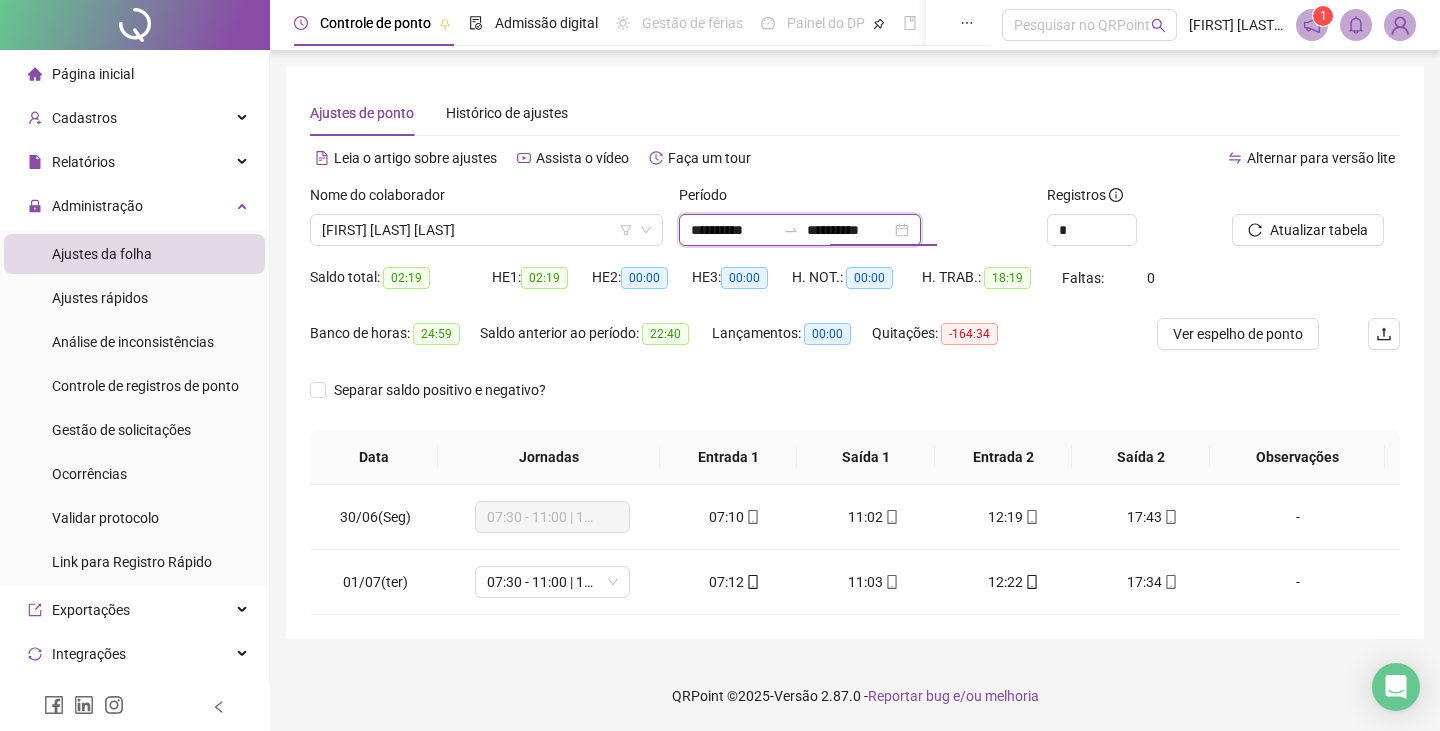 click on "**********" at bounding box center (849, 230) 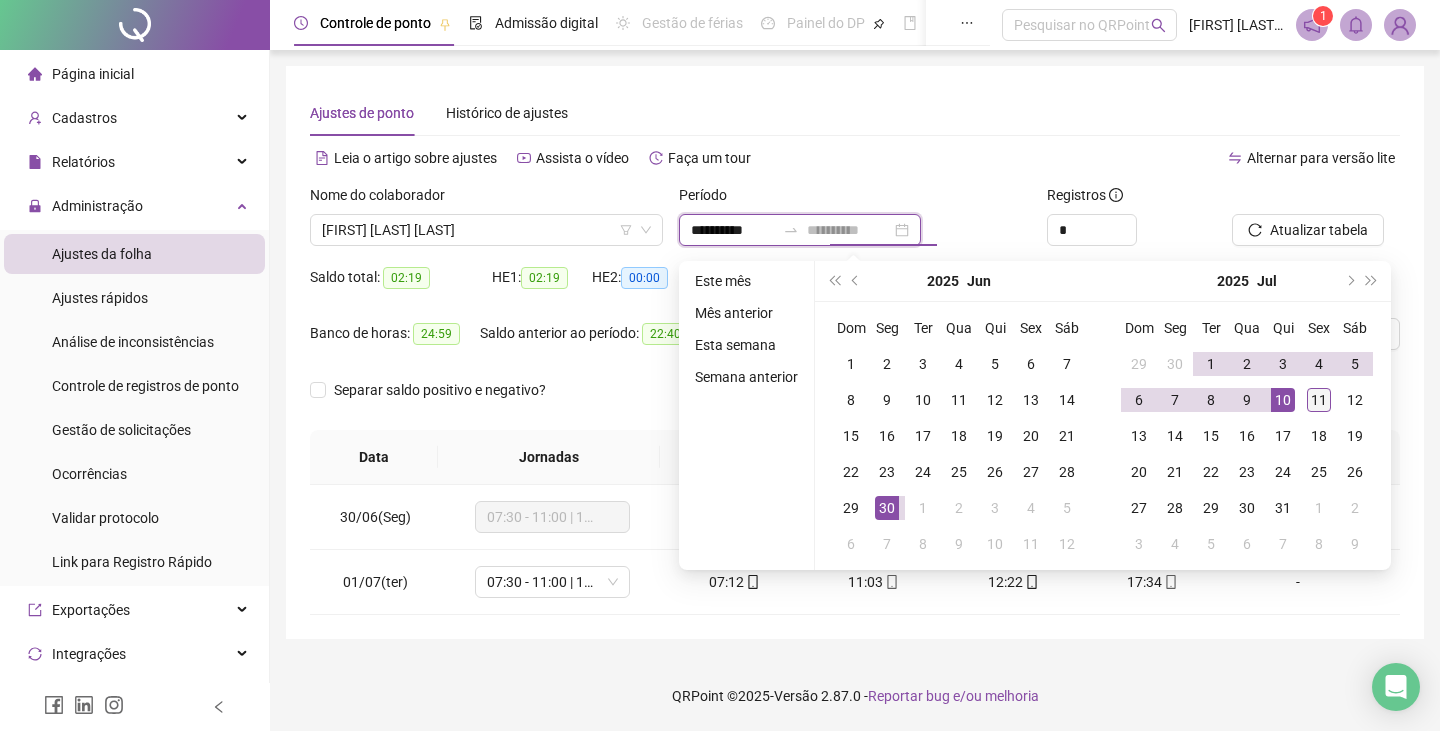 type on "**********" 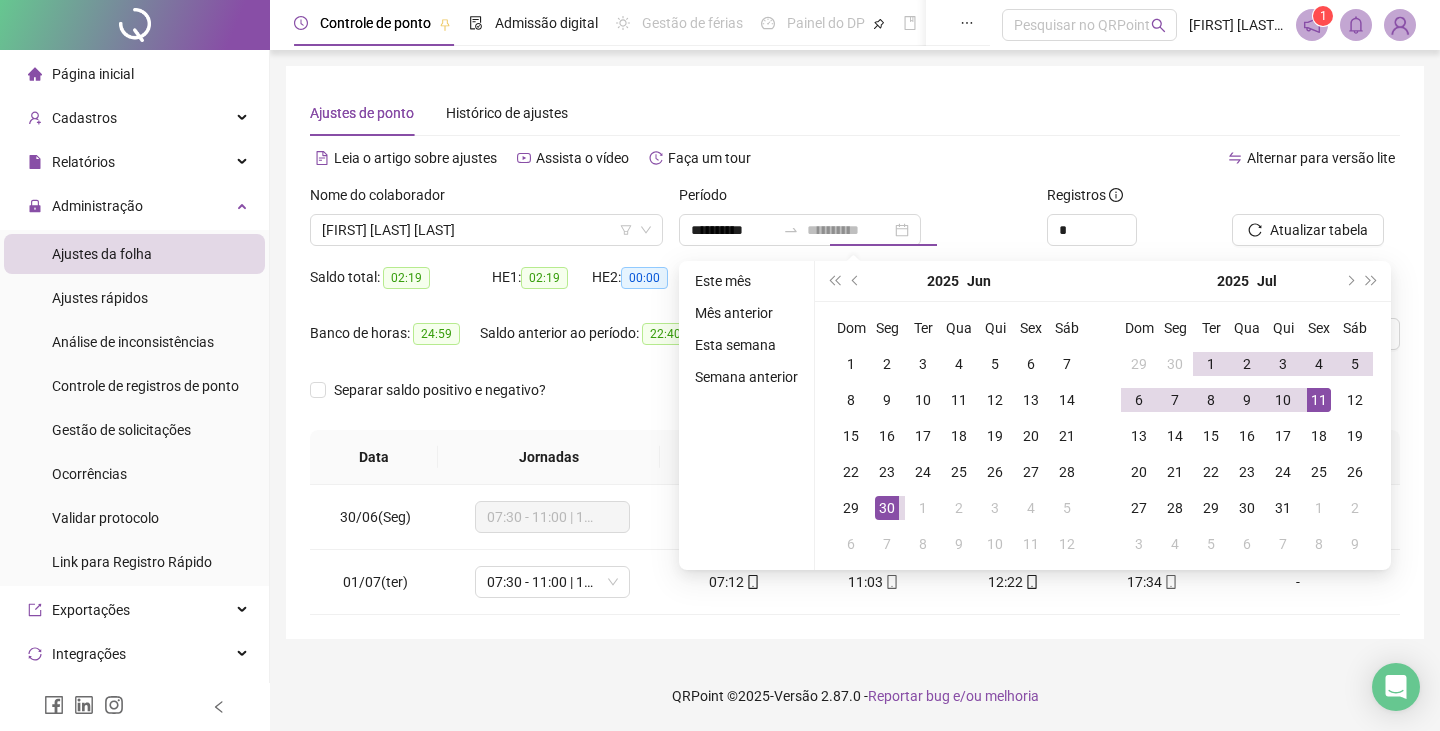 click on "11" at bounding box center [1319, 400] 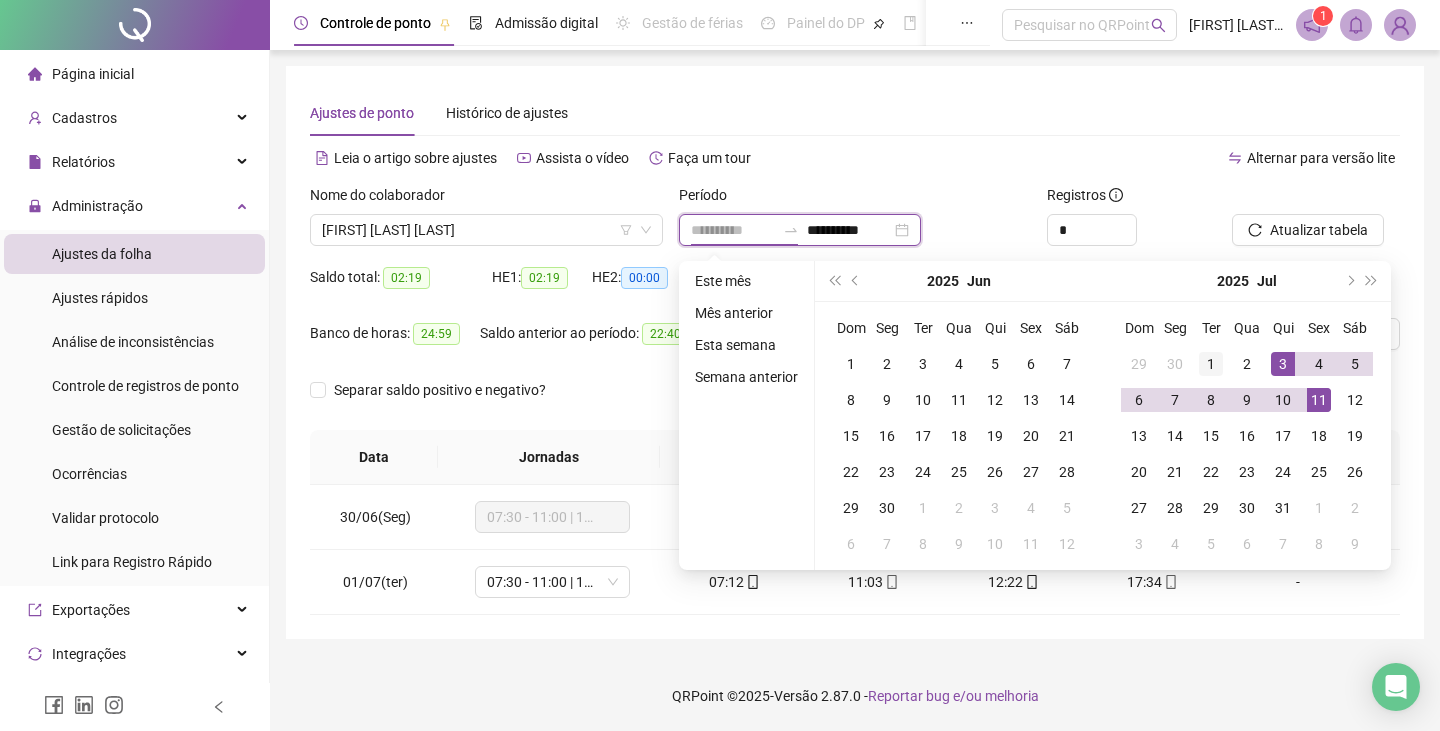 type on "**********" 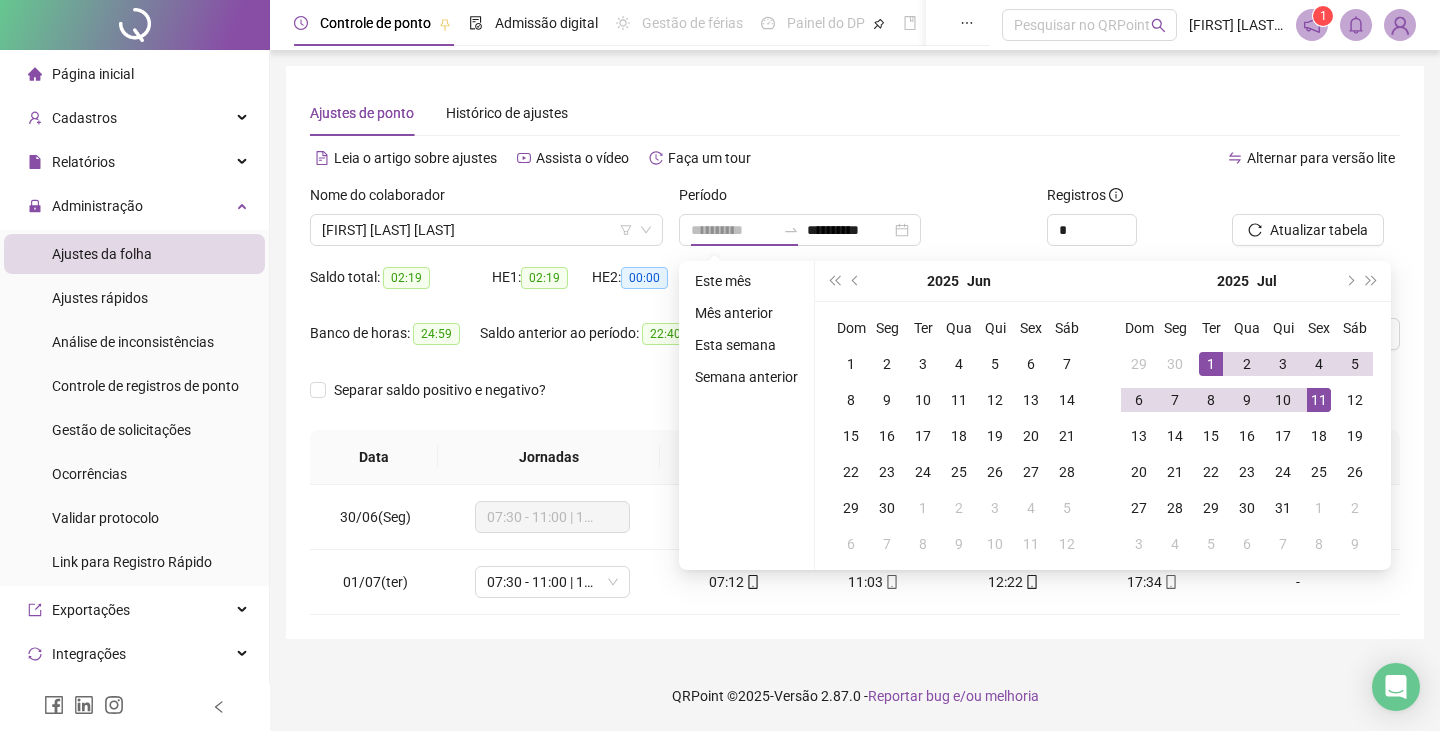 click on "1" at bounding box center (1211, 364) 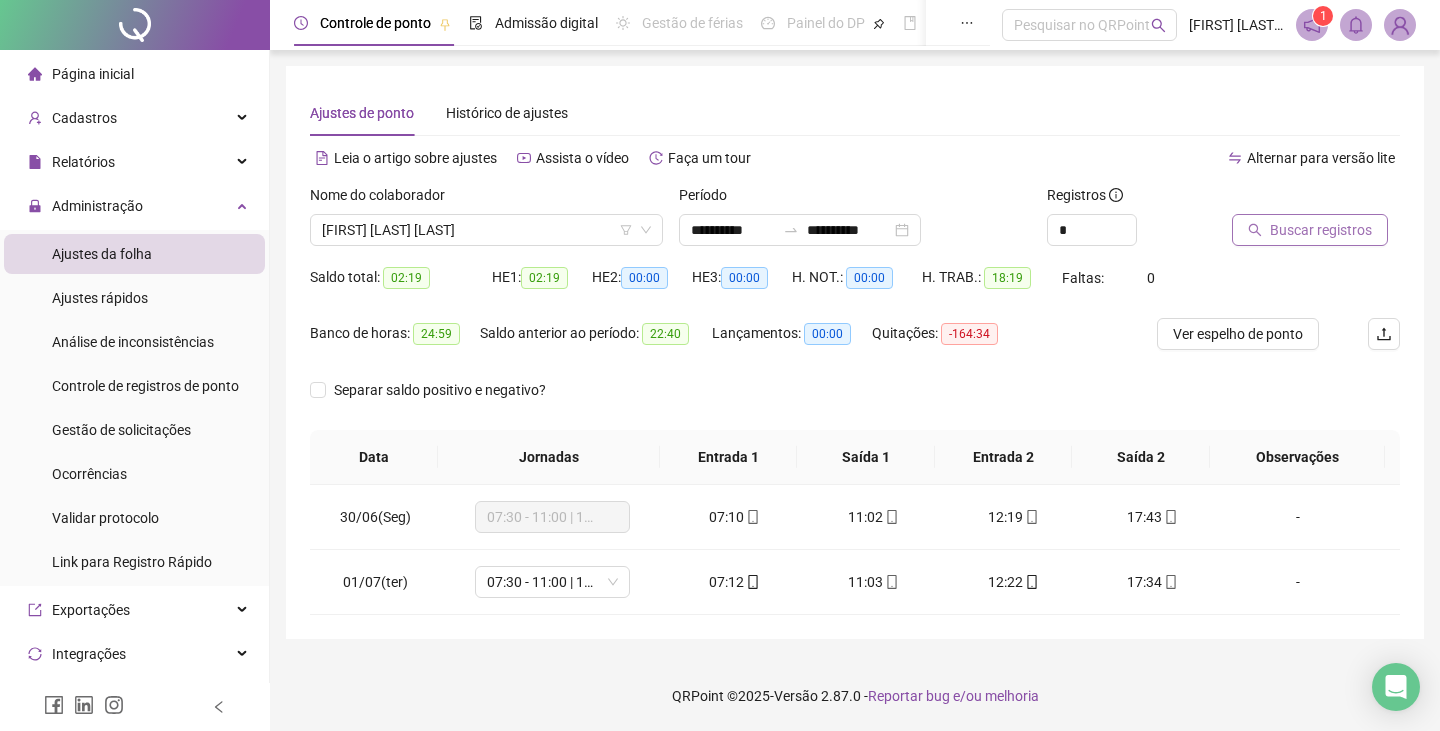 click on "Buscar registros" at bounding box center (1321, 230) 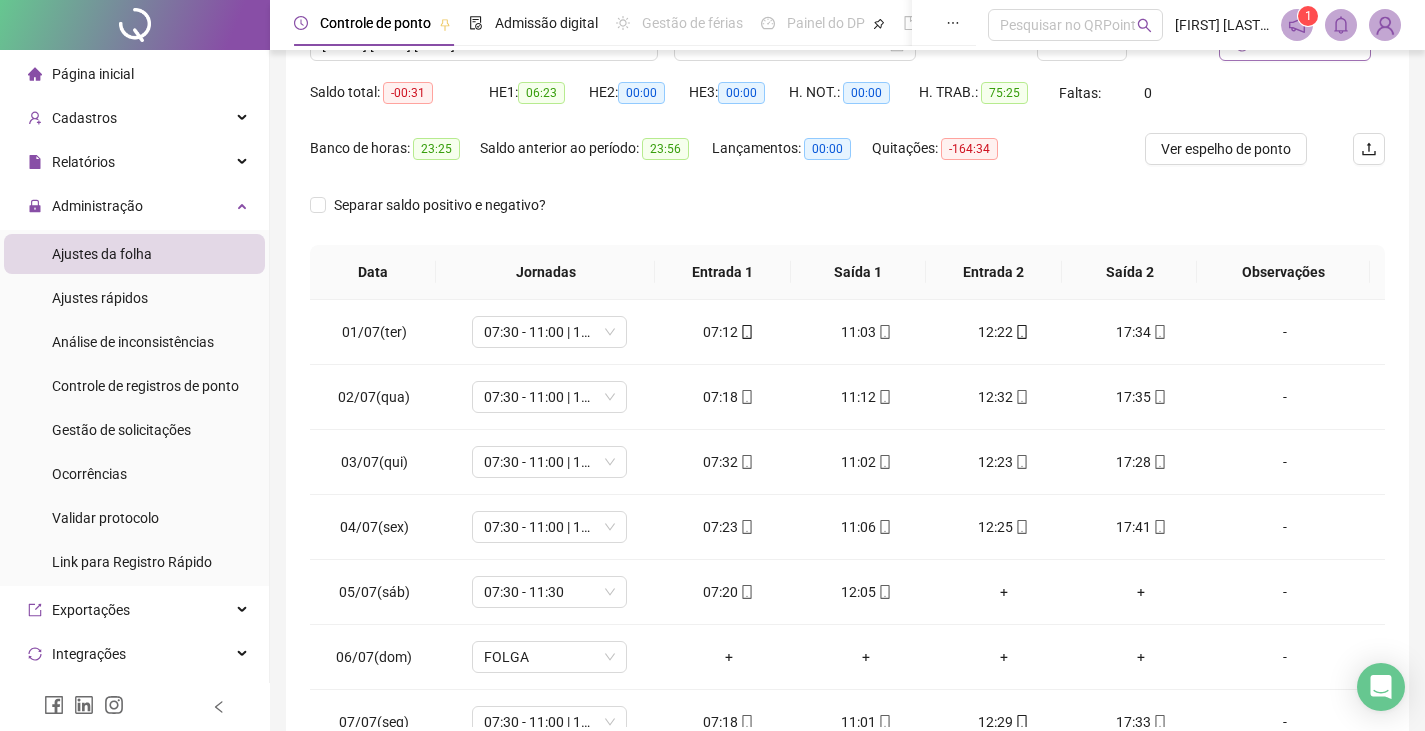 scroll, scrollTop: 291, scrollLeft: 0, axis: vertical 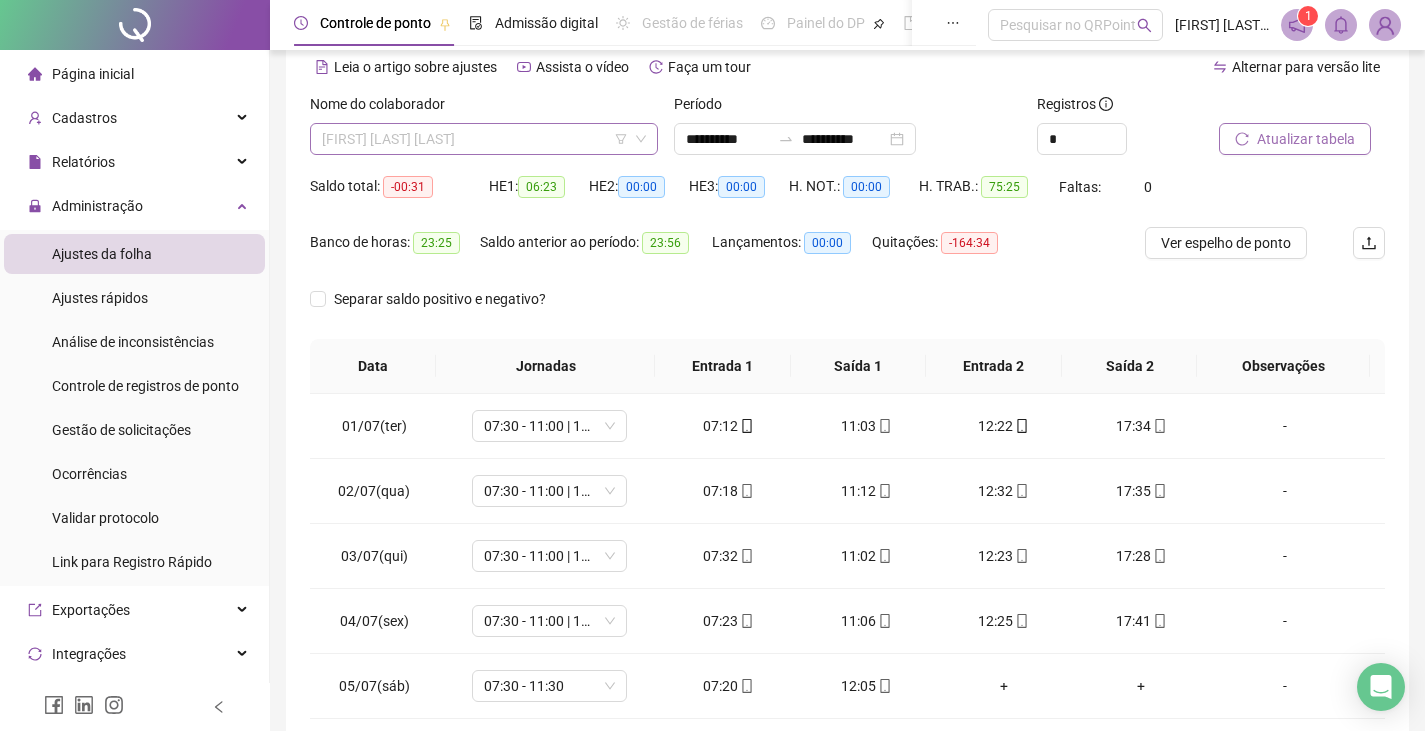 click on "EDMARA ALVES SOARES" at bounding box center [484, 139] 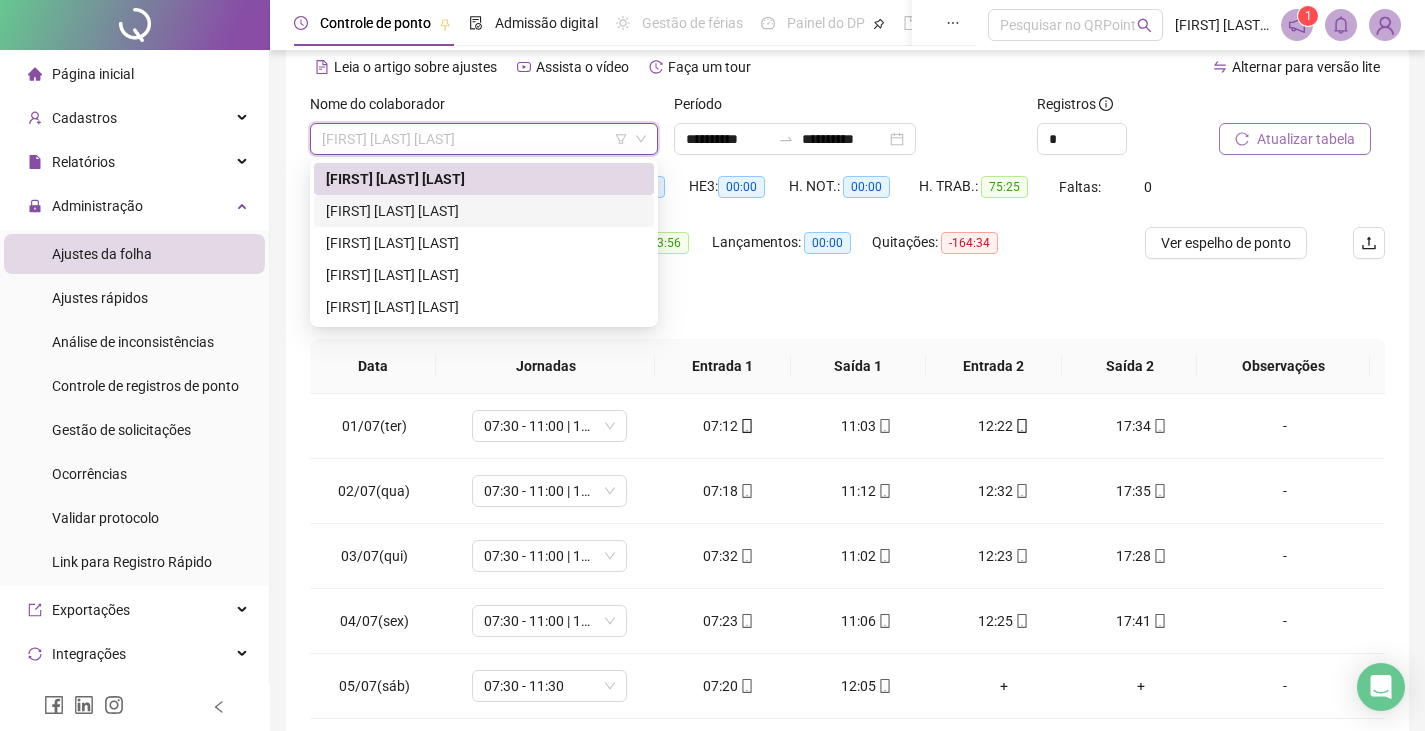 click on "KAUANA RIBEIRO SOARES" at bounding box center (484, 211) 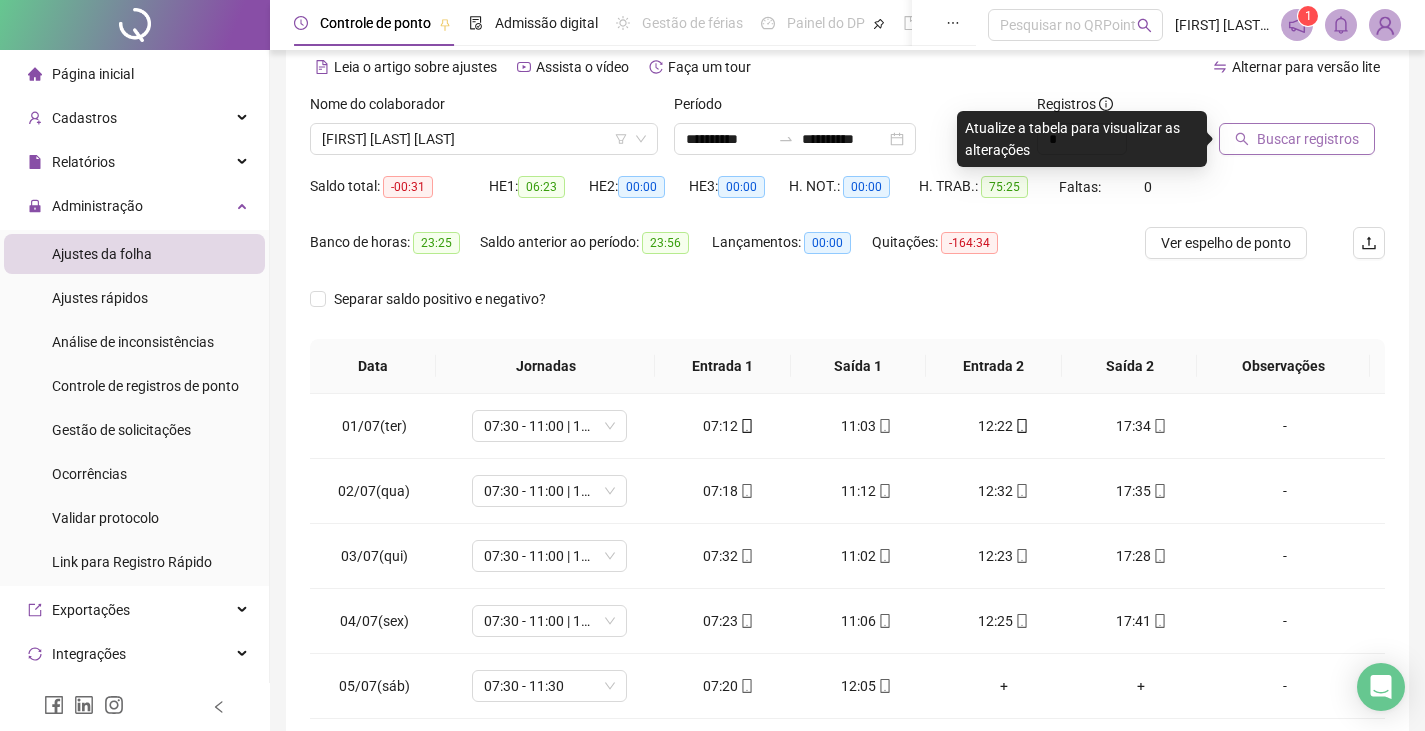 click on "Buscar registros" at bounding box center (1297, 139) 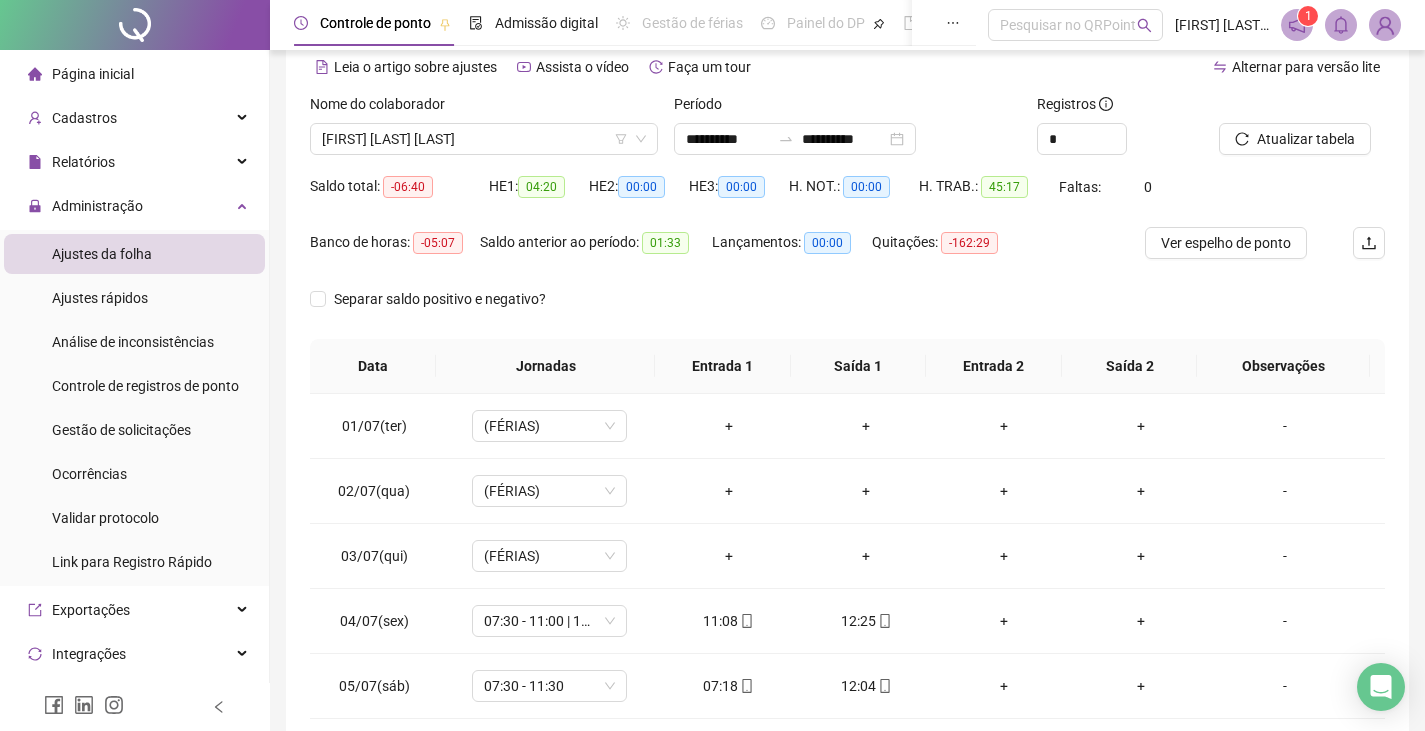 scroll, scrollTop: 291, scrollLeft: 0, axis: vertical 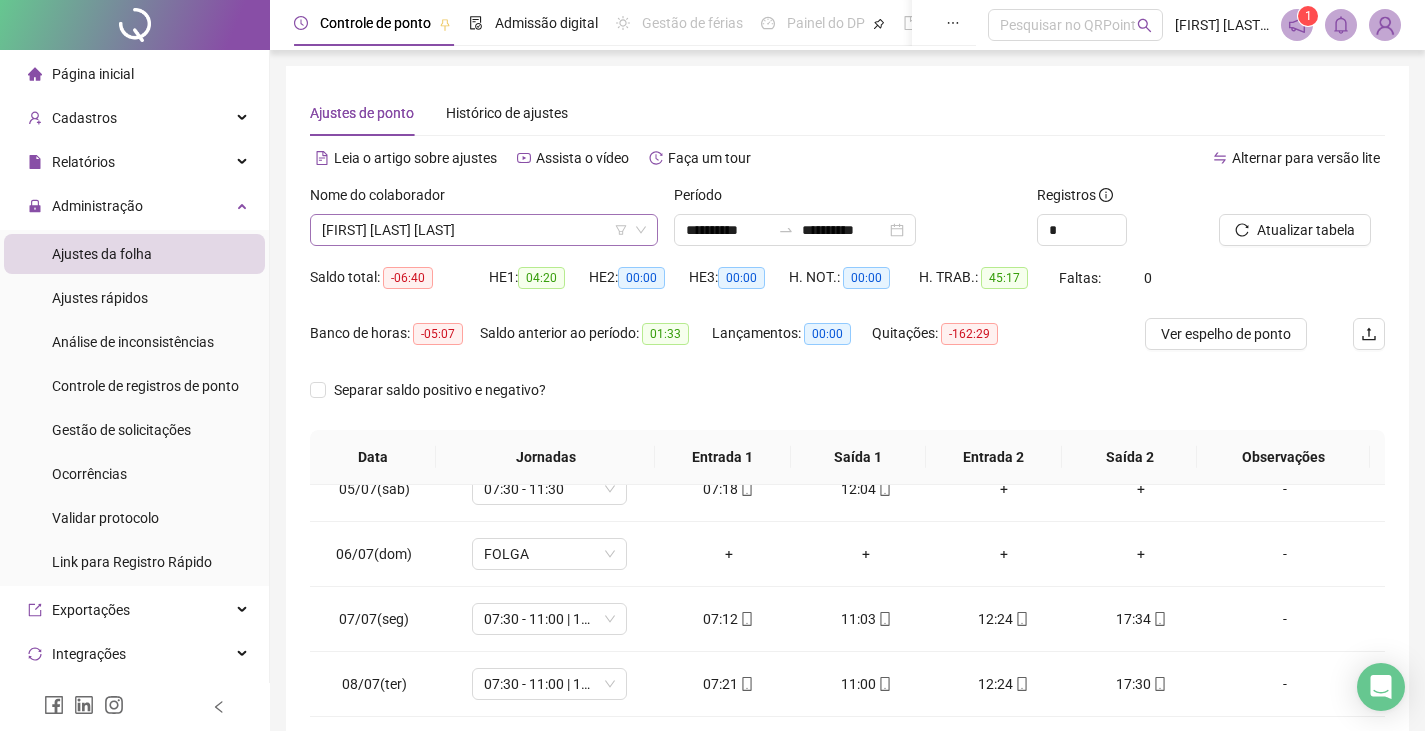 click on "KAUANA RIBEIRO SOARES" at bounding box center [484, 230] 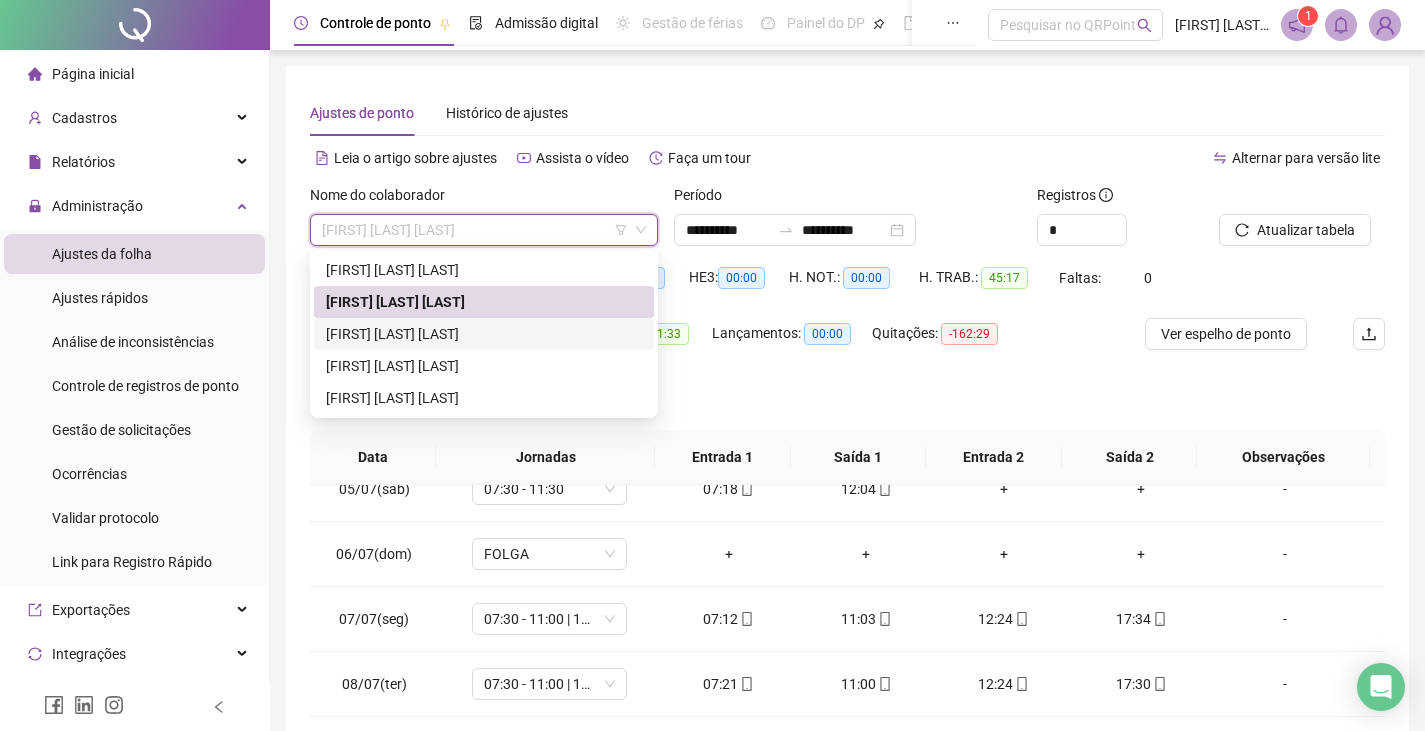 click on "LUCIANA DA SILVA MATOS" at bounding box center [484, 334] 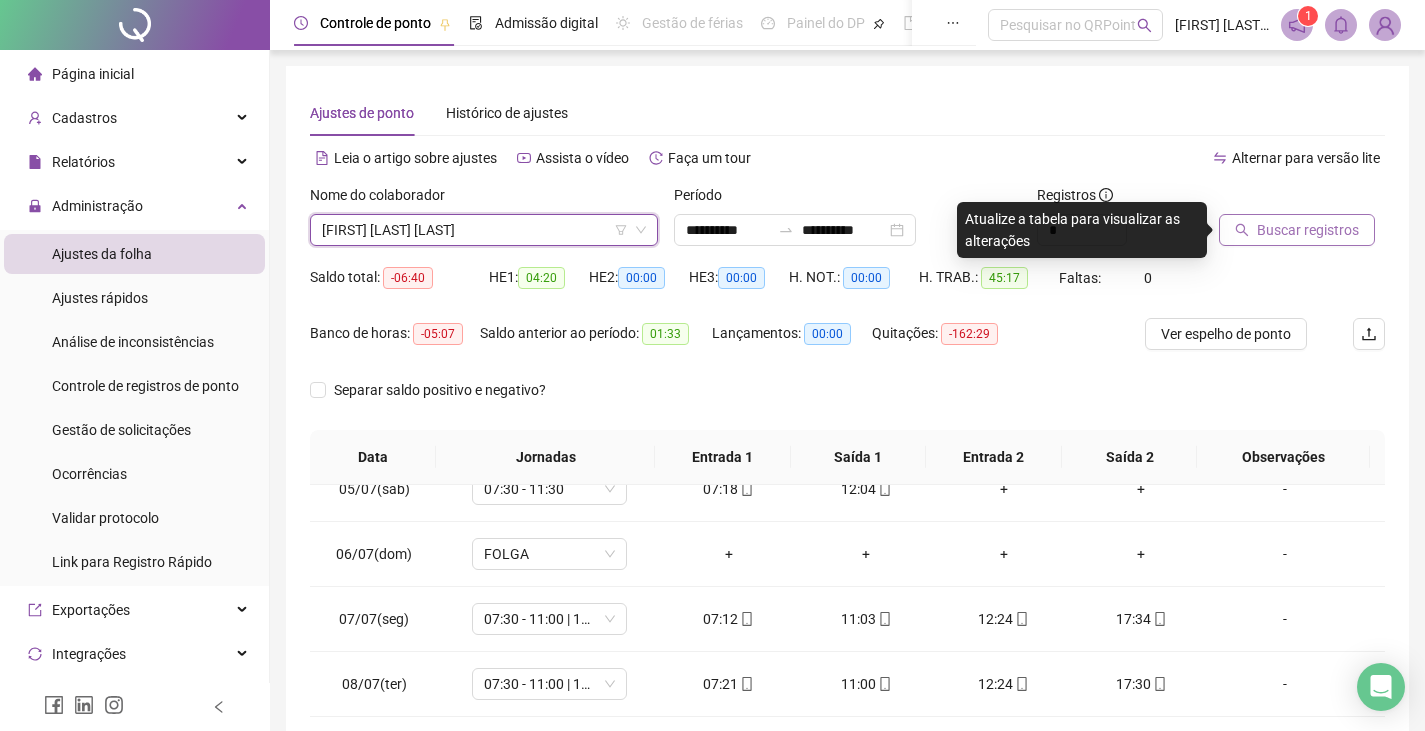 click 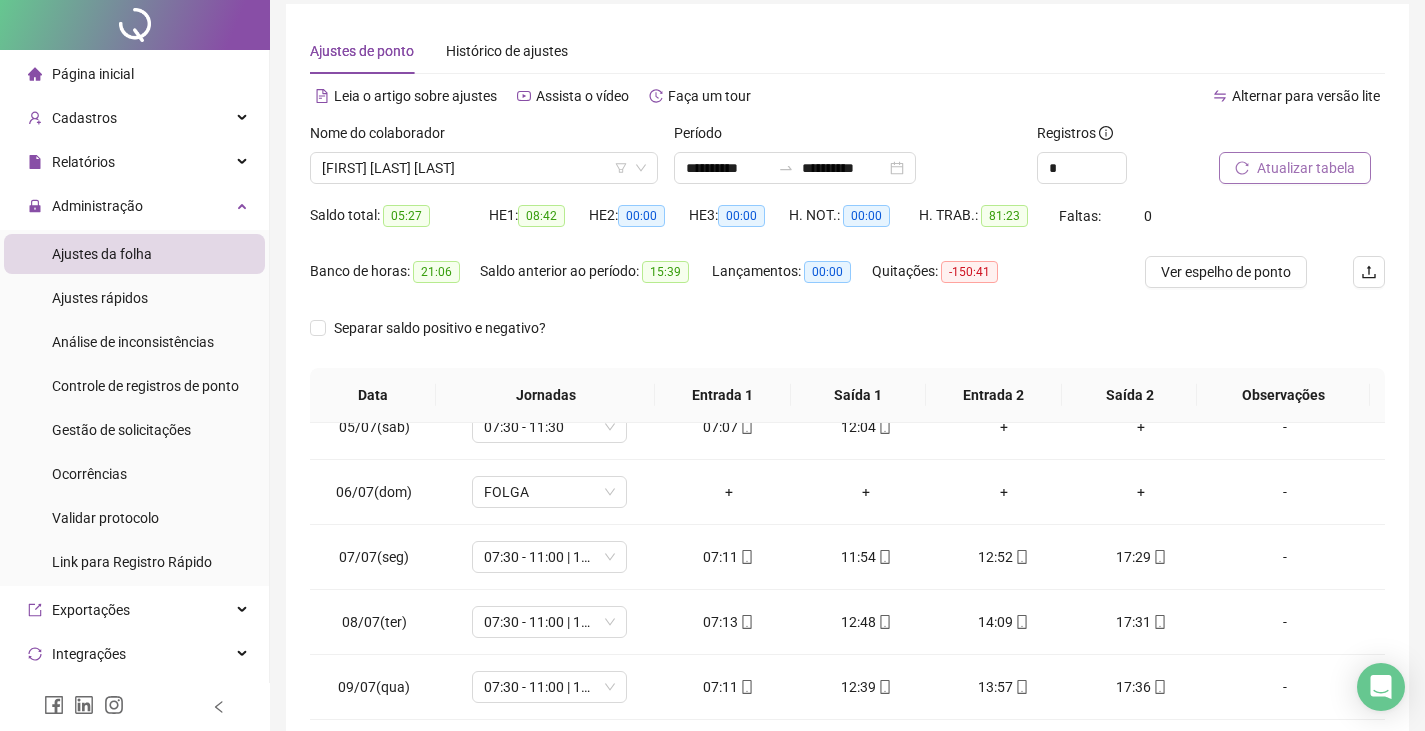 scroll, scrollTop: 0, scrollLeft: 0, axis: both 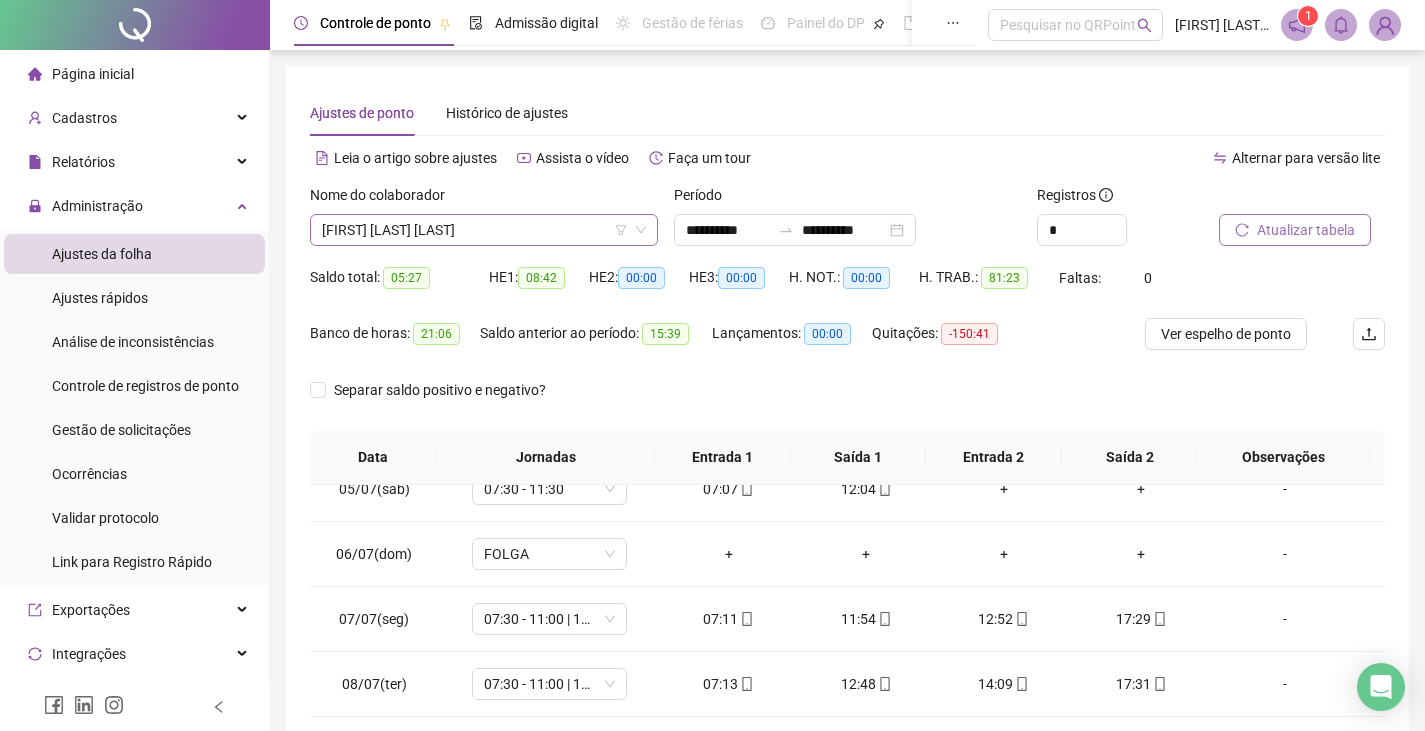click on "LUCIANA DA SILVA MATOS" at bounding box center (484, 230) 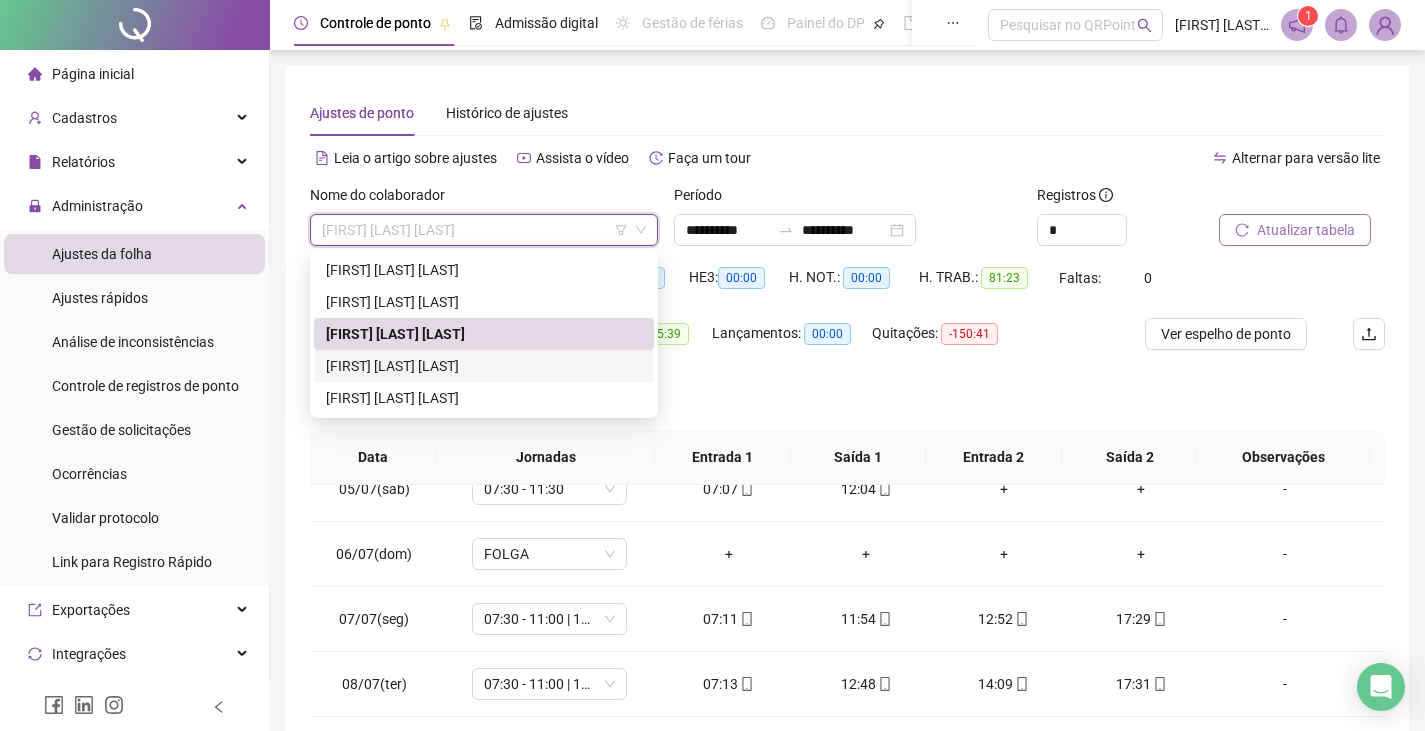 click on "ROSELI DOS SANTOS" at bounding box center [484, 366] 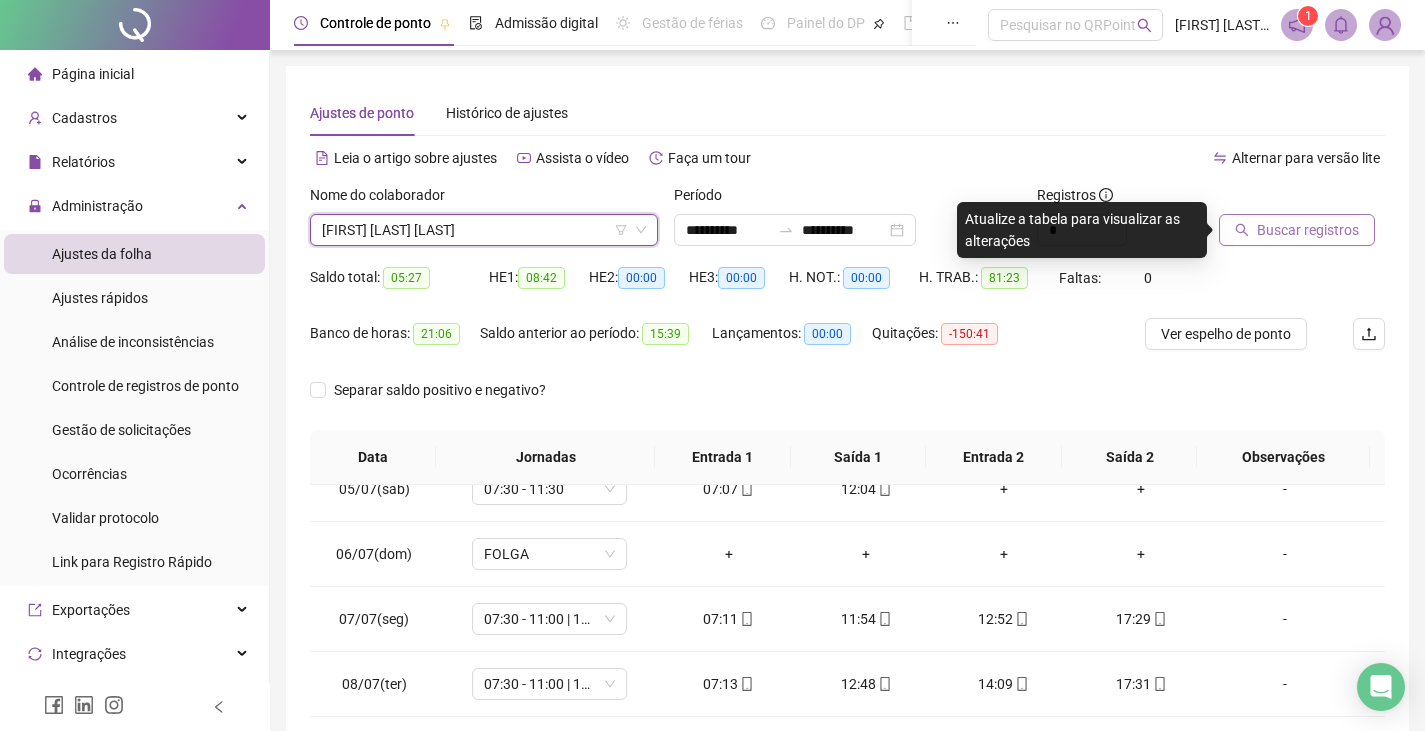 click on "Buscar registros" at bounding box center [1297, 230] 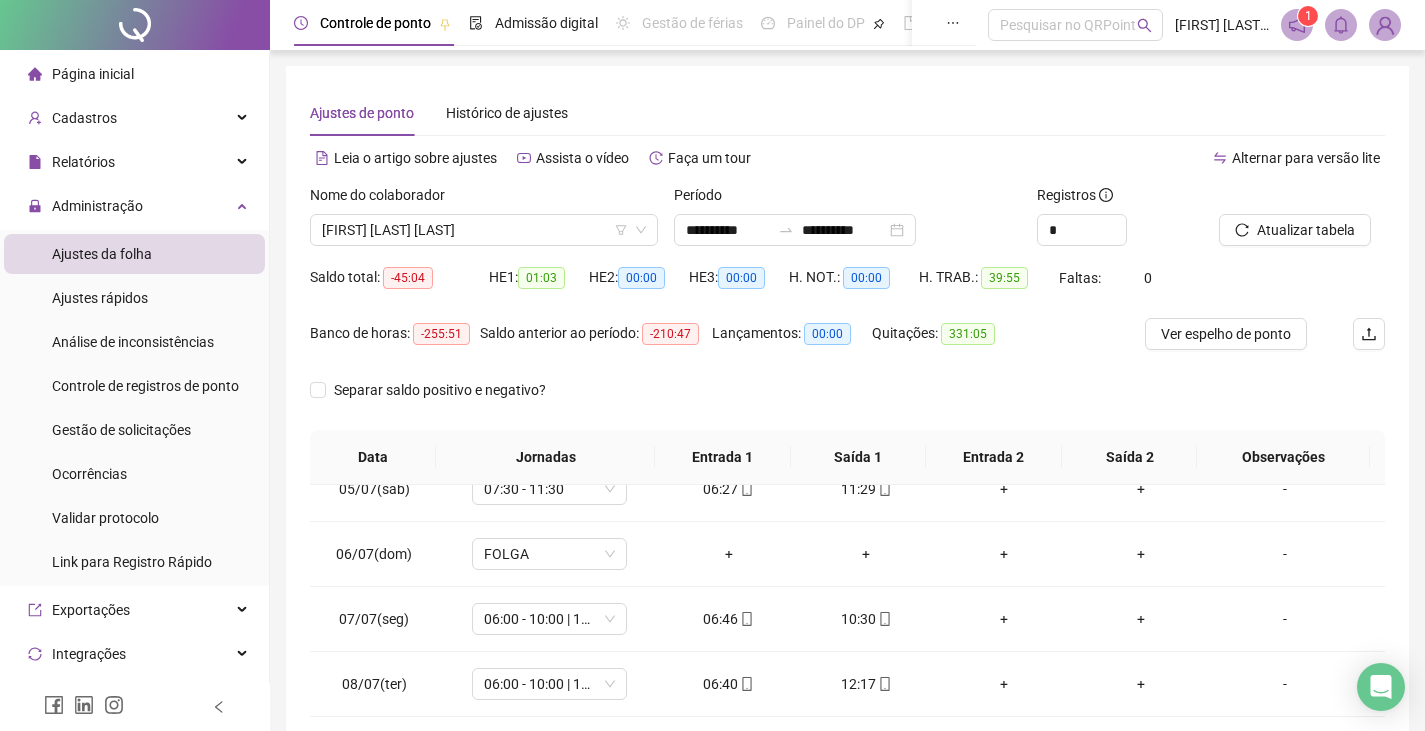 scroll, scrollTop: 291, scrollLeft: 0, axis: vertical 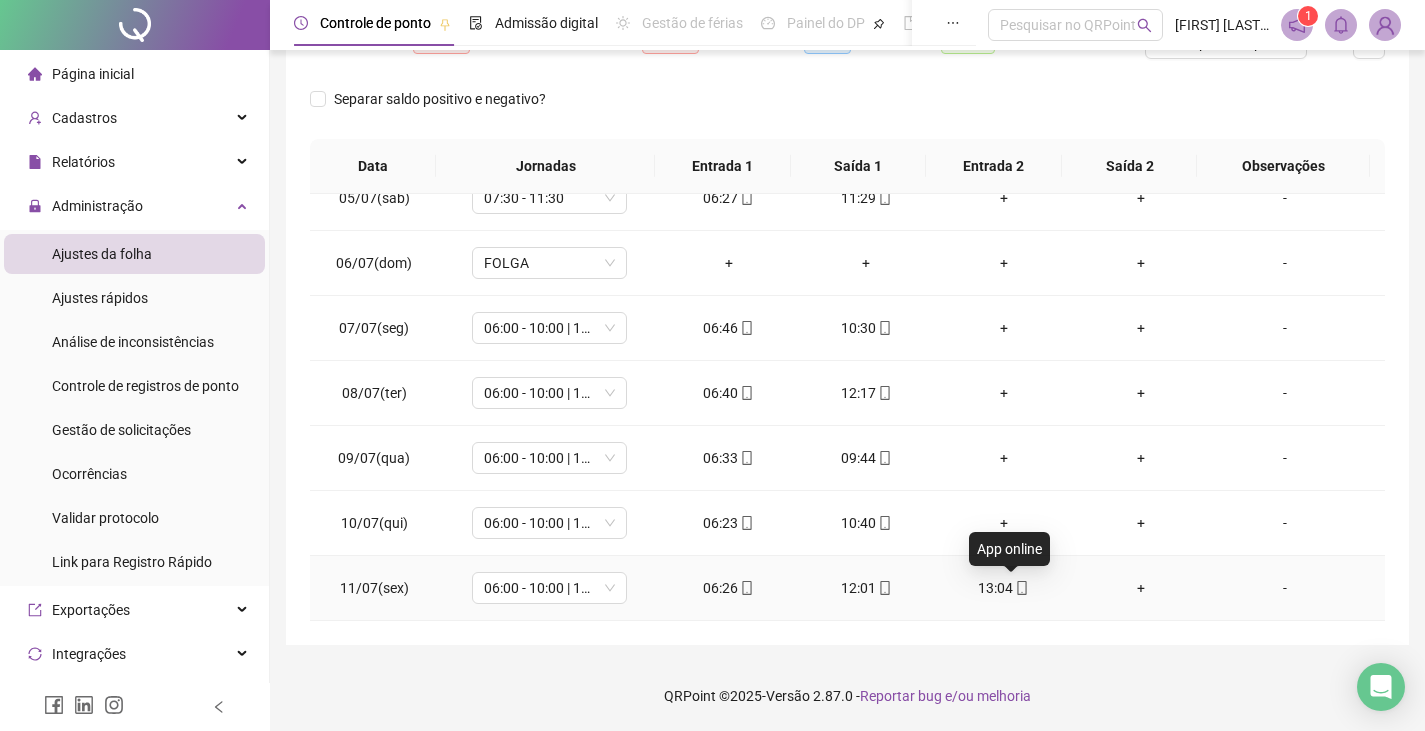 click at bounding box center (1021, 588) 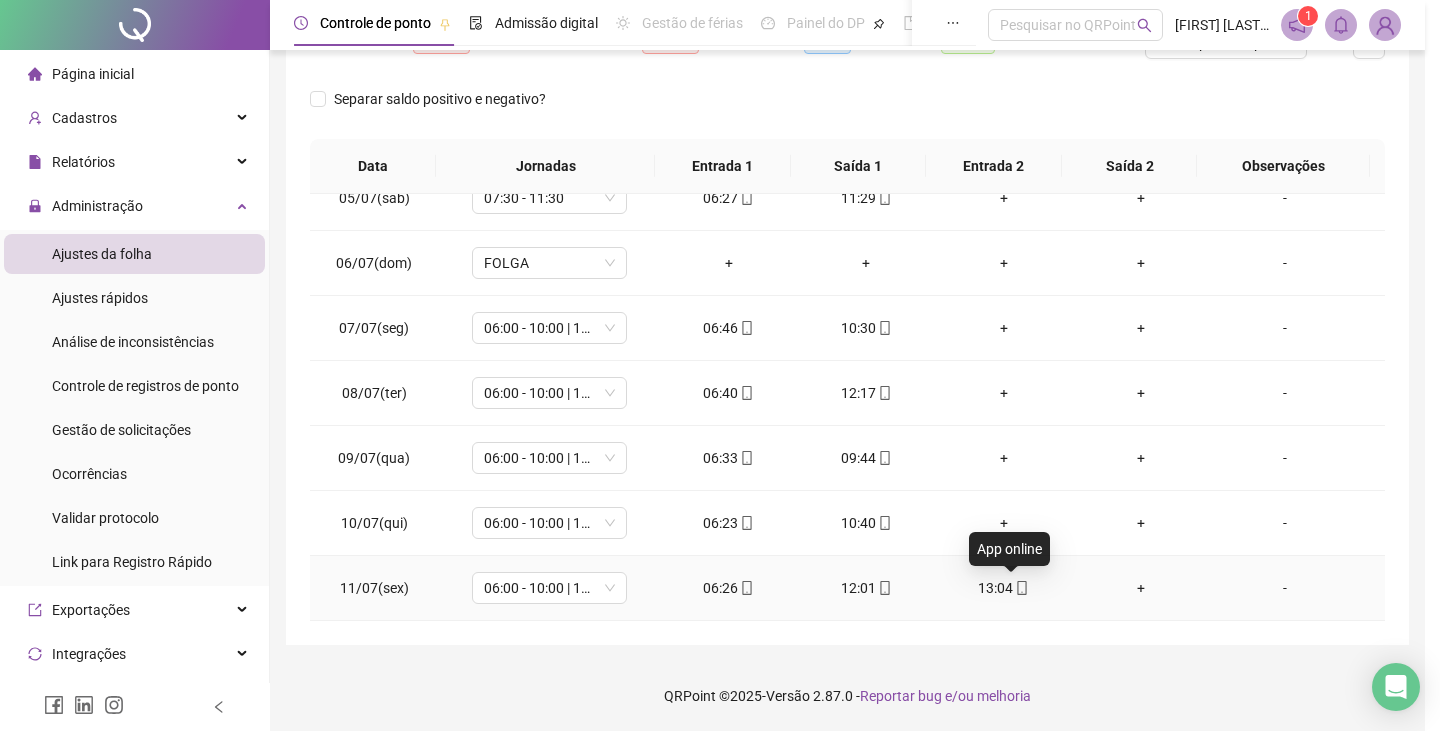 type on "**********" 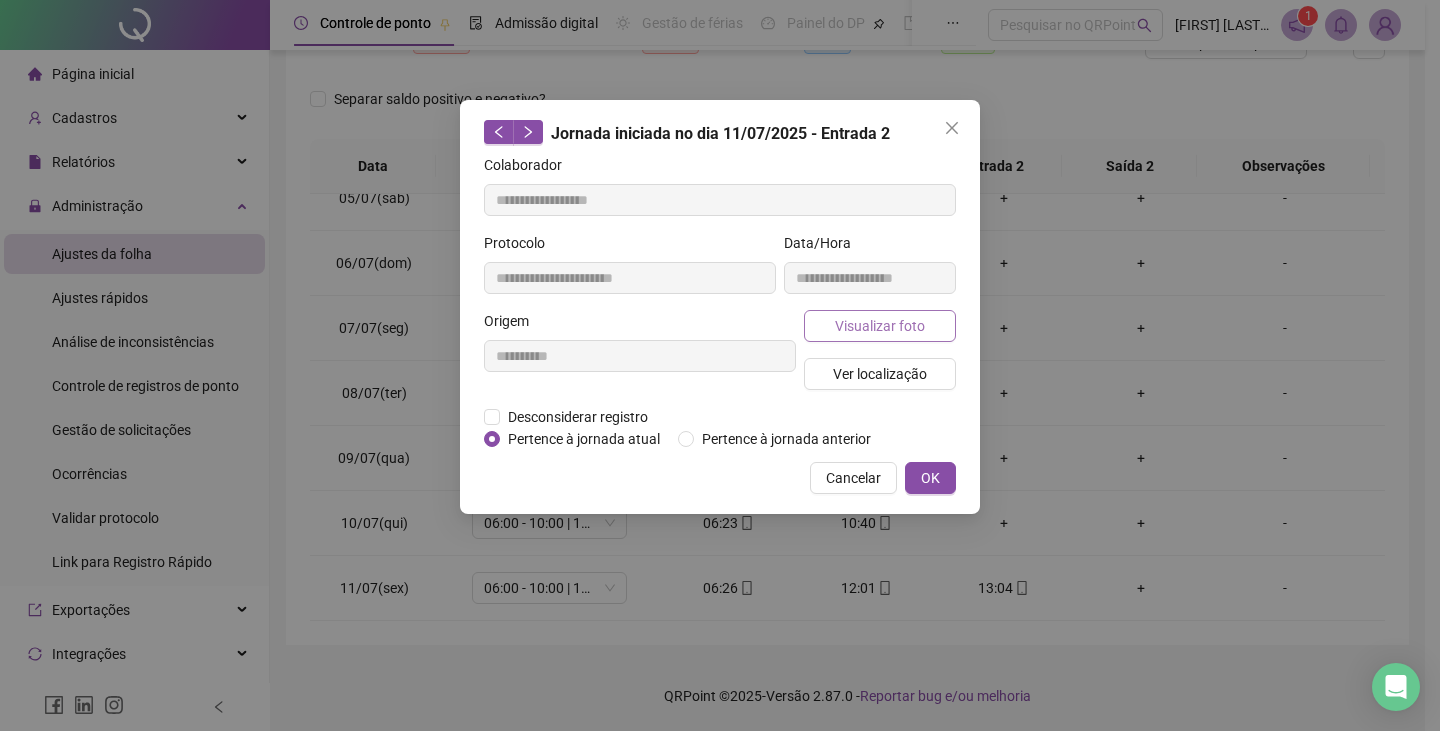 click on "Visualizar foto" at bounding box center [880, 326] 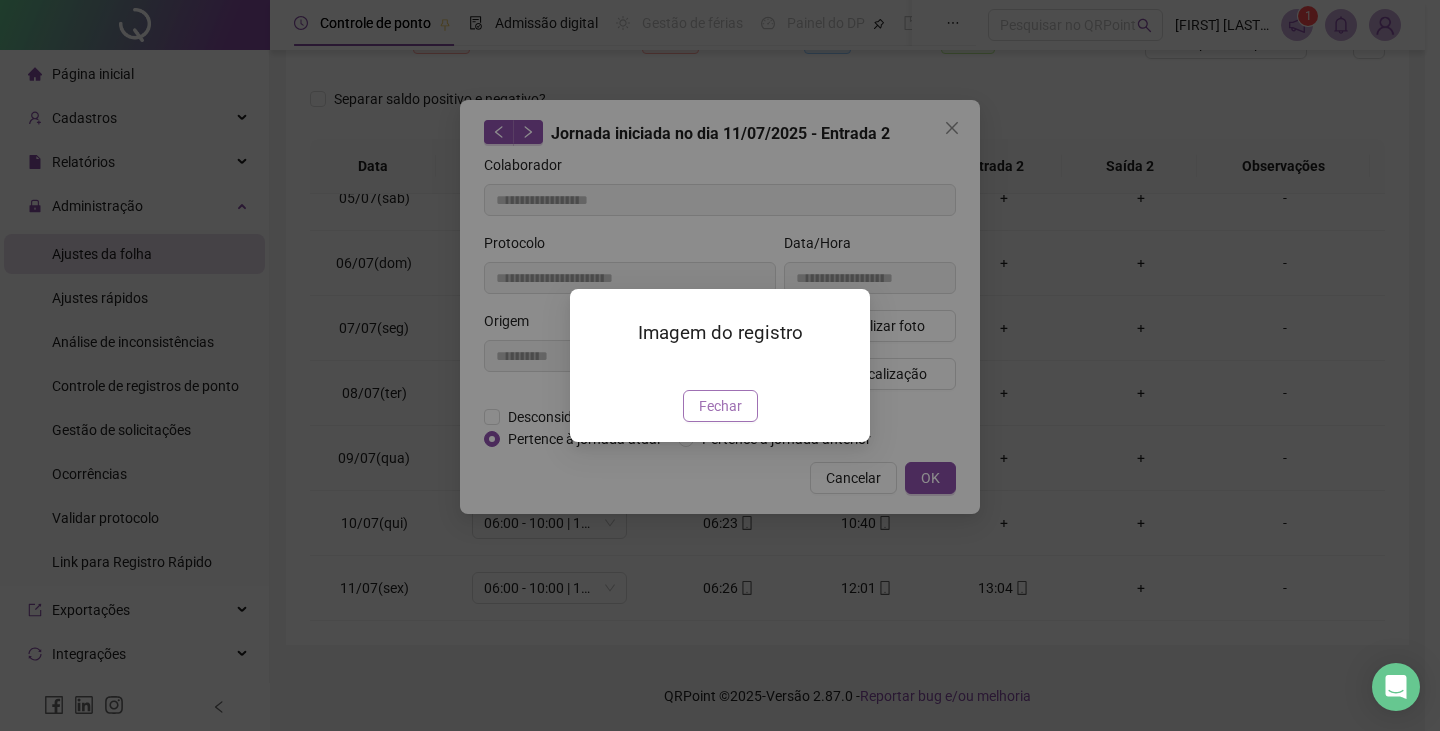 click on "Fechar" at bounding box center [720, 406] 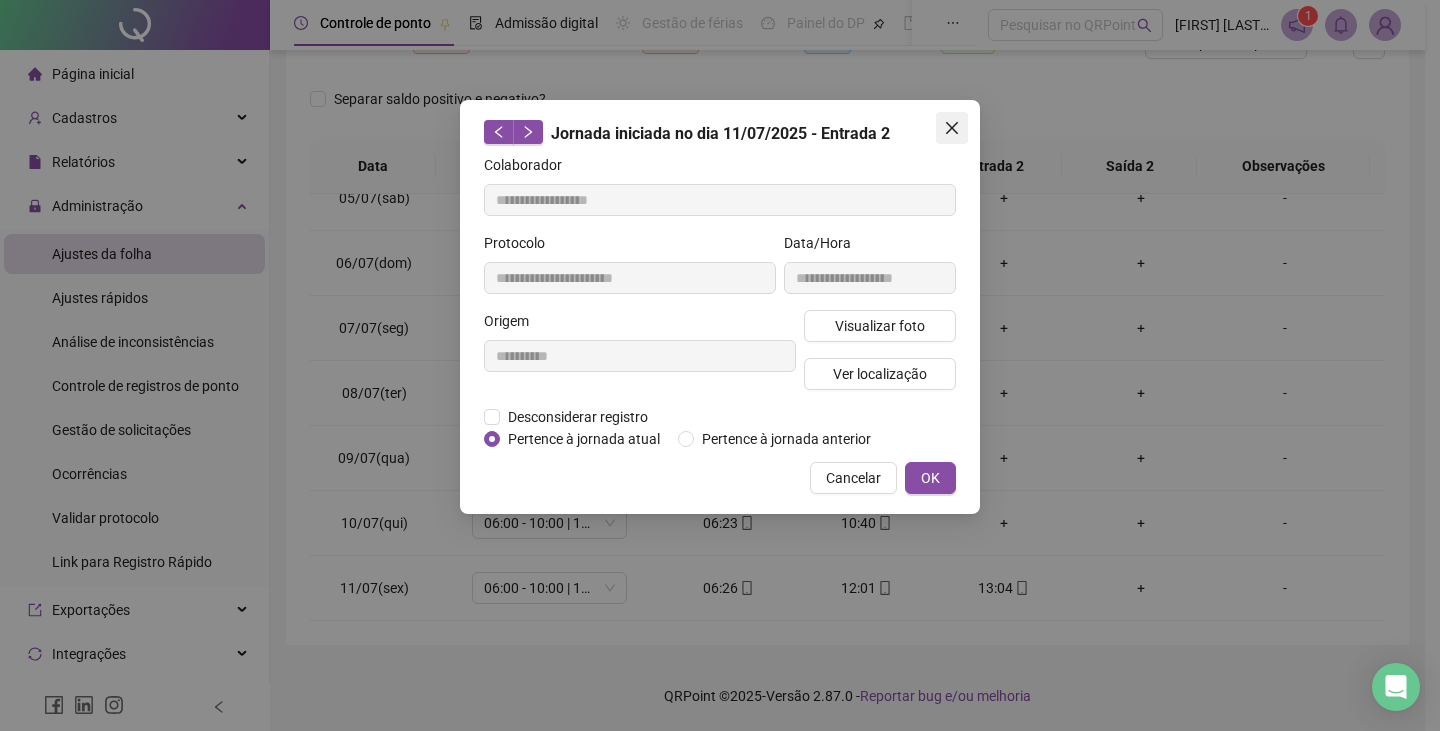 click 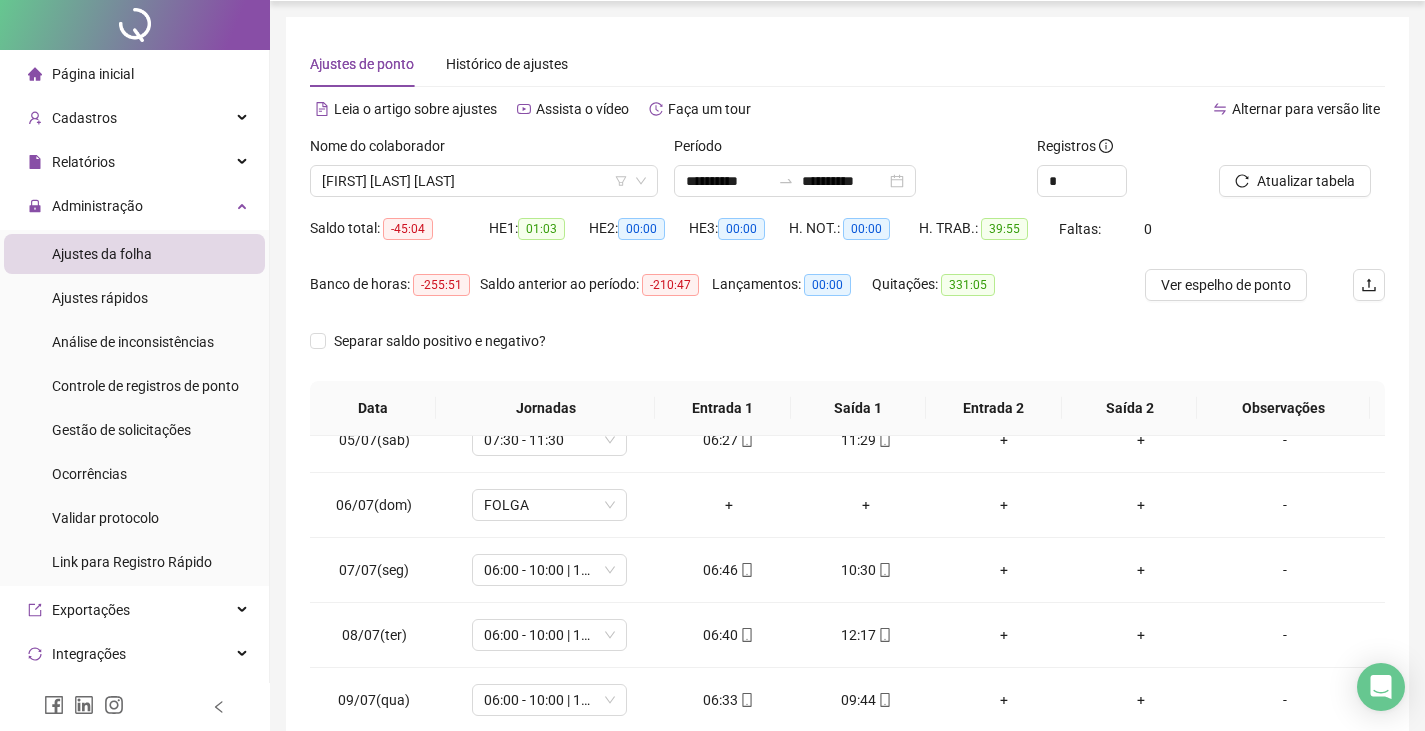 scroll, scrollTop: 0, scrollLeft: 0, axis: both 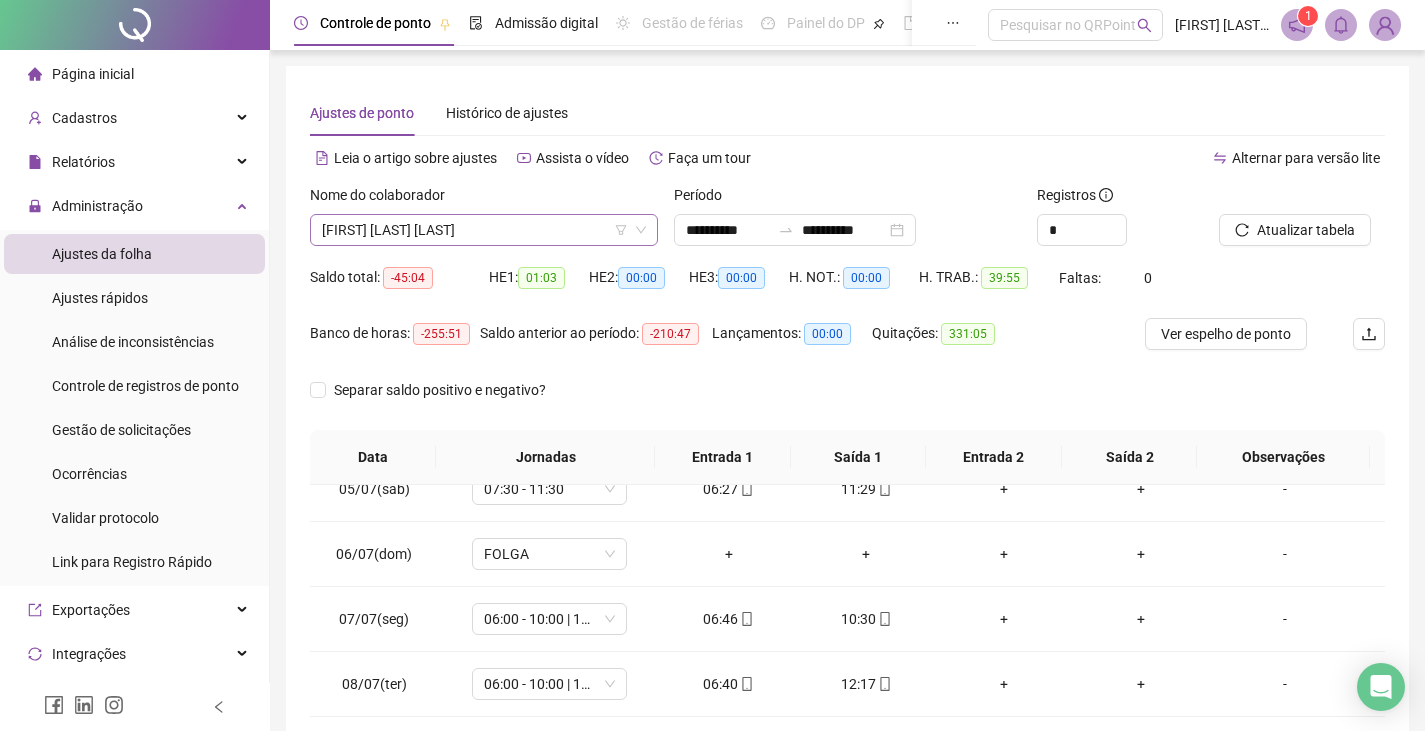 click on "ROSELI DOS SANTOS" at bounding box center (484, 230) 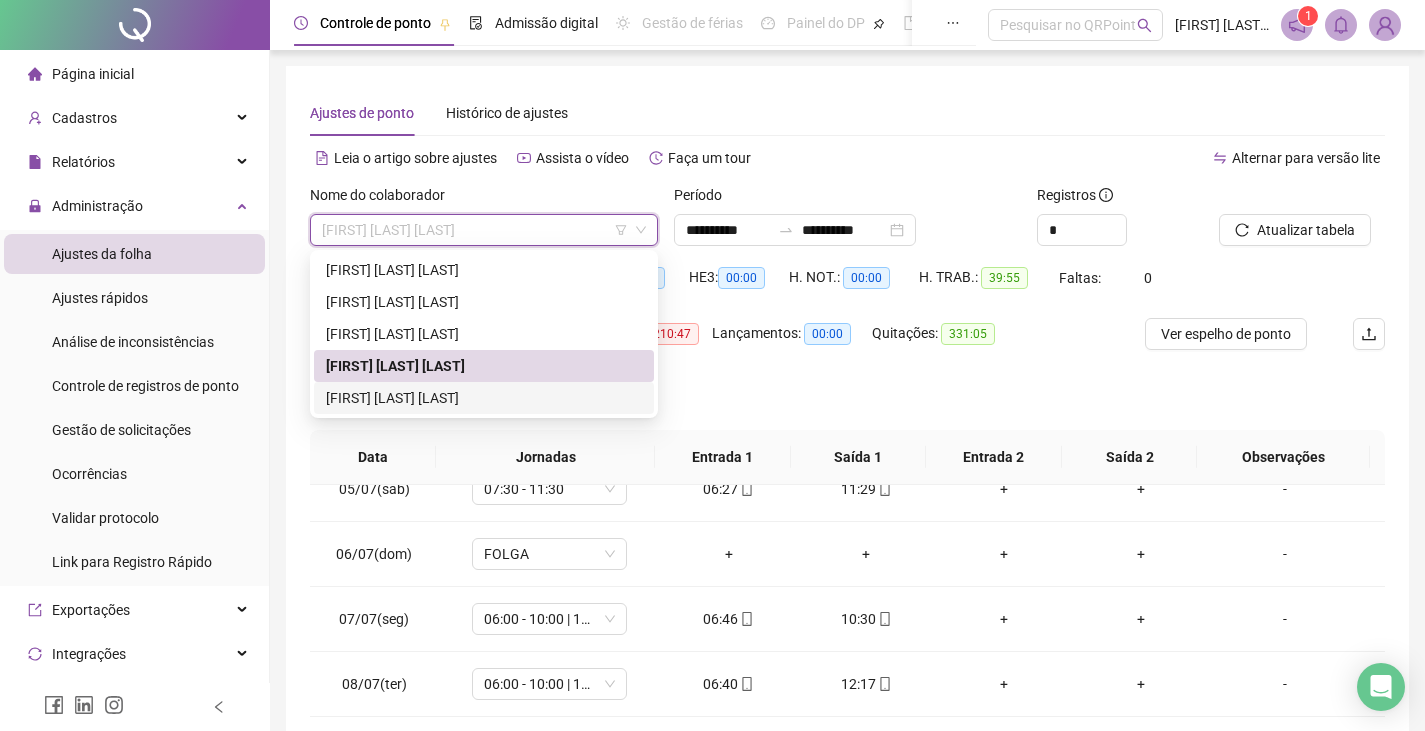 click on "VITORIA RIBEIRO DA SILVA" at bounding box center (484, 398) 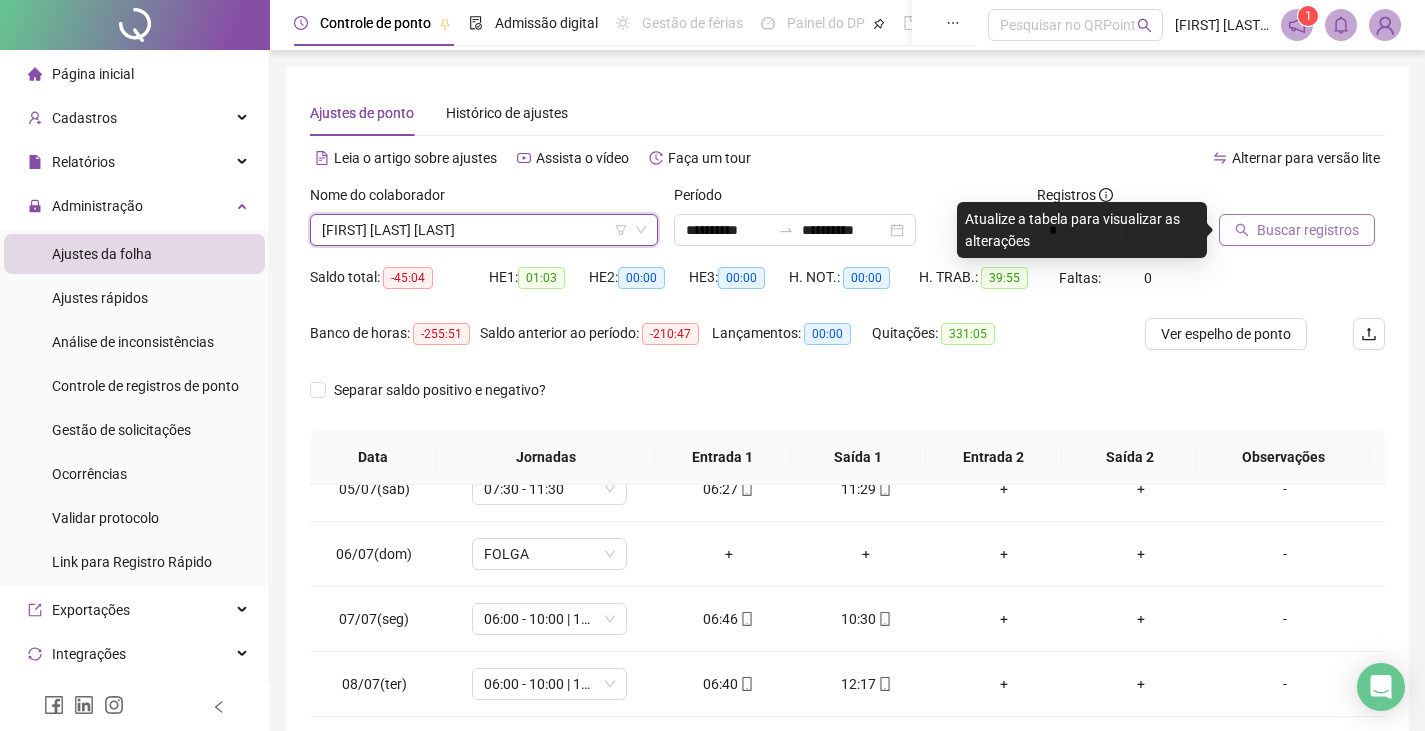 click on "Buscar registros" at bounding box center [1308, 230] 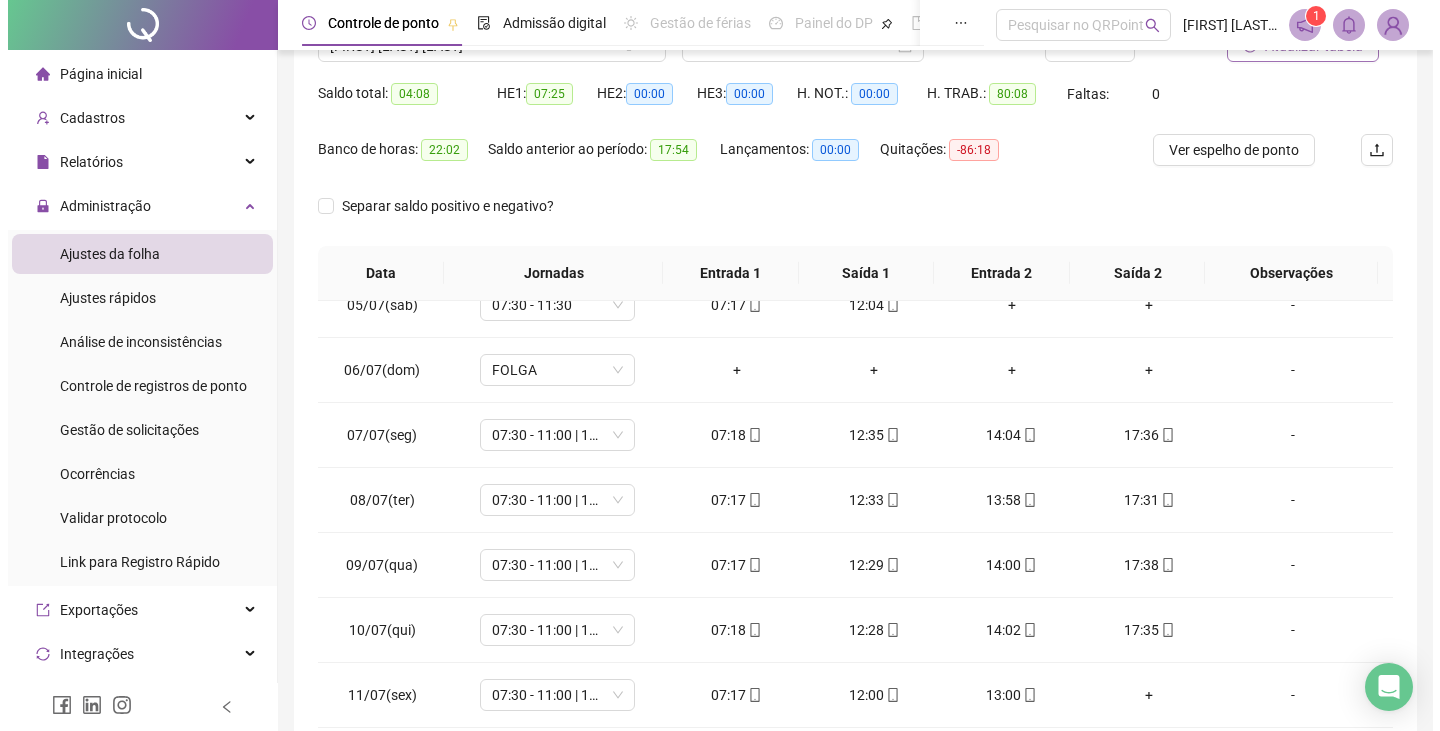 scroll, scrollTop: 0, scrollLeft: 0, axis: both 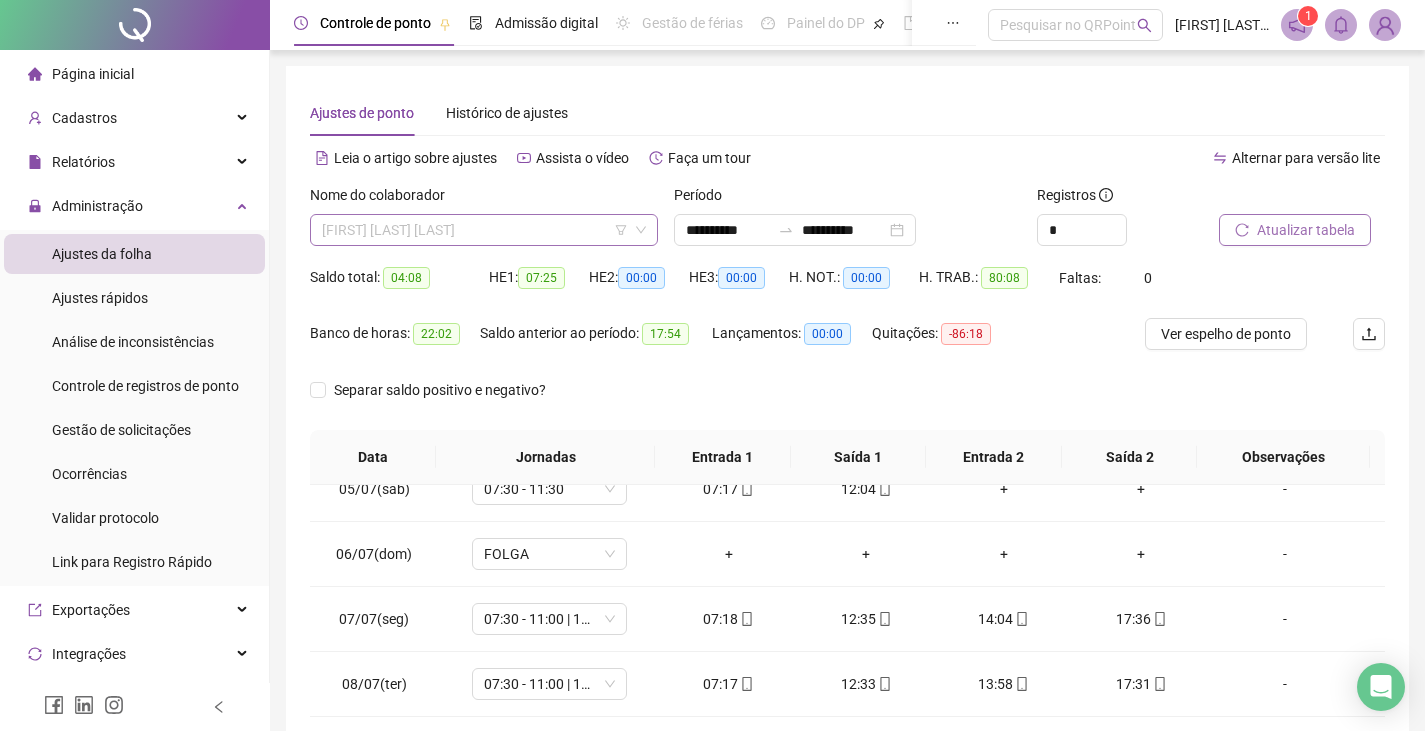 click on "VITORIA RIBEIRO DA SILVA" at bounding box center [484, 230] 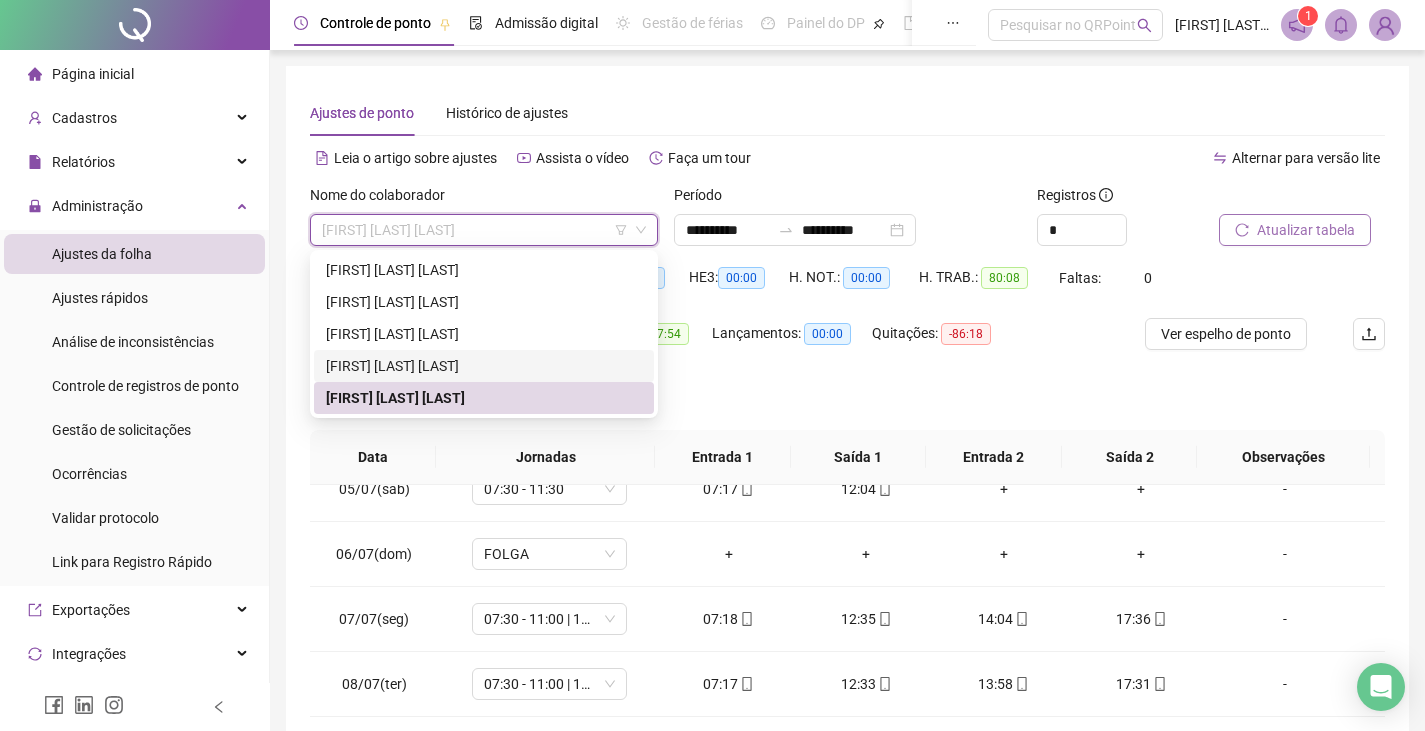click on "Separar saldo positivo e negativo?" at bounding box center (847, 402) 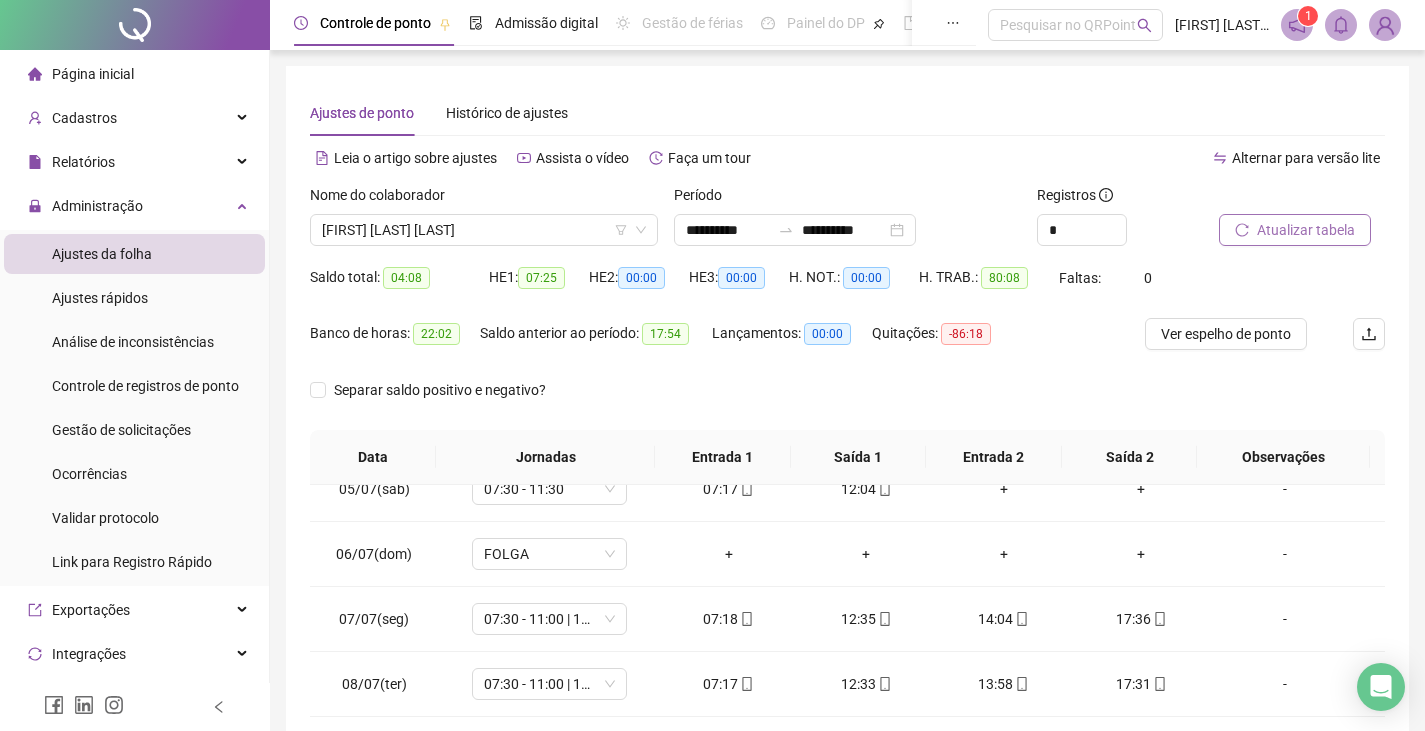 click at bounding box center [1385, 25] 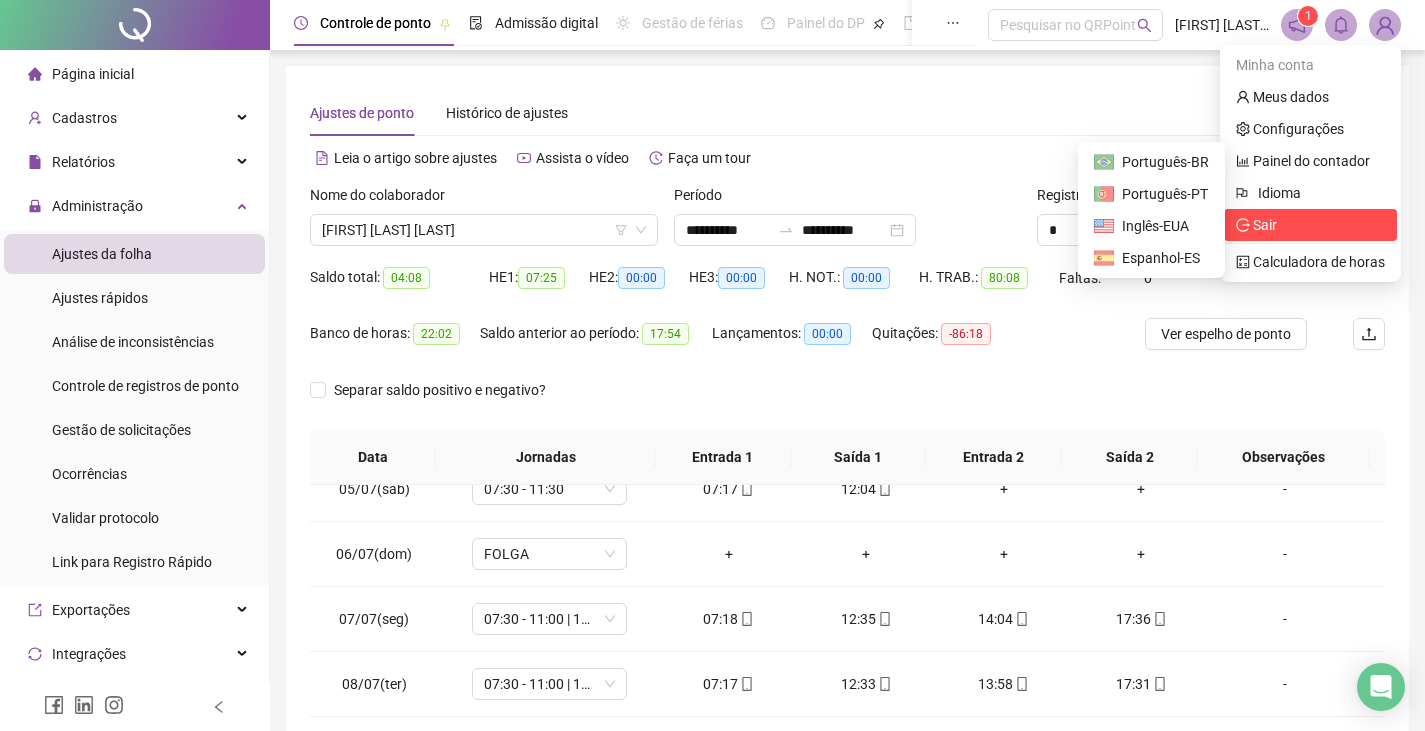 click on "Sair" at bounding box center (1310, 225) 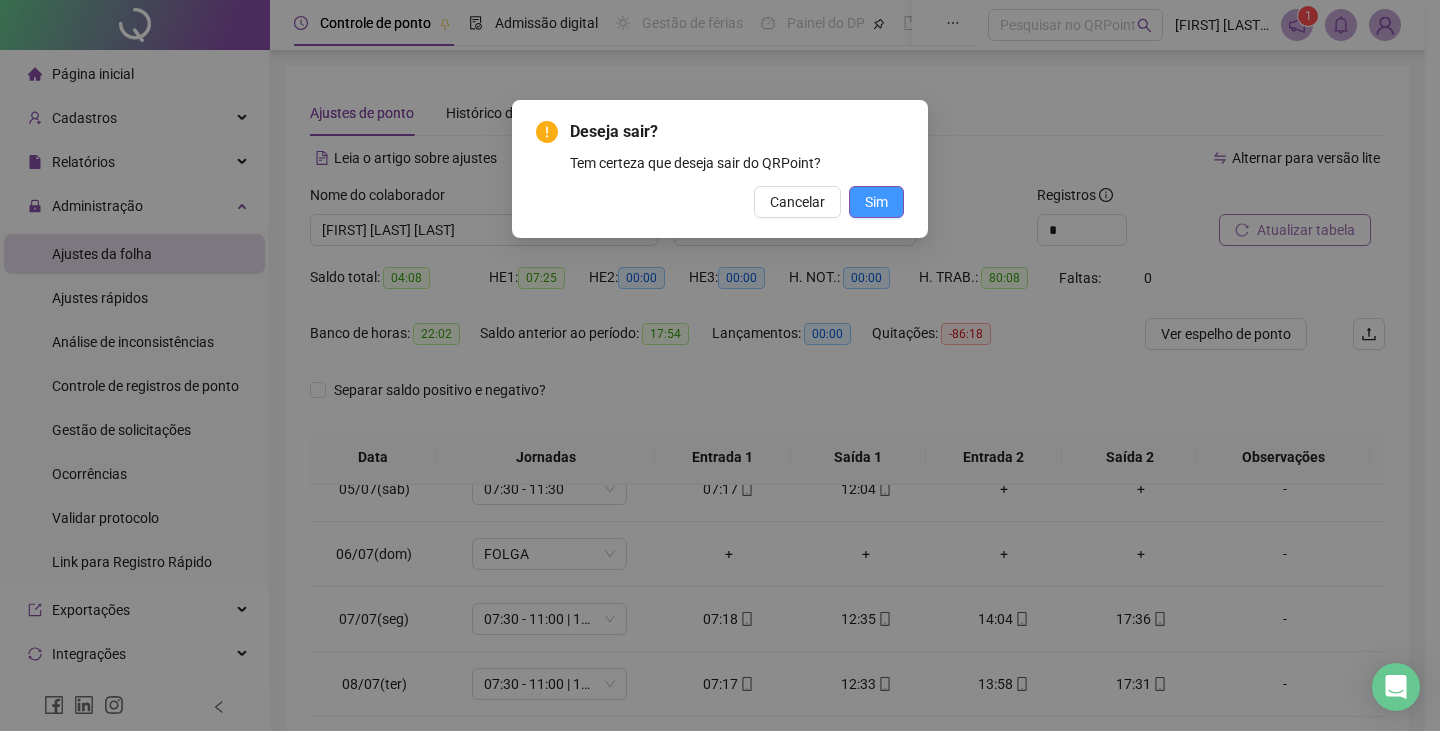 click on "Sim" at bounding box center (876, 202) 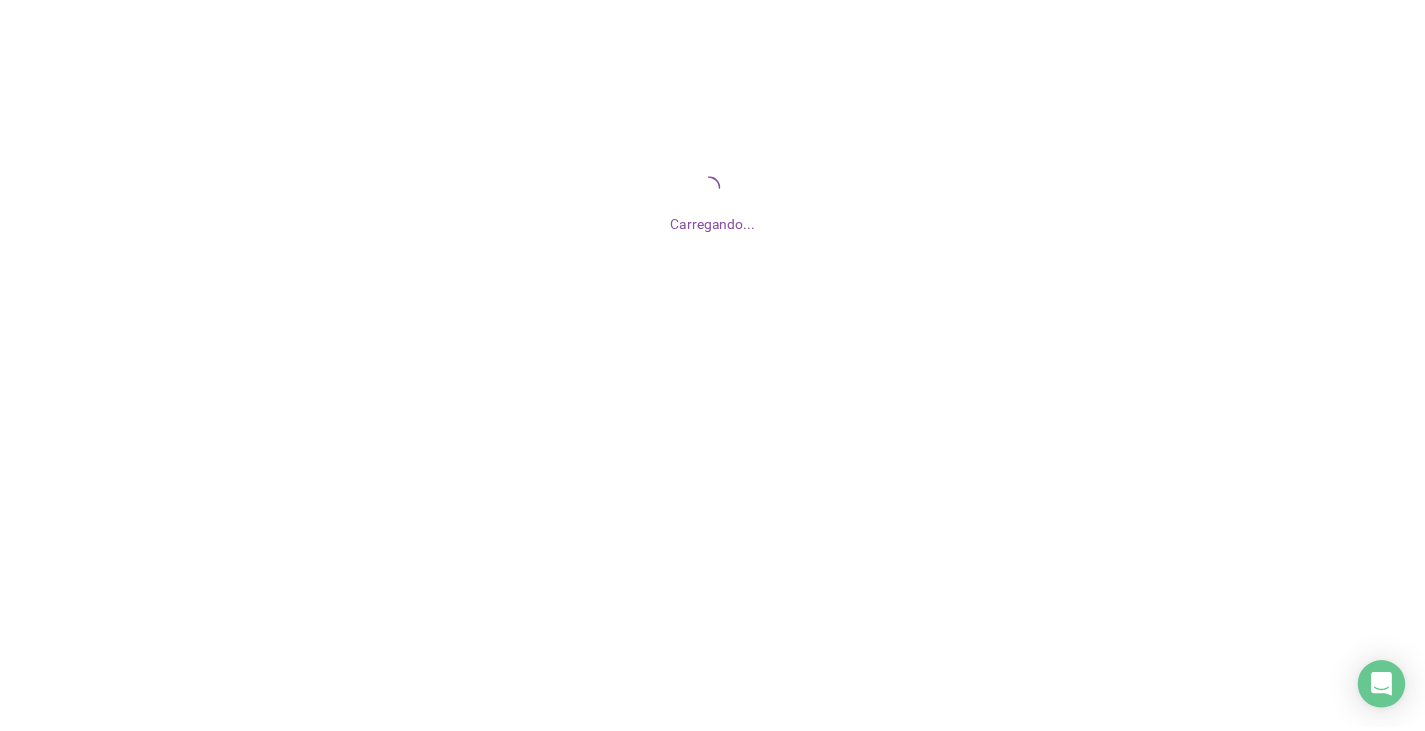 scroll, scrollTop: 0, scrollLeft: 0, axis: both 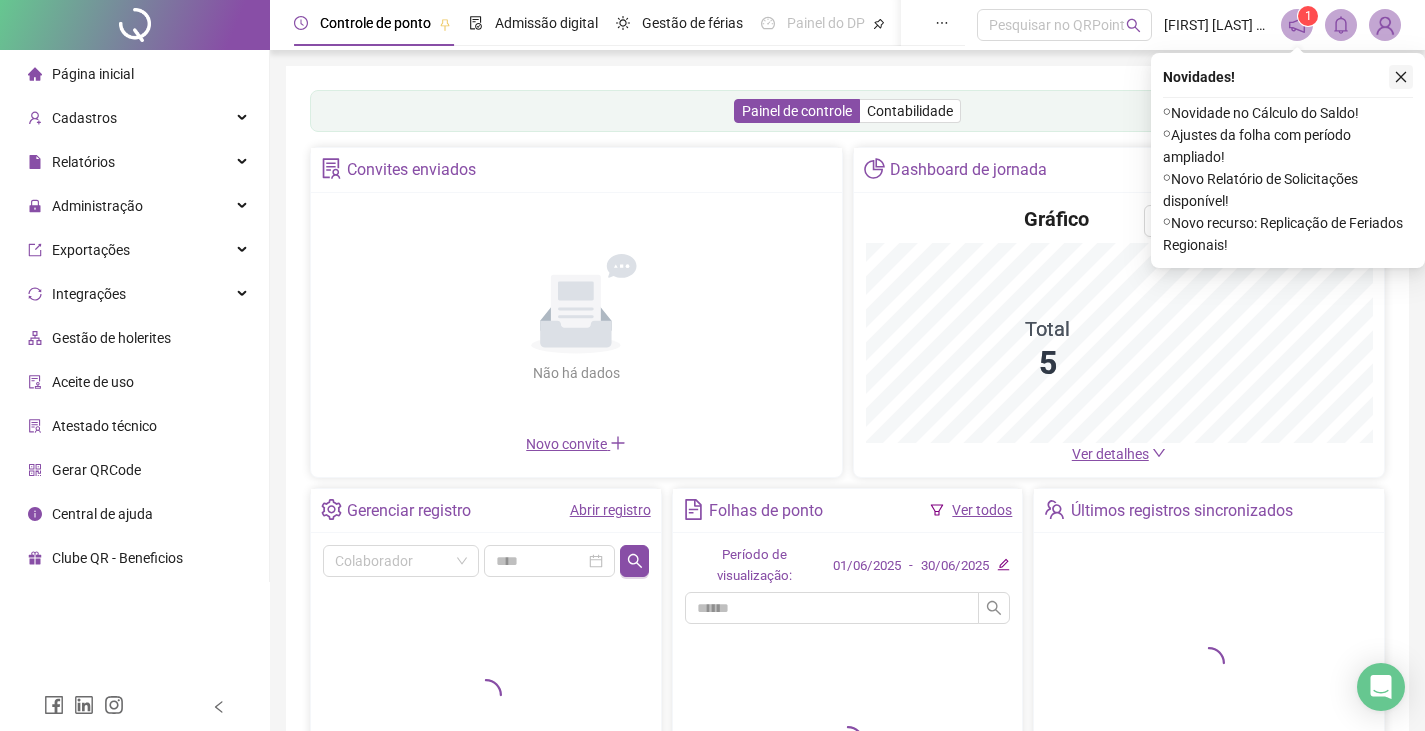 click 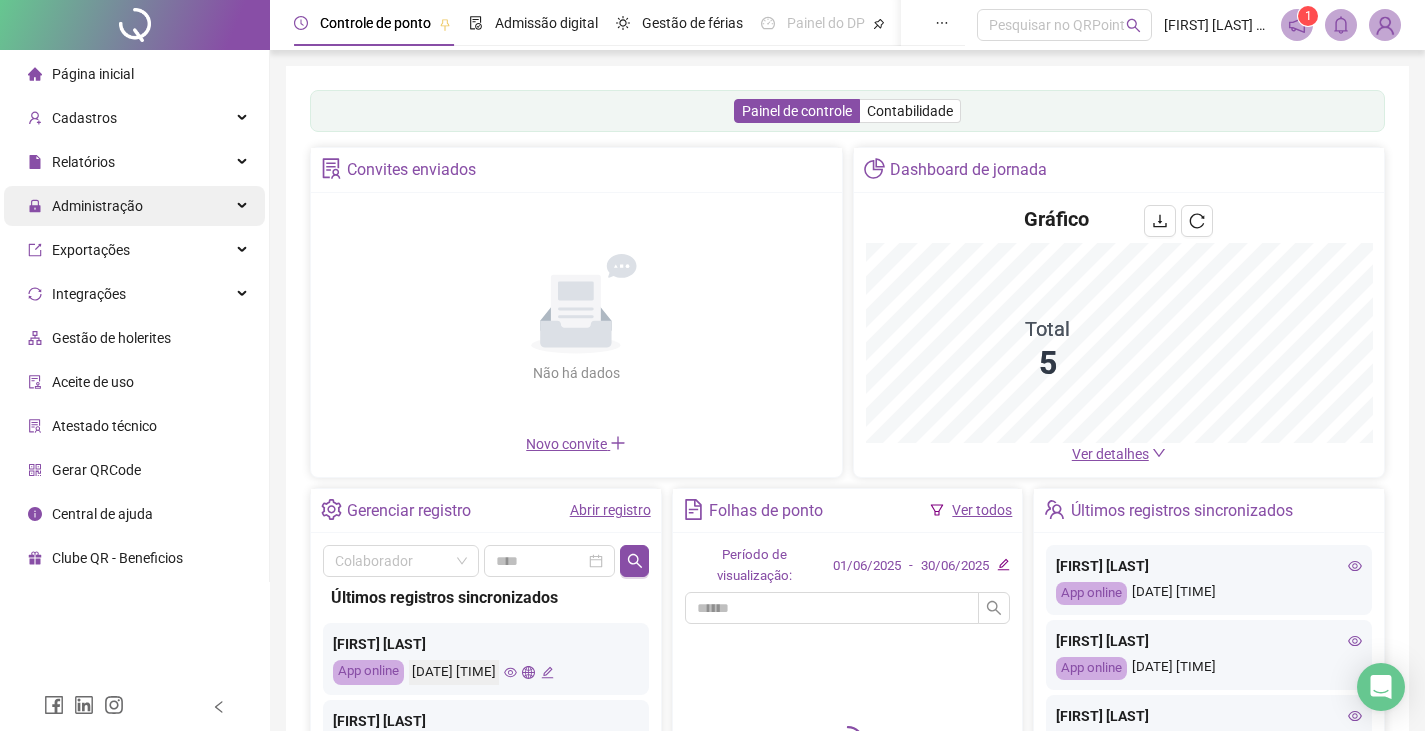 click on "Administração" at bounding box center [134, 206] 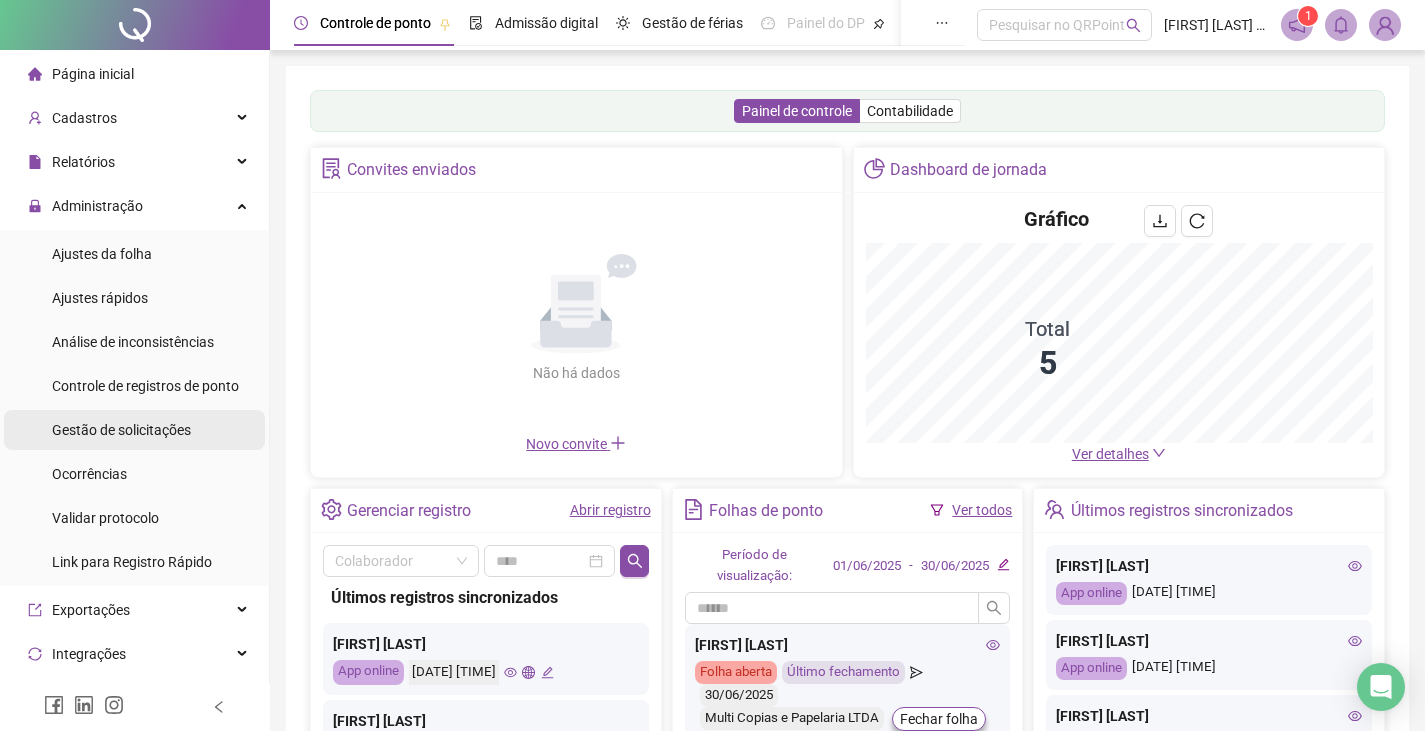 click on "Gestão de solicitações" at bounding box center (121, 430) 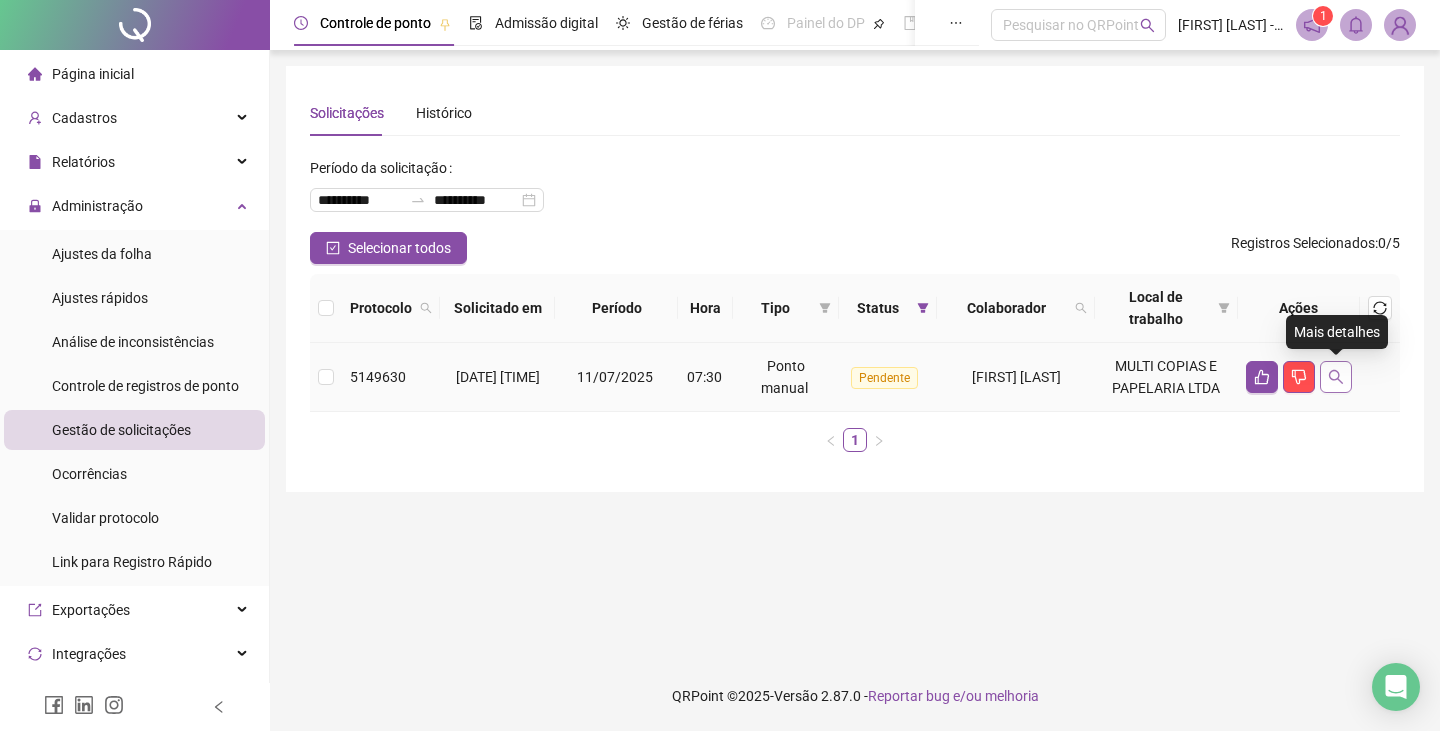 click at bounding box center [1336, 377] 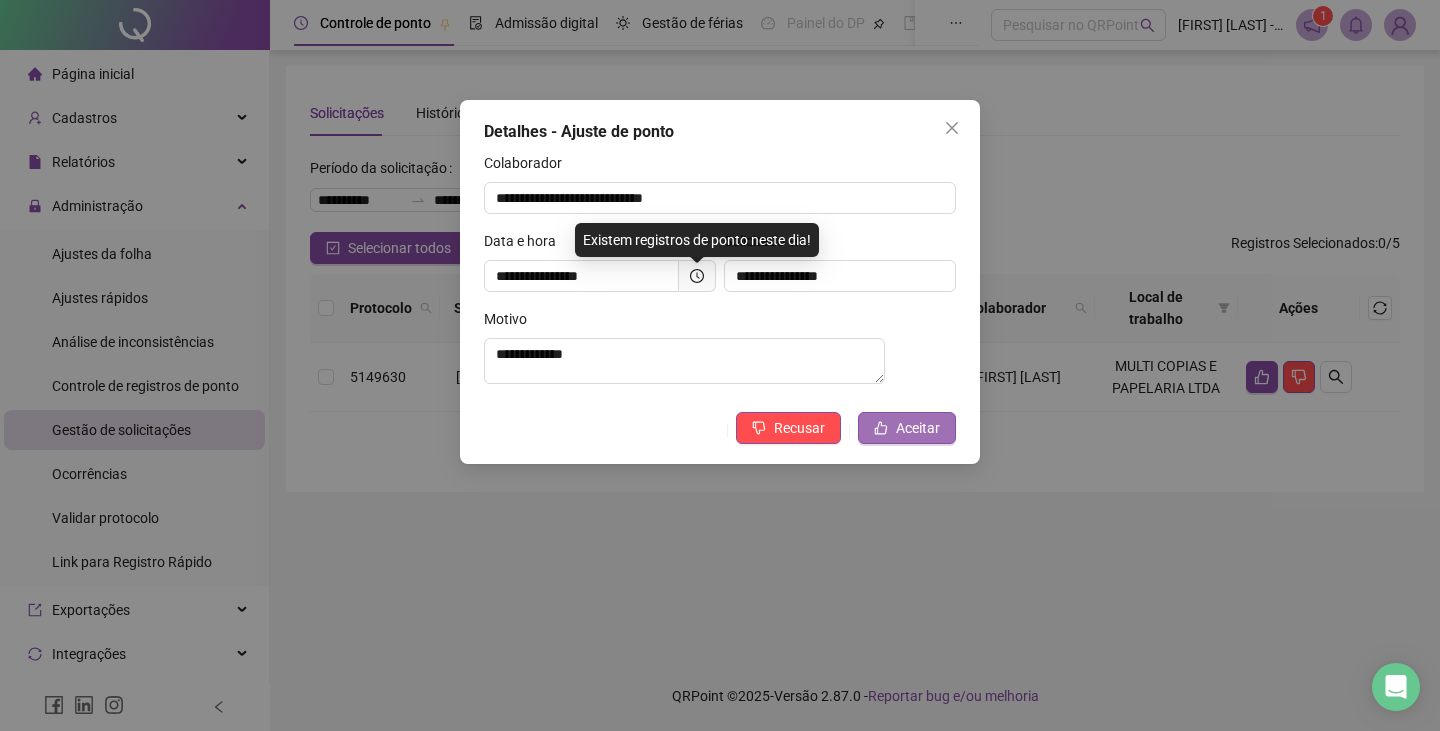 click on "Aceitar" at bounding box center (918, 428) 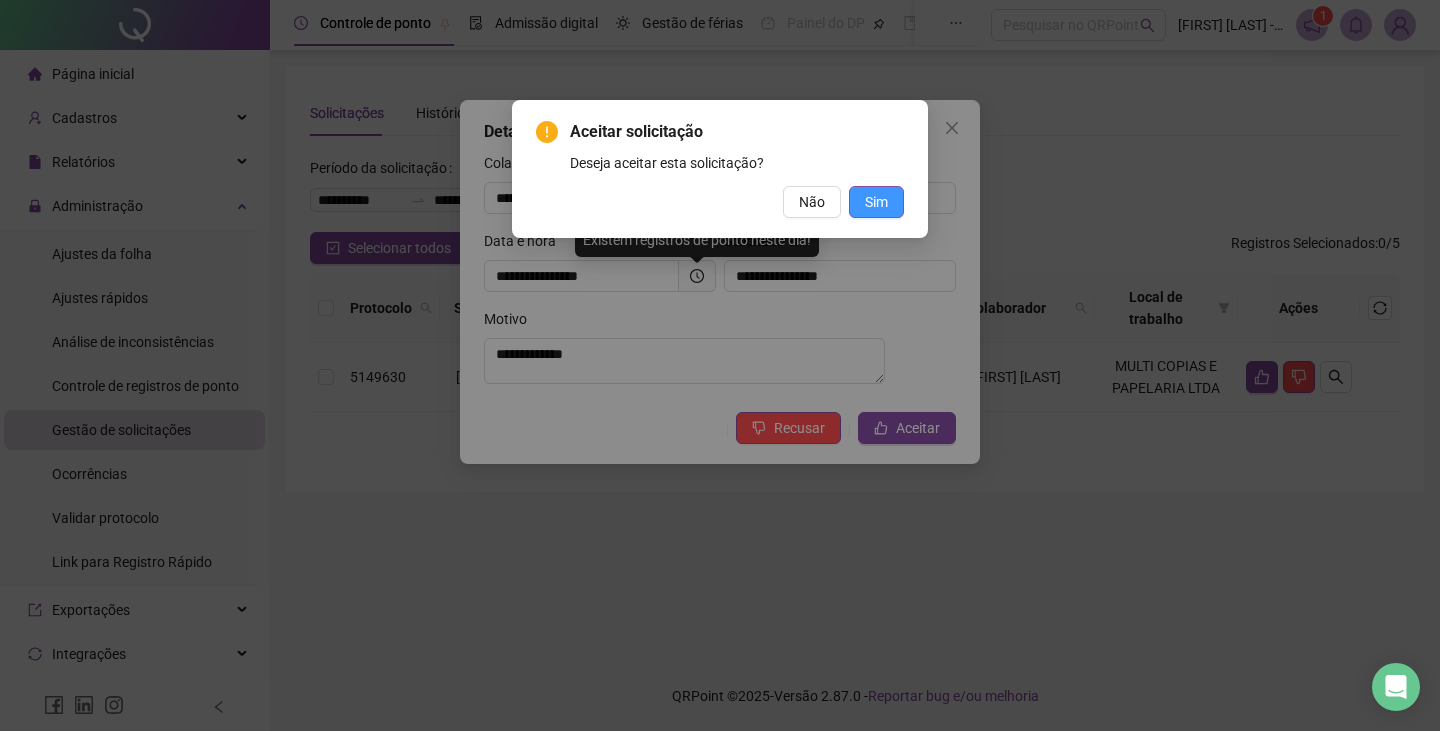 click on "Sim" at bounding box center (876, 202) 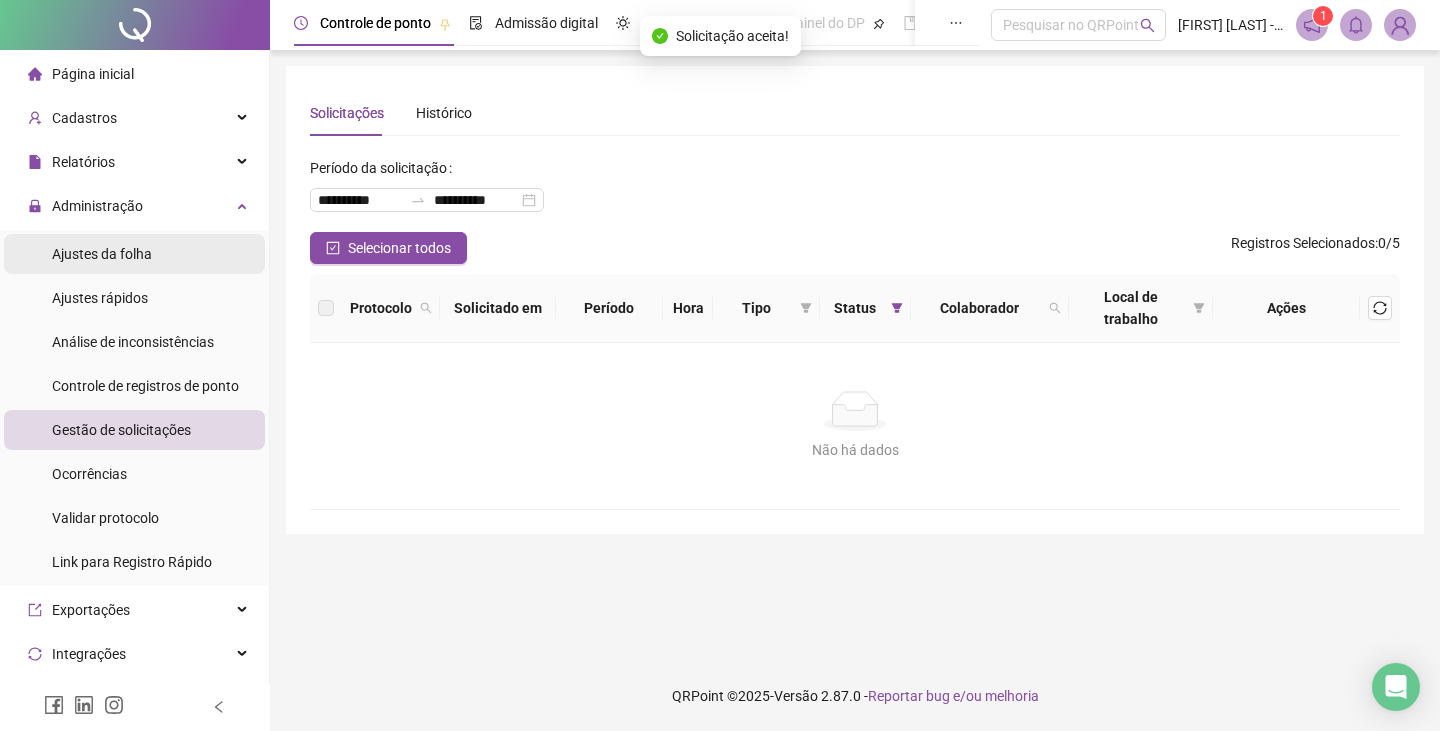 click on "Ajustes da folha" at bounding box center (102, 254) 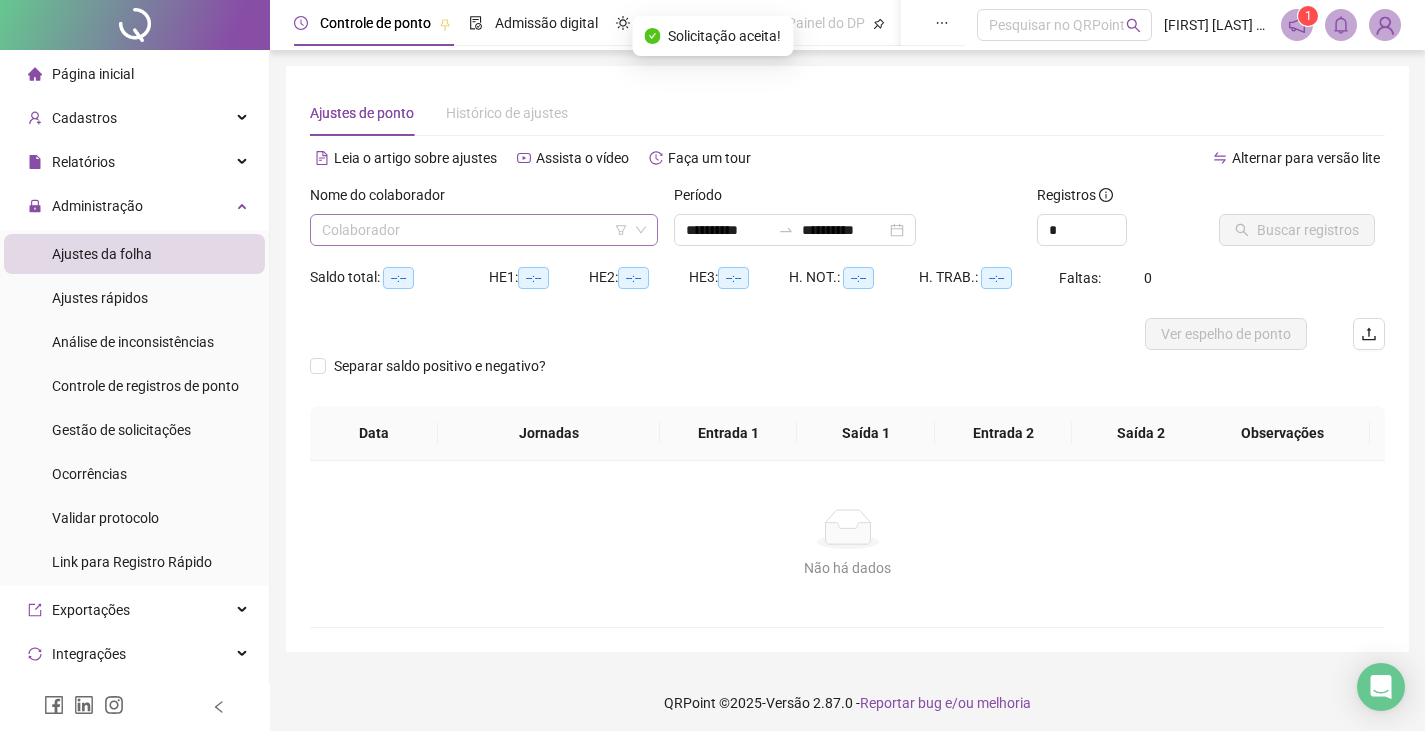 click at bounding box center (478, 230) 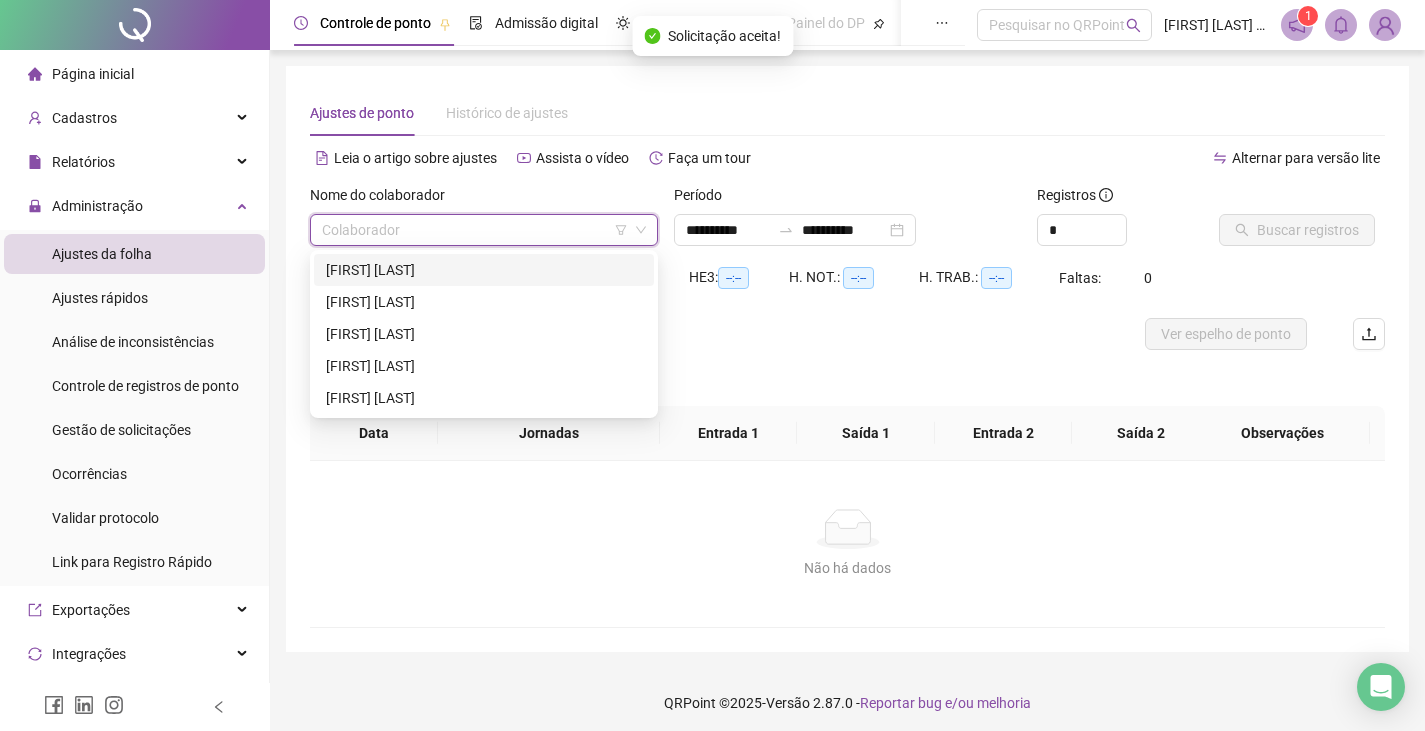 click on "DAIANE CRISTINA FRANZIN RODRIGUES" at bounding box center [484, 270] 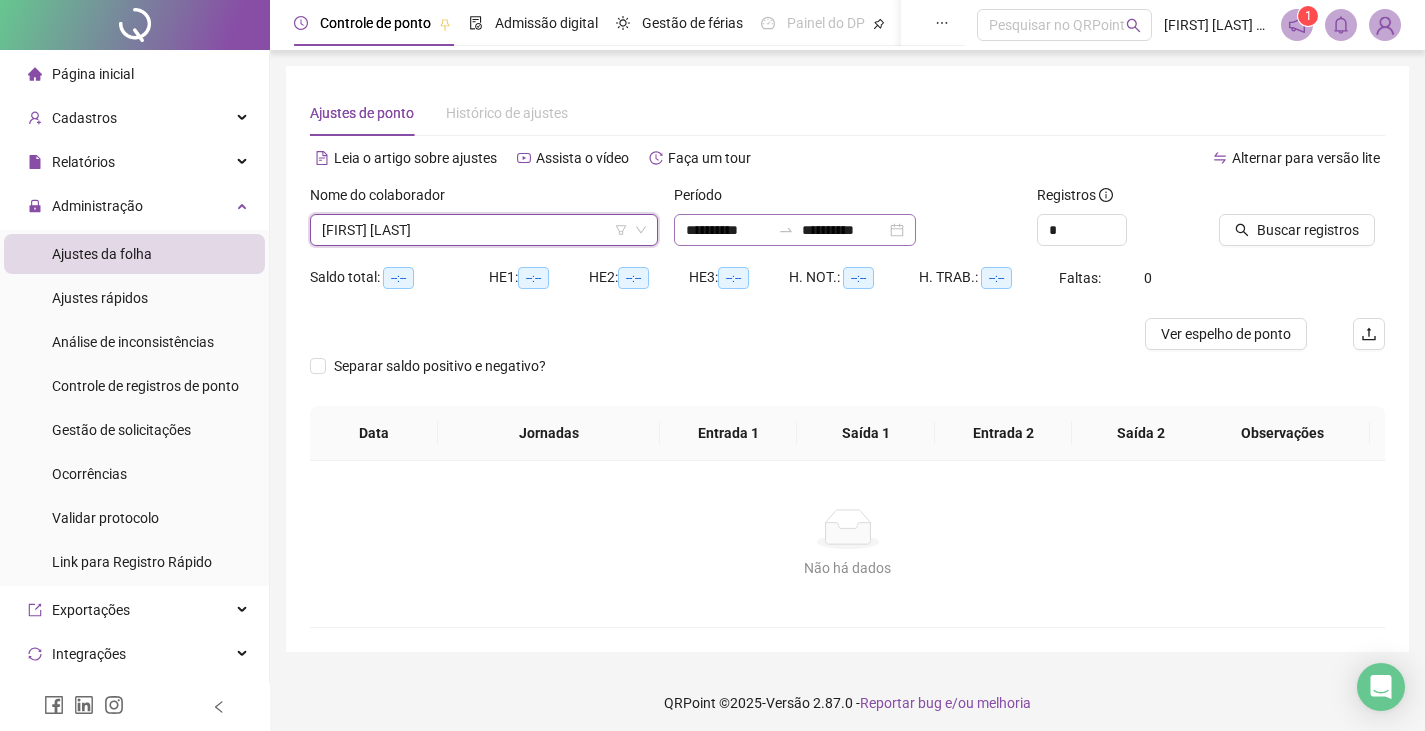 click on "**********" at bounding box center (795, 230) 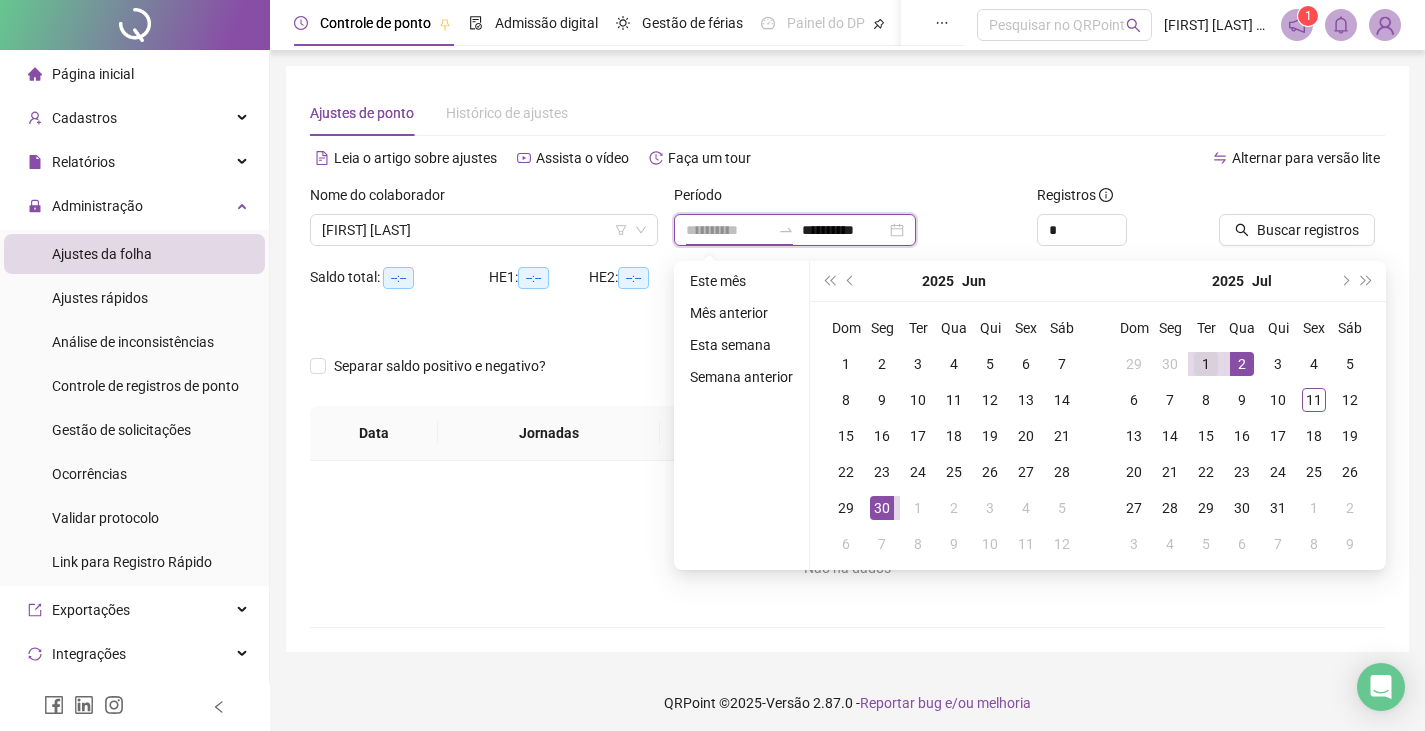 type on "**********" 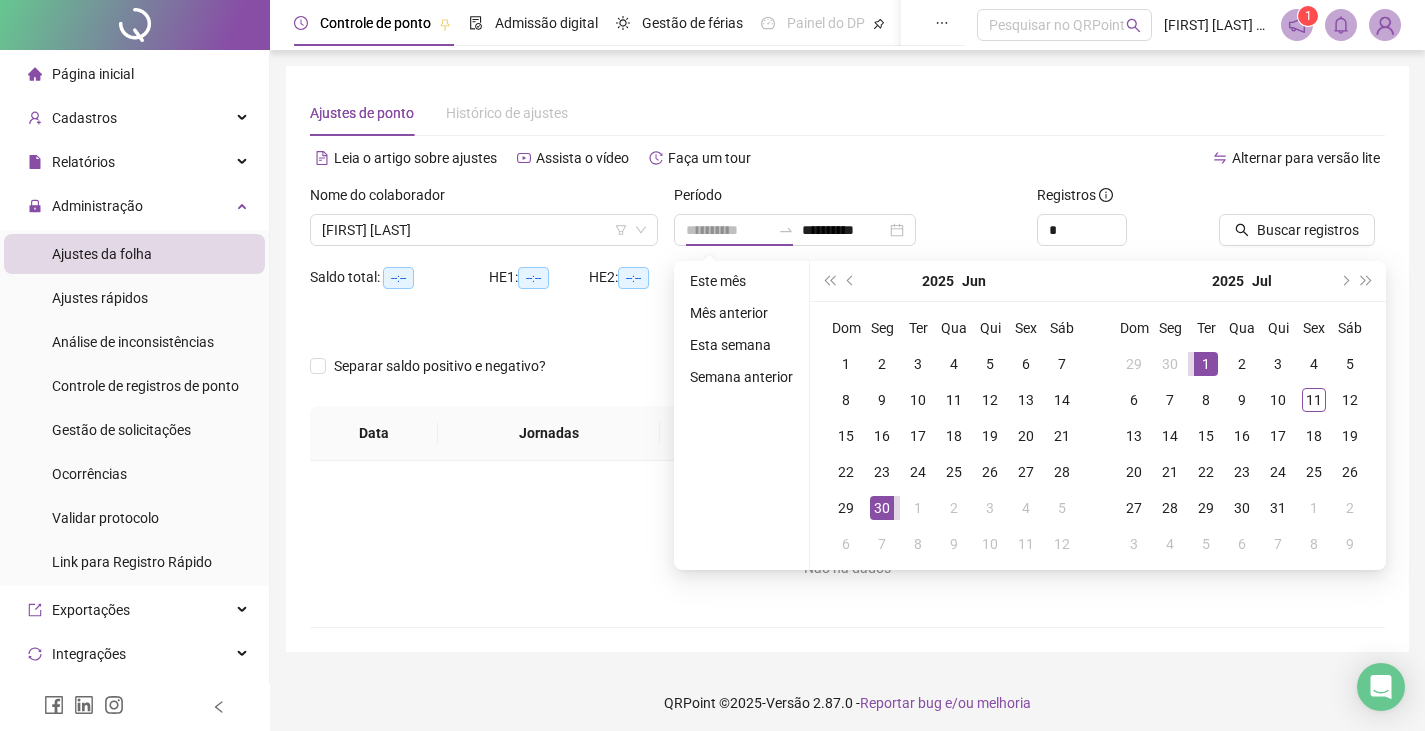 click on "1" at bounding box center [1206, 364] 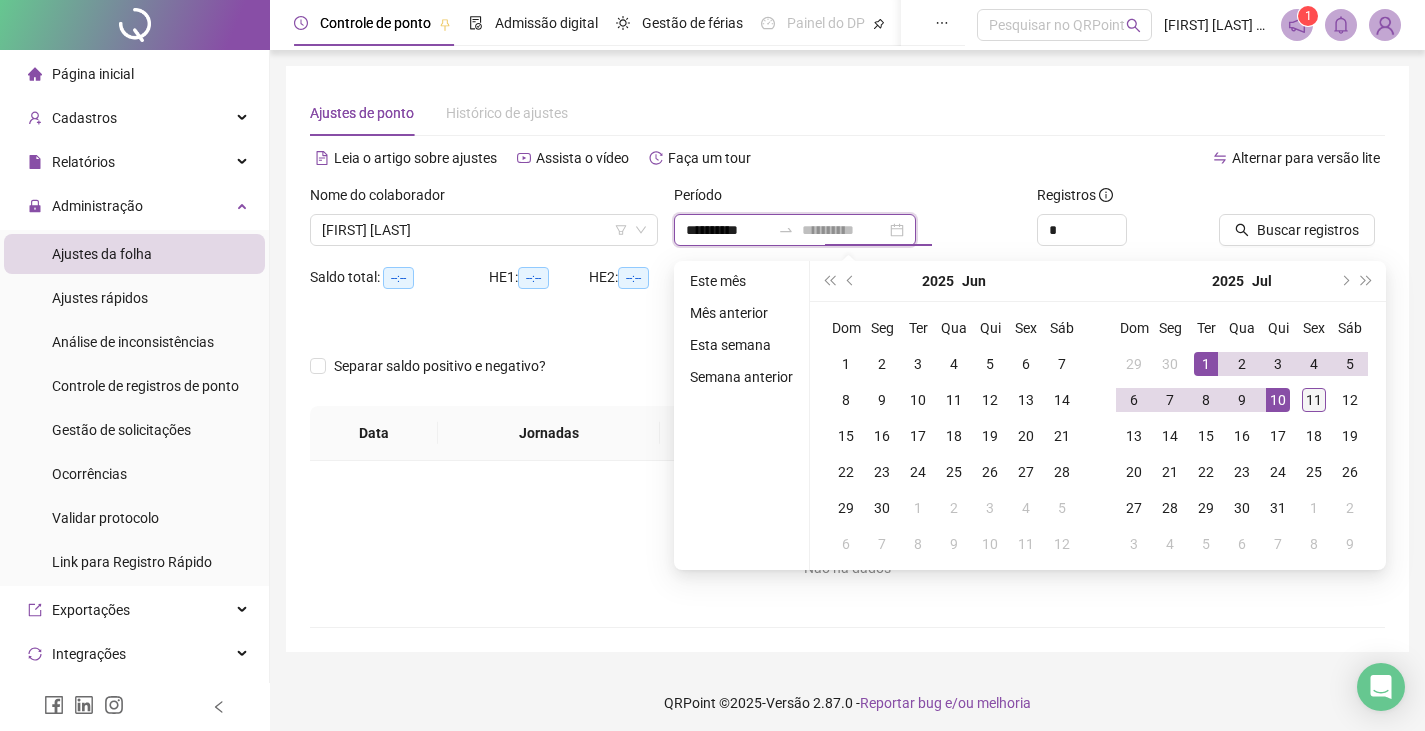 type on "**********" 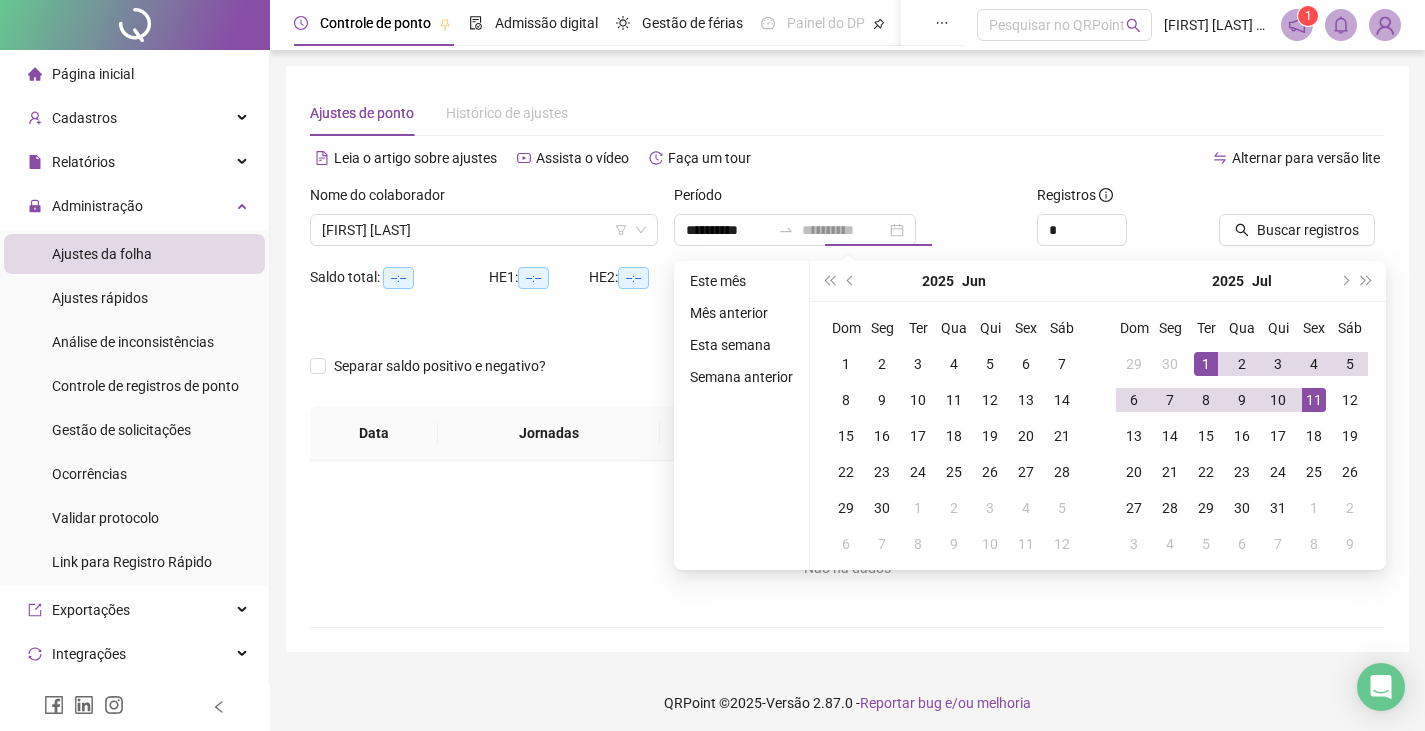 click on "11" at bounding box center (1314, 400) 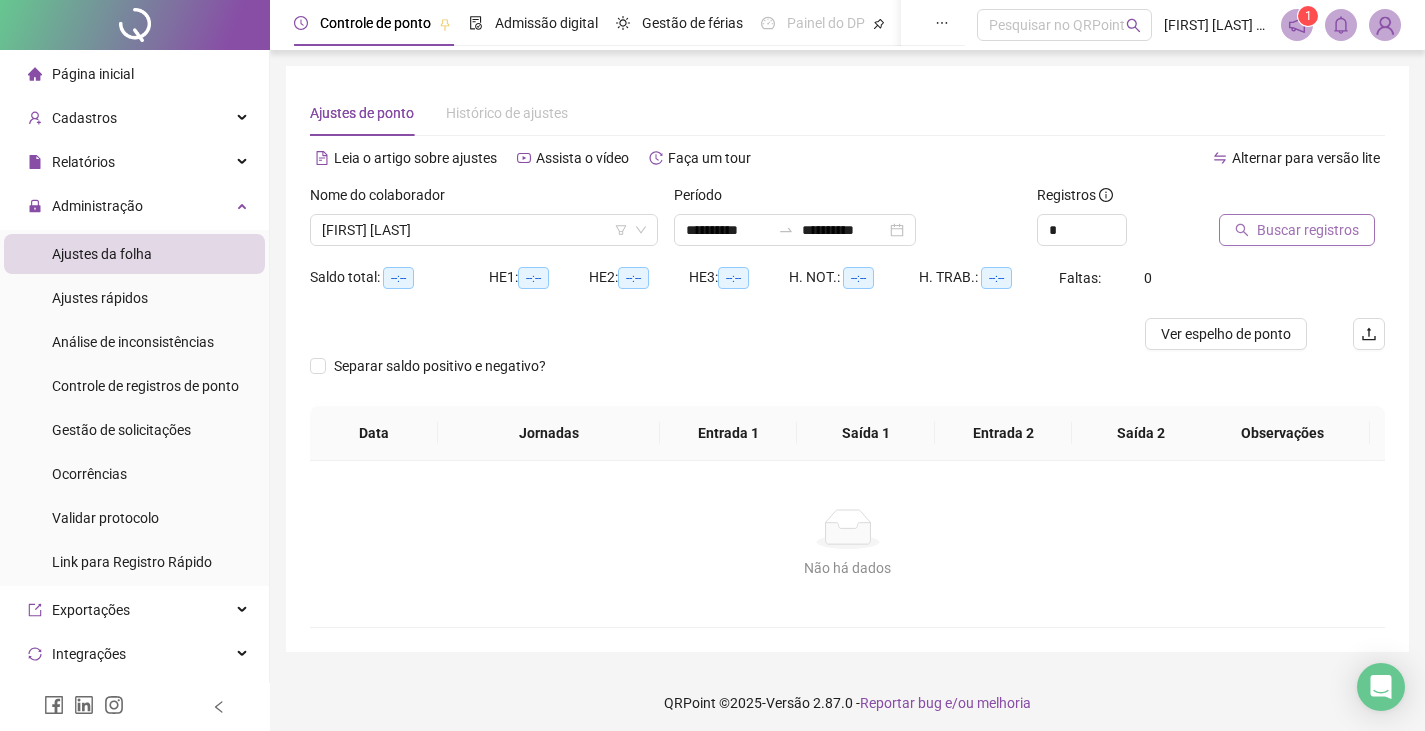 click on "Buscar registros" at bounding box center (1308, 230) 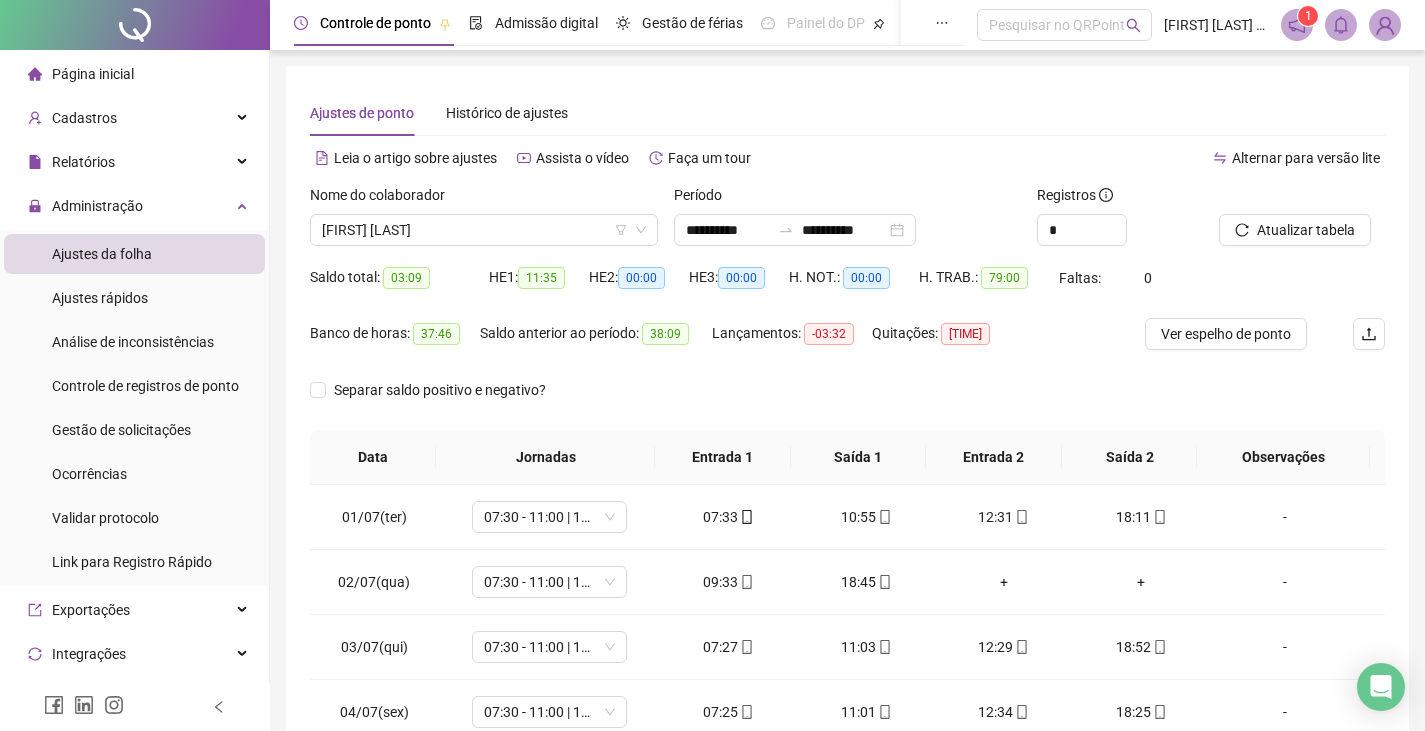 scroll, scrollTop: 291, scrollLeft: 0, axis: vertical 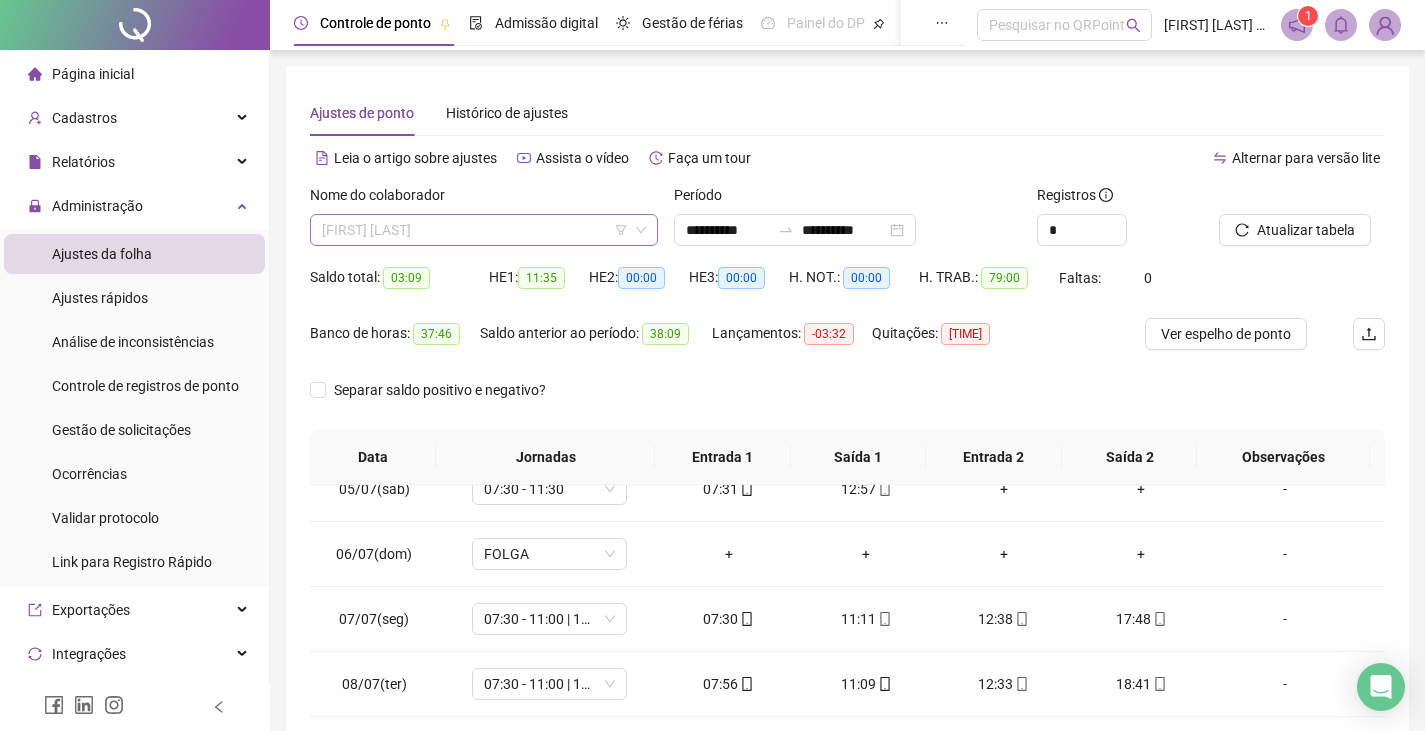click on "DAIANE CRISTINA FRANZIN RODRIGUES" at bounding box center [484, 230] 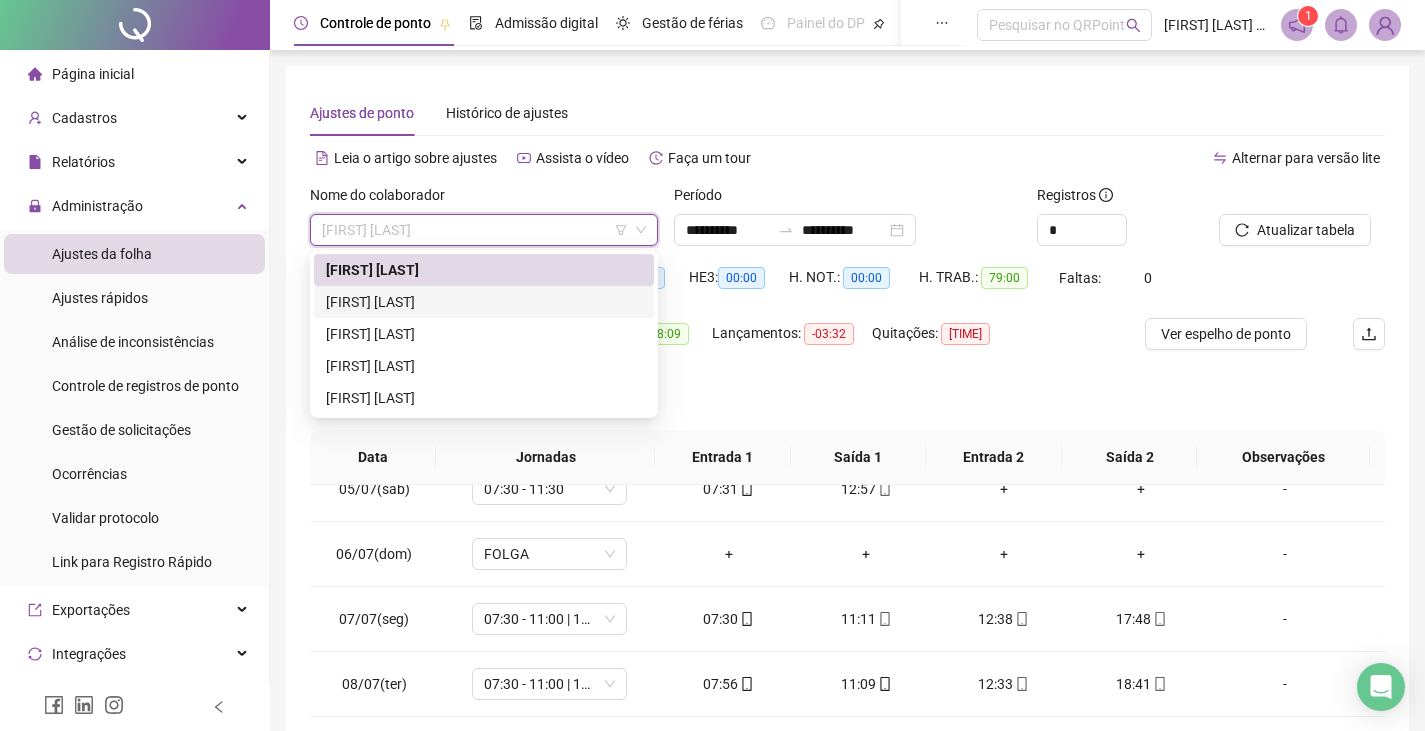 click on "ELLEN FERREIRA MACHADO DE OLIVEIRA" at bounding box center [484, 302] 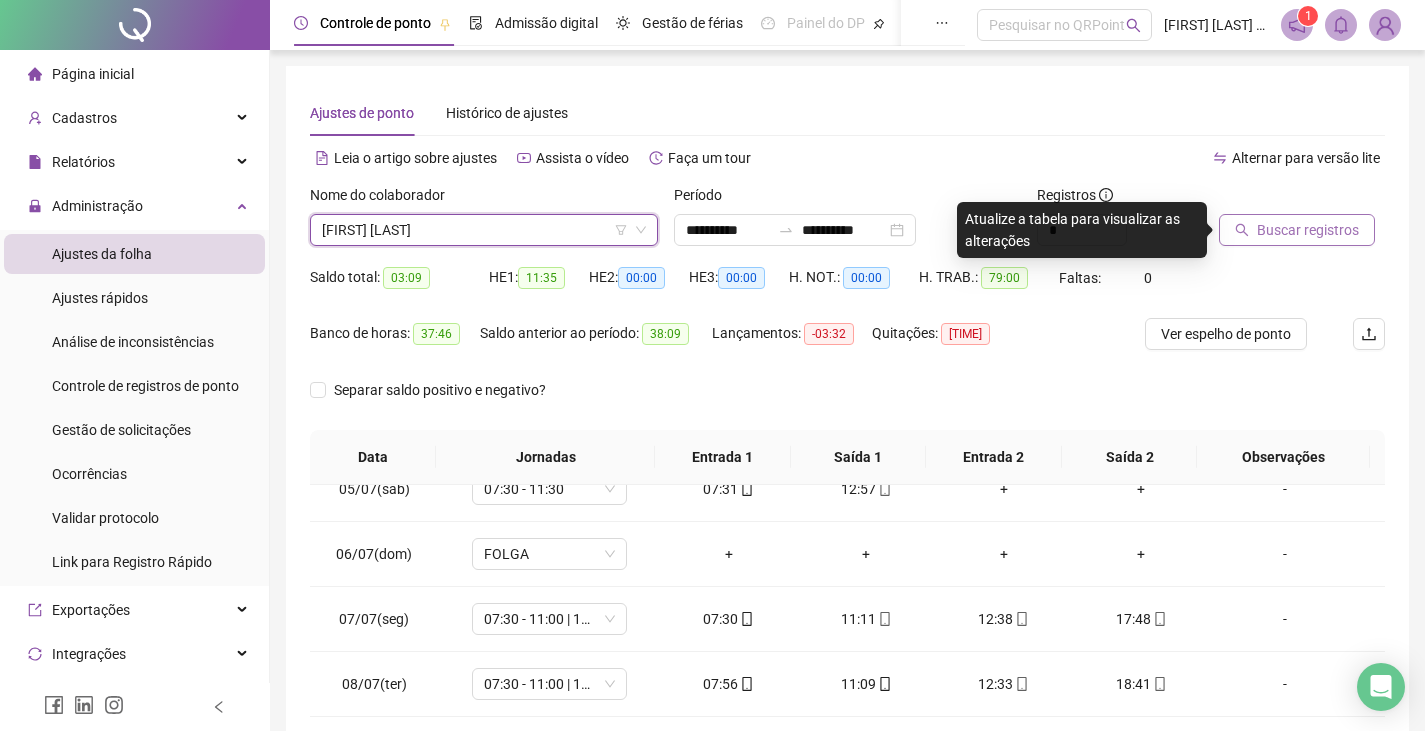 click on "Buscar registros" at bounding box center [1308, 230] 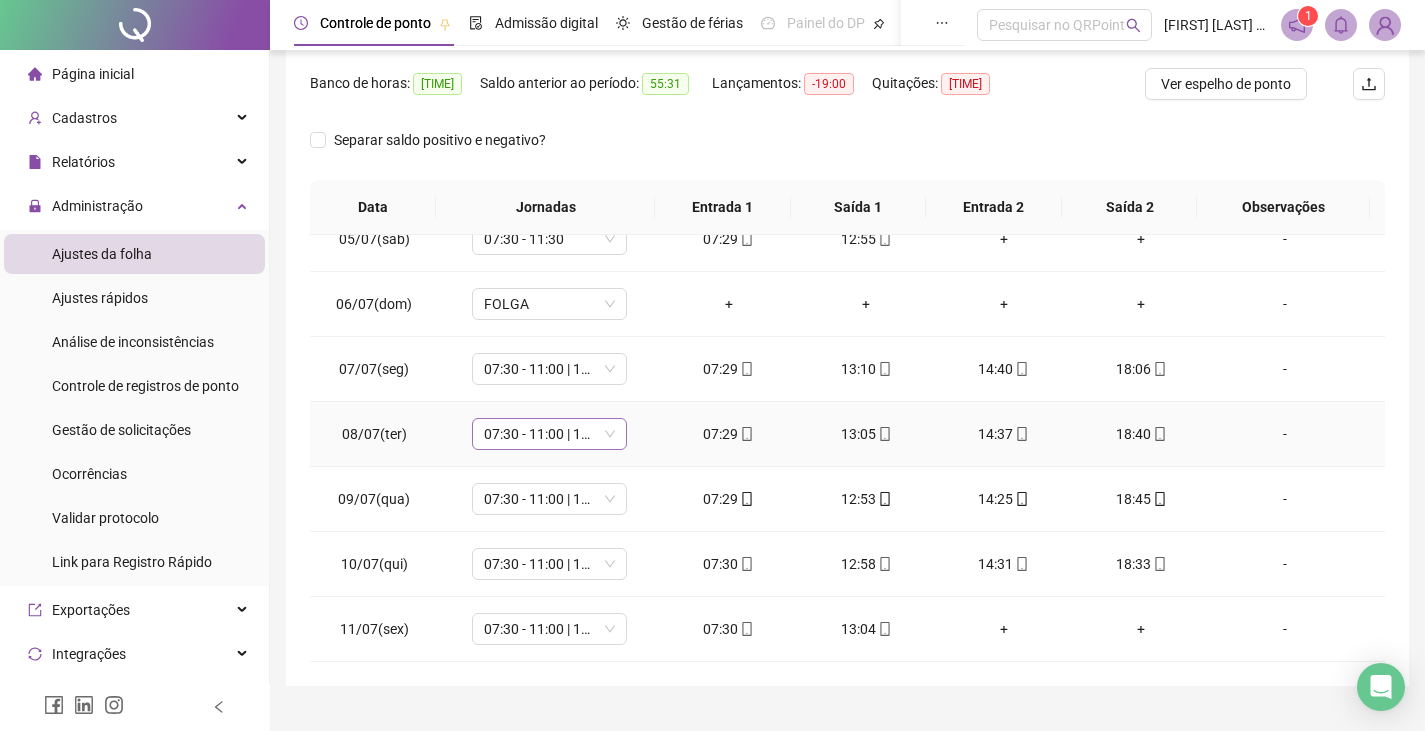 scroll, scrollTop: 291, scrollLeft: 0, axis: vertical 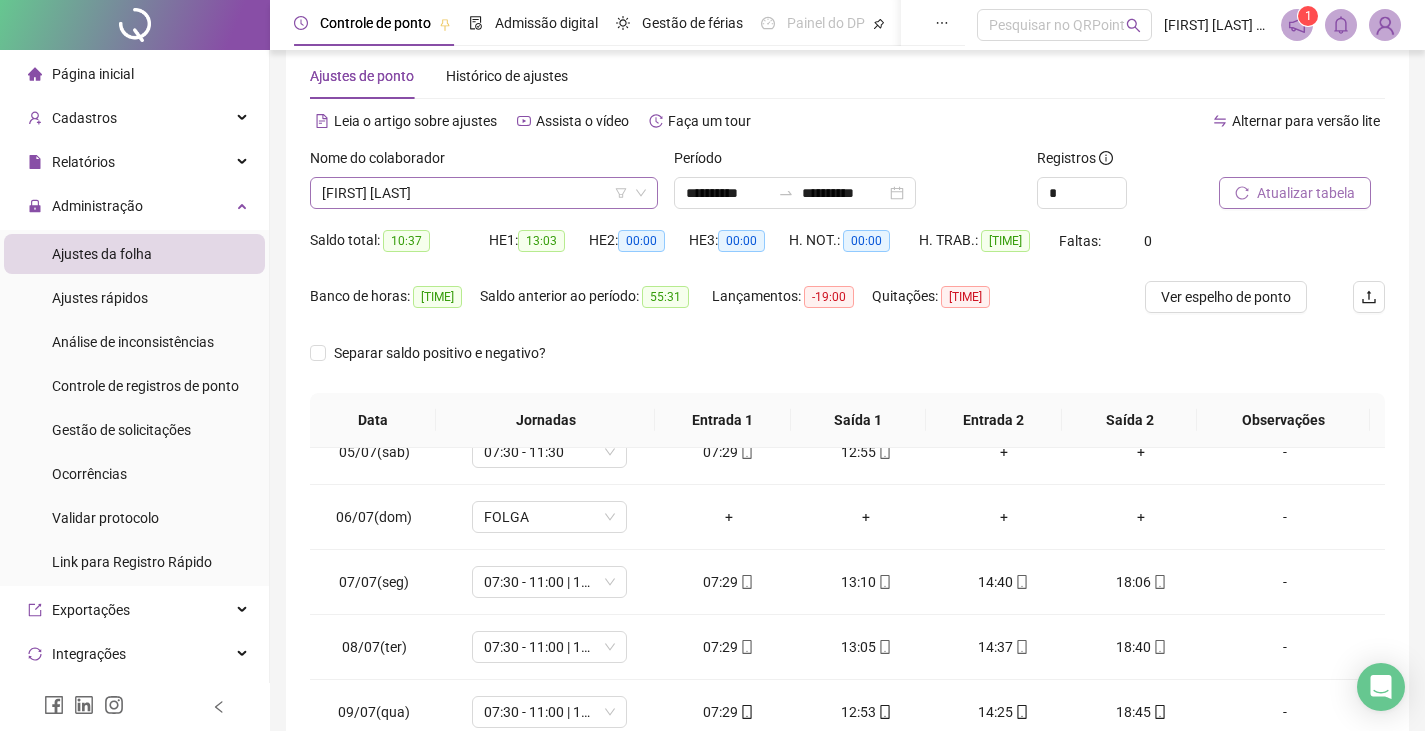 click on "ELLEN FERREIRA MACHADO DE OLIVEIRA" at bounding box center [484, 193] 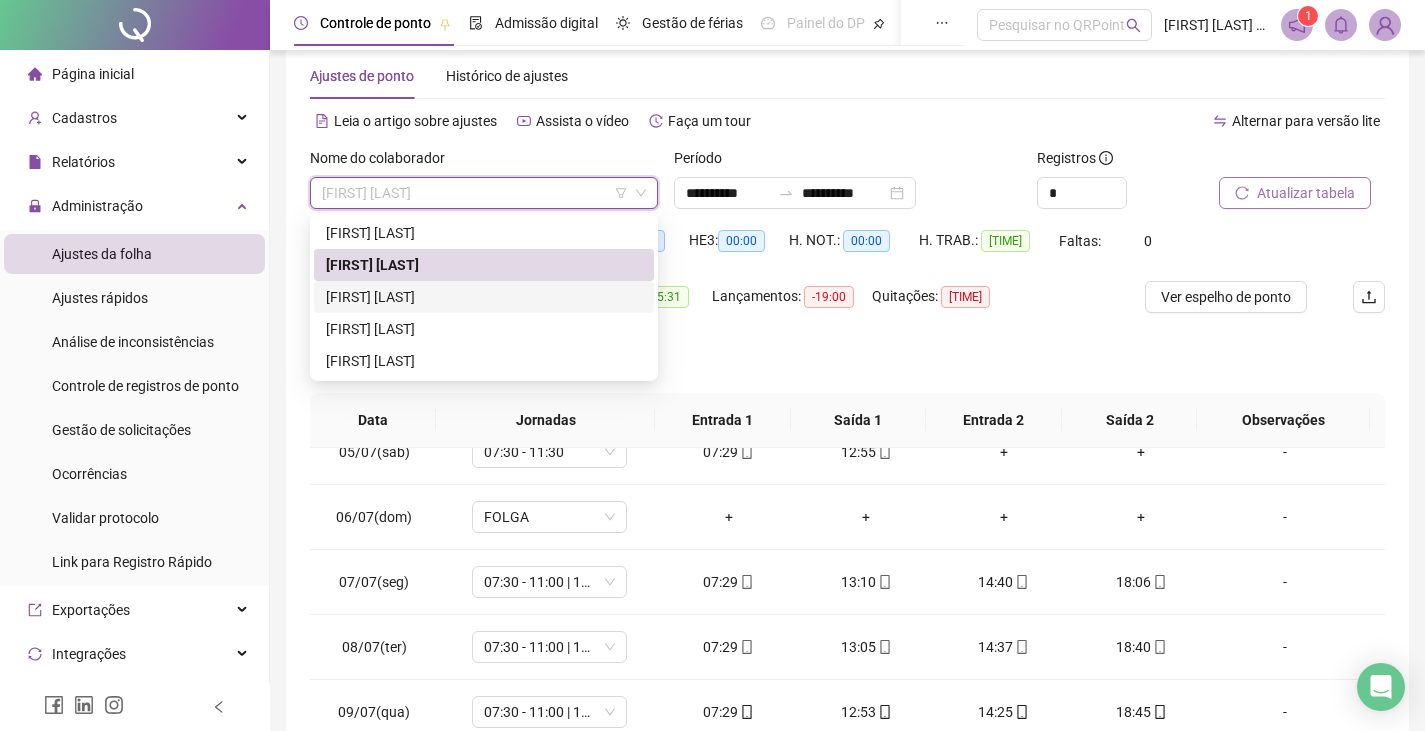 click on "GUILHERME TEIXEIRA FERREIRA DA SILVA" at bounding box center [484, 297] 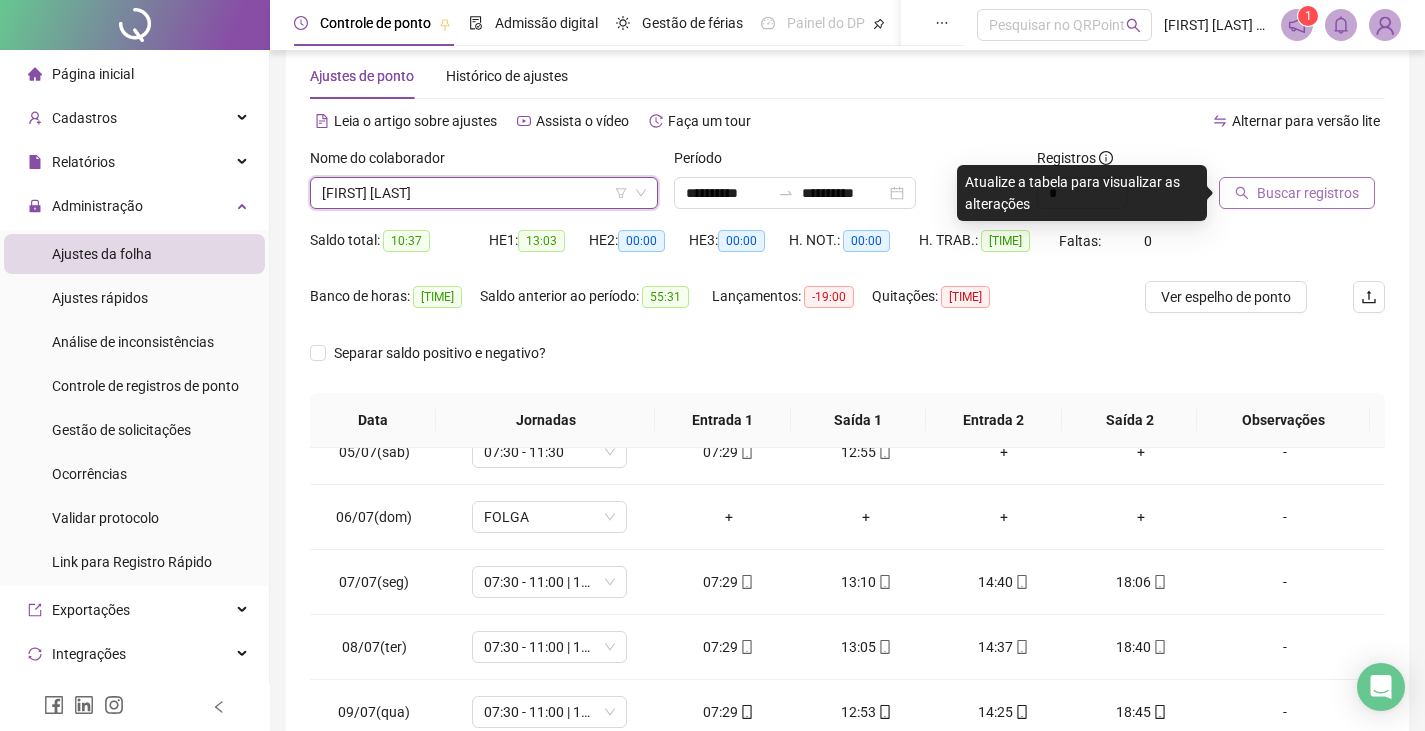 click on "Buscar registros" at bounding box center (1308, 193) 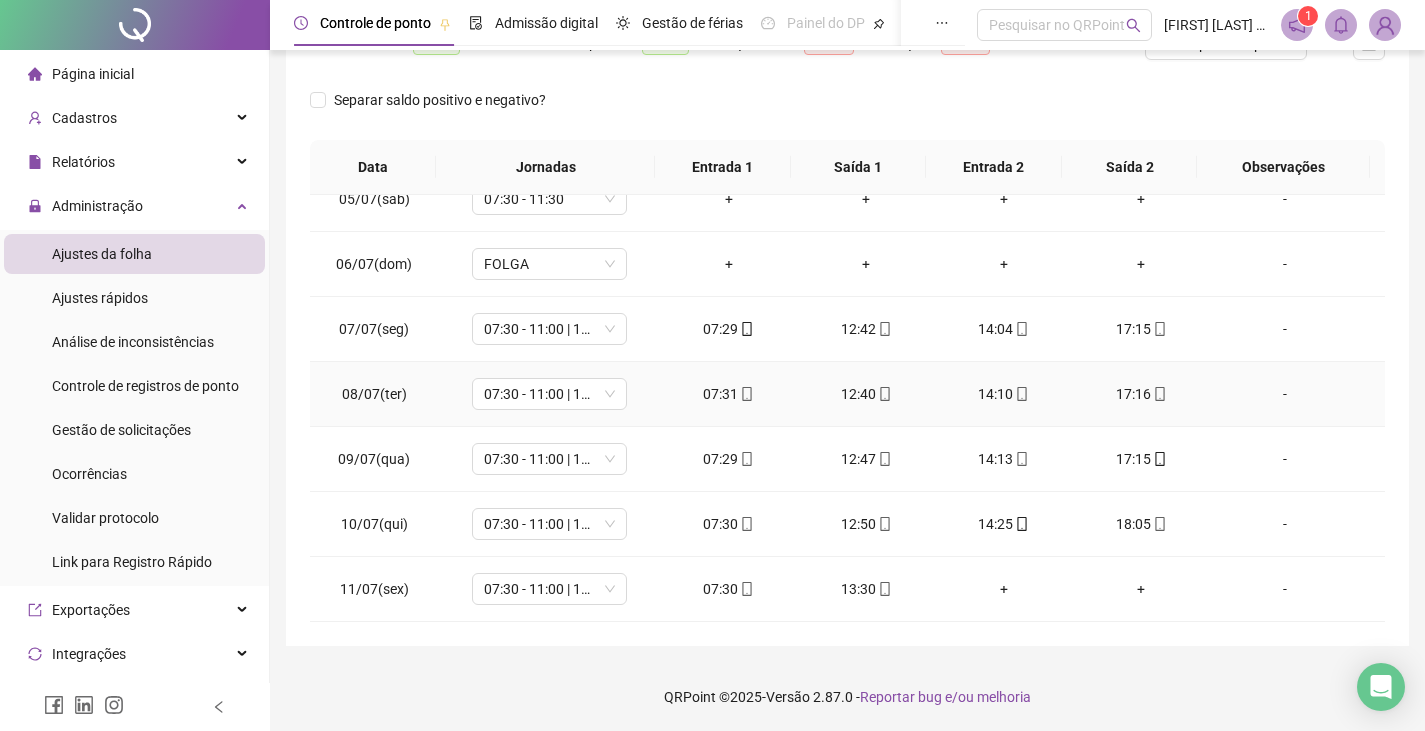 scroll, scrollTop: 291, scrollLeft: 0, axis: vertical 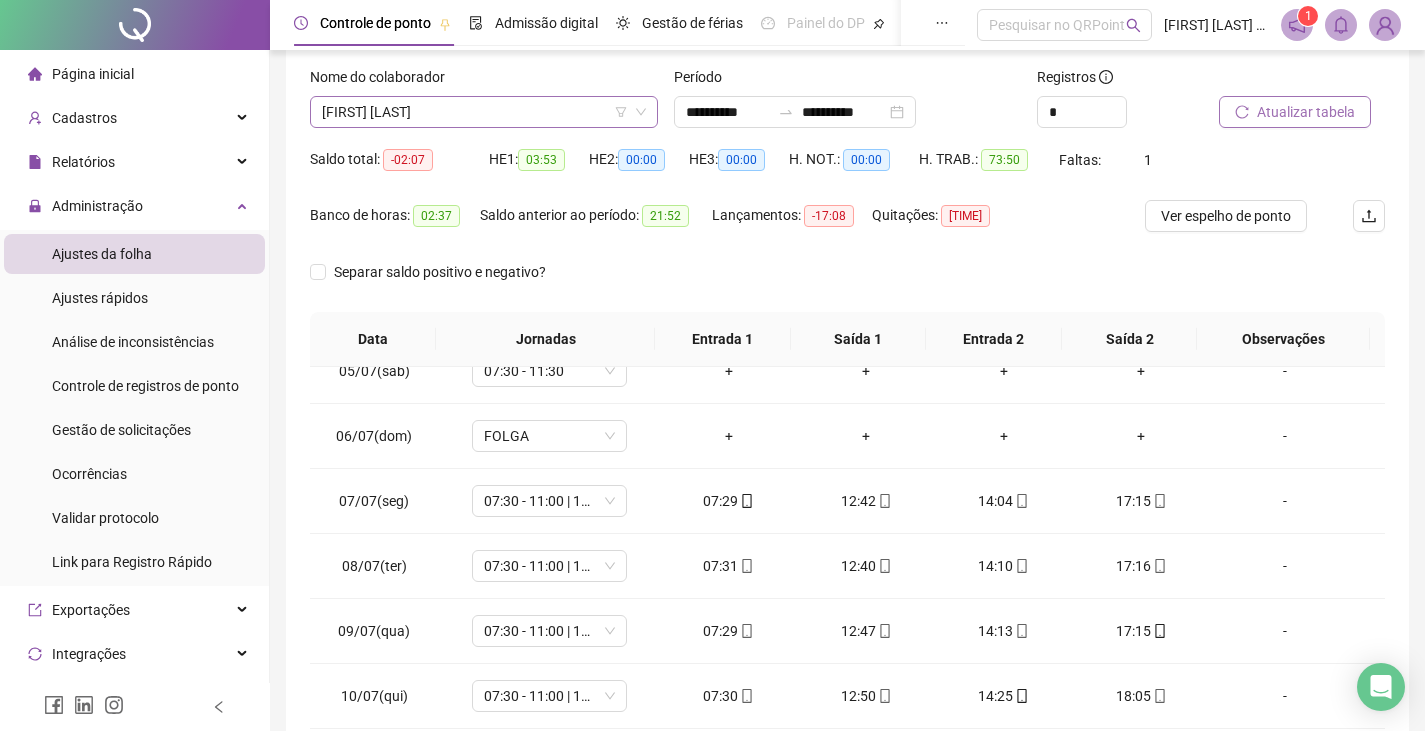 click on "GUILHERME TEIXEIRA FERREIRA DA SILVA" at bounding box center (484, 112) 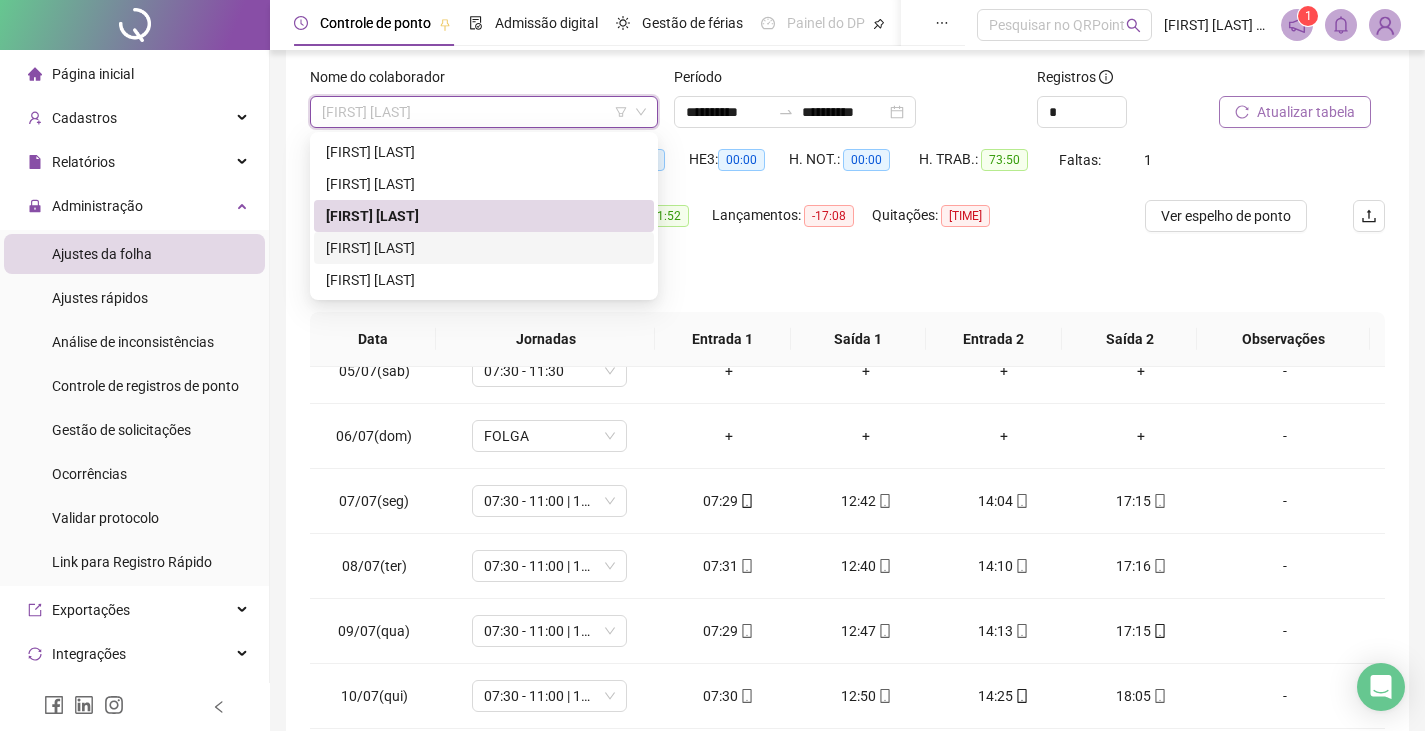 click on "POLYANA ANTONIA APARECIDA DOS SANTOS" at bounding box center (484, 248) 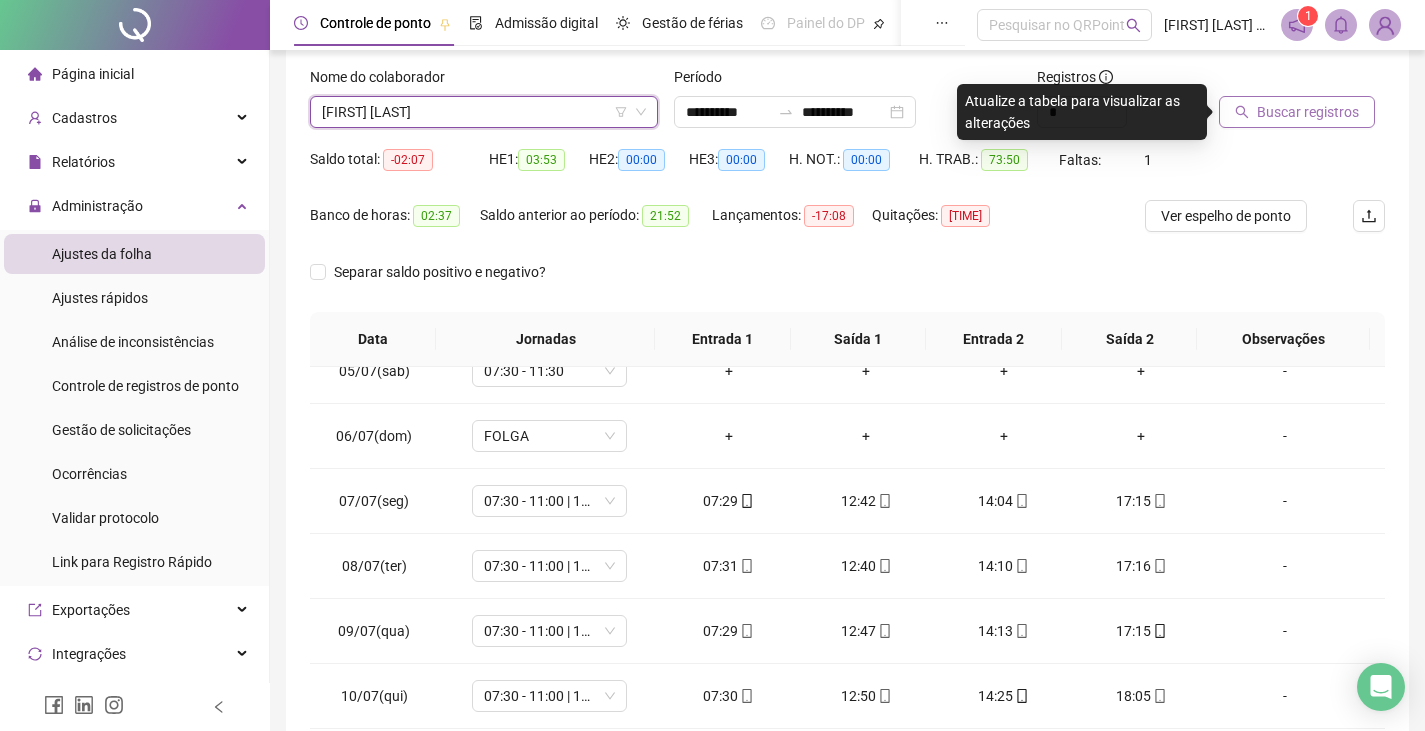 click on "Buscar registros" at bounding box center (1308, 112) 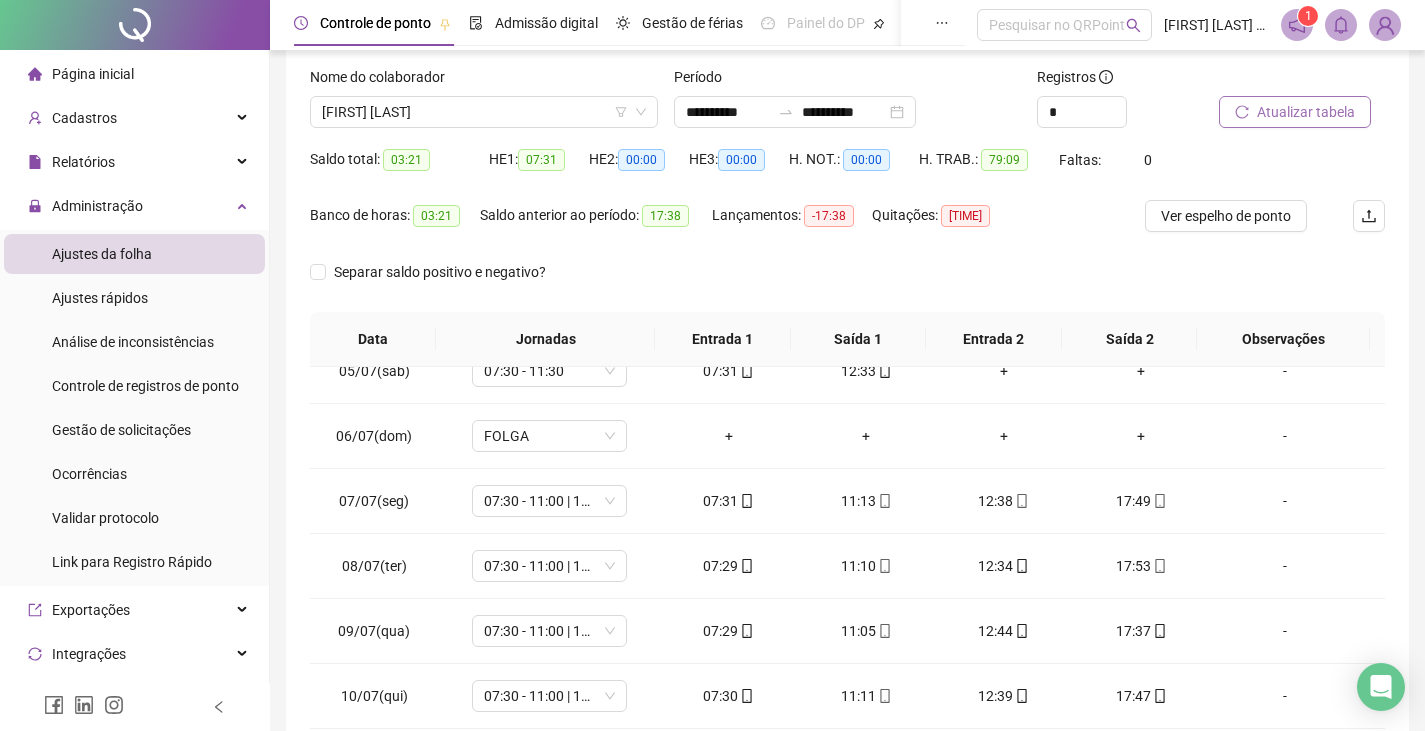 scroll, scrollTop: 291, scrollLeft: 0, axis: vertical 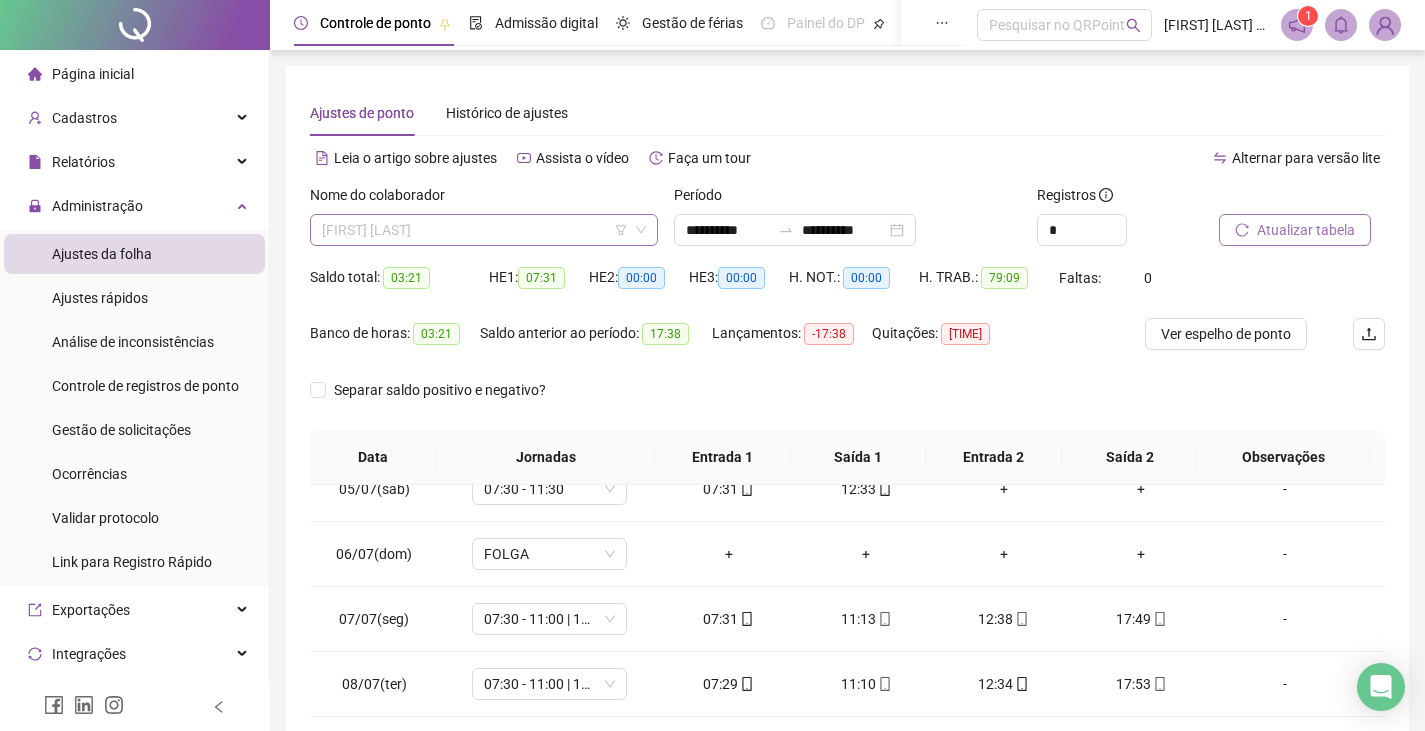 click on "POLYANA ANTONIA APARECIDA DOS SANTOS" at bounding box center (484, 230) 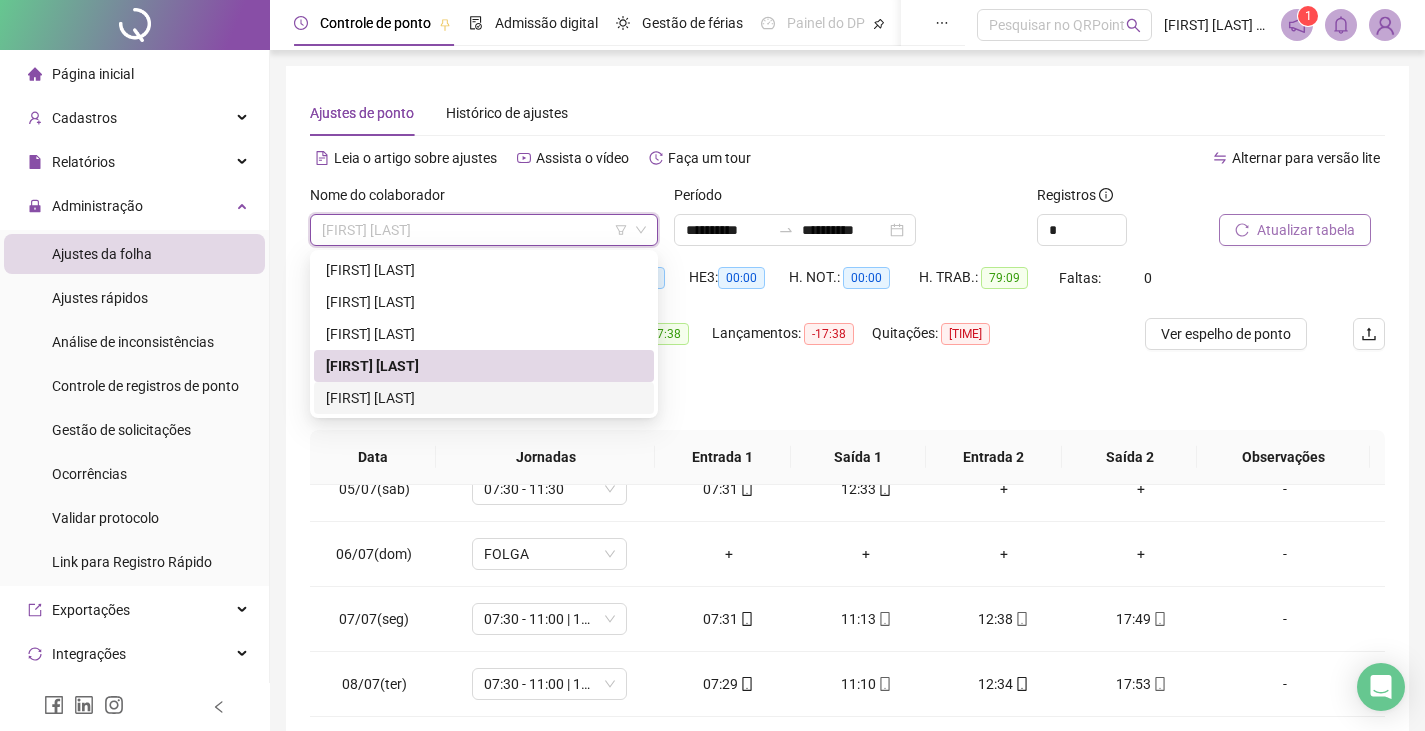 click on "VITÓRIA RAYSSA LOPES DA COSTA" at bounding box center [484, 398] 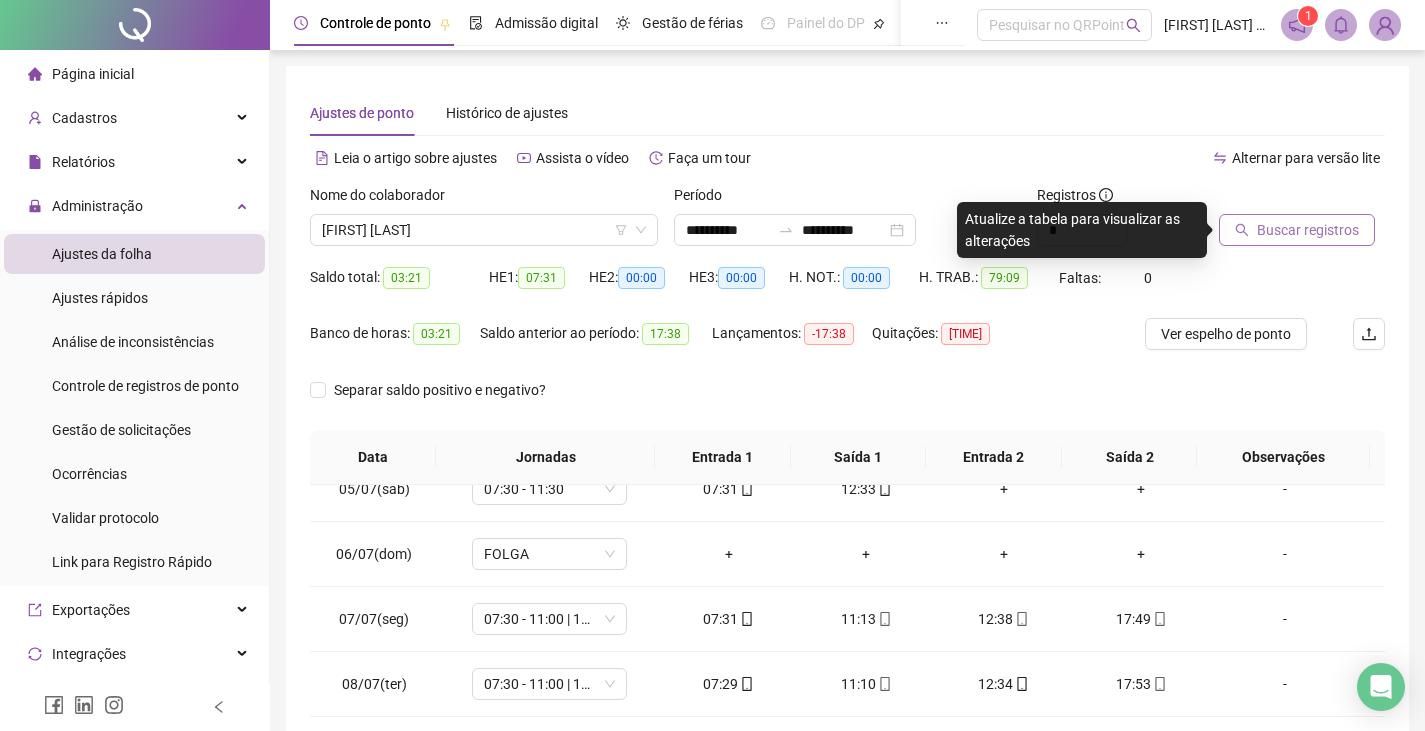 click on "Buscar registros" at bounding box center [1297, 230] 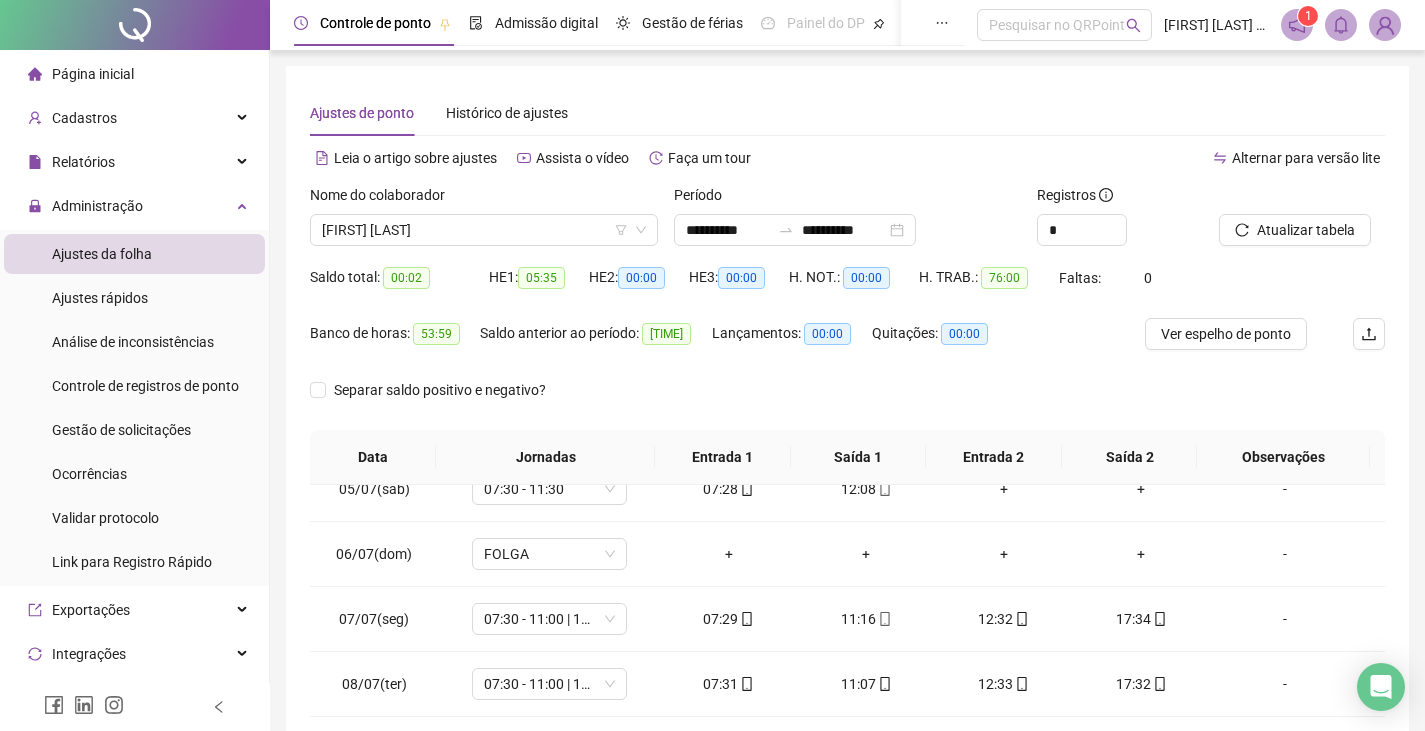 scroll, scrollTop: 291, scrollLeft: 0, axis: vertical 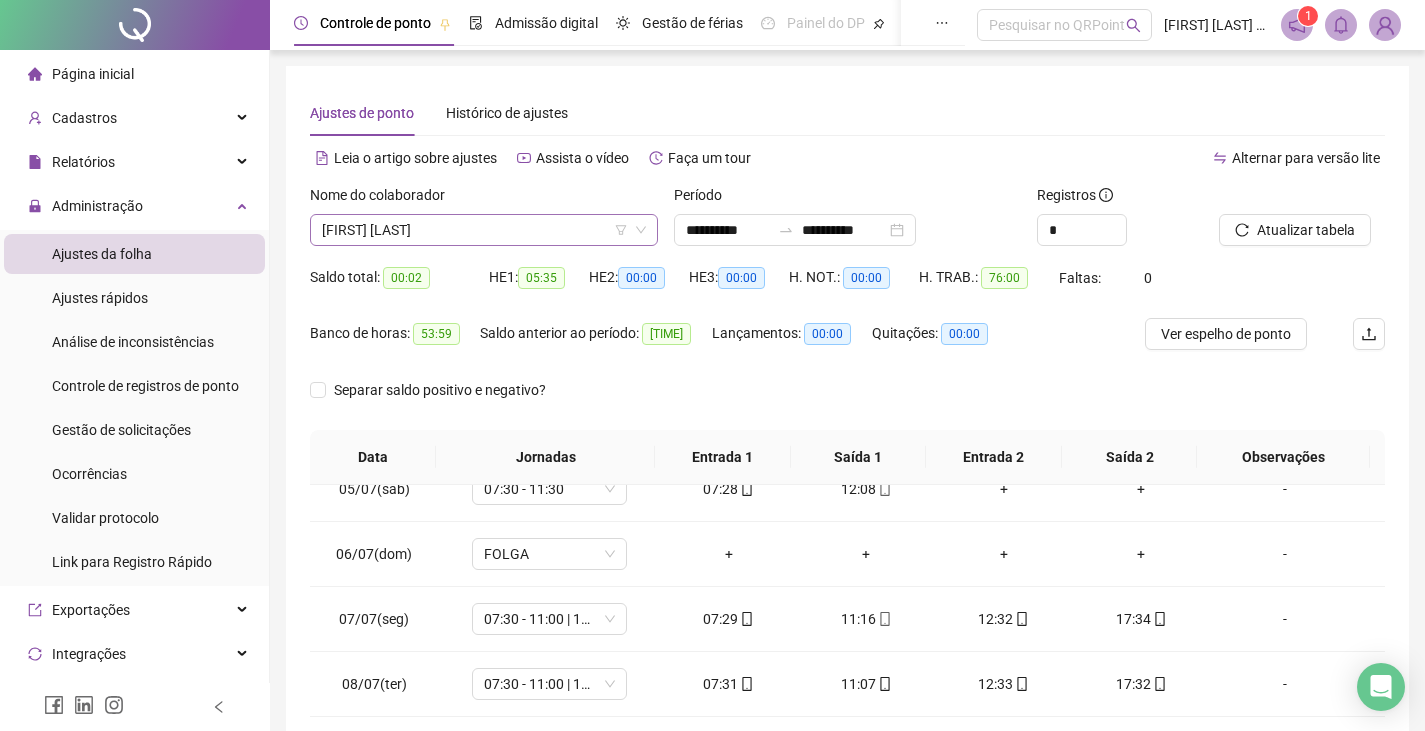 click on "VITÓRIA RAYSSA LOPES DA COSTA" at bounding box center [484, 230] 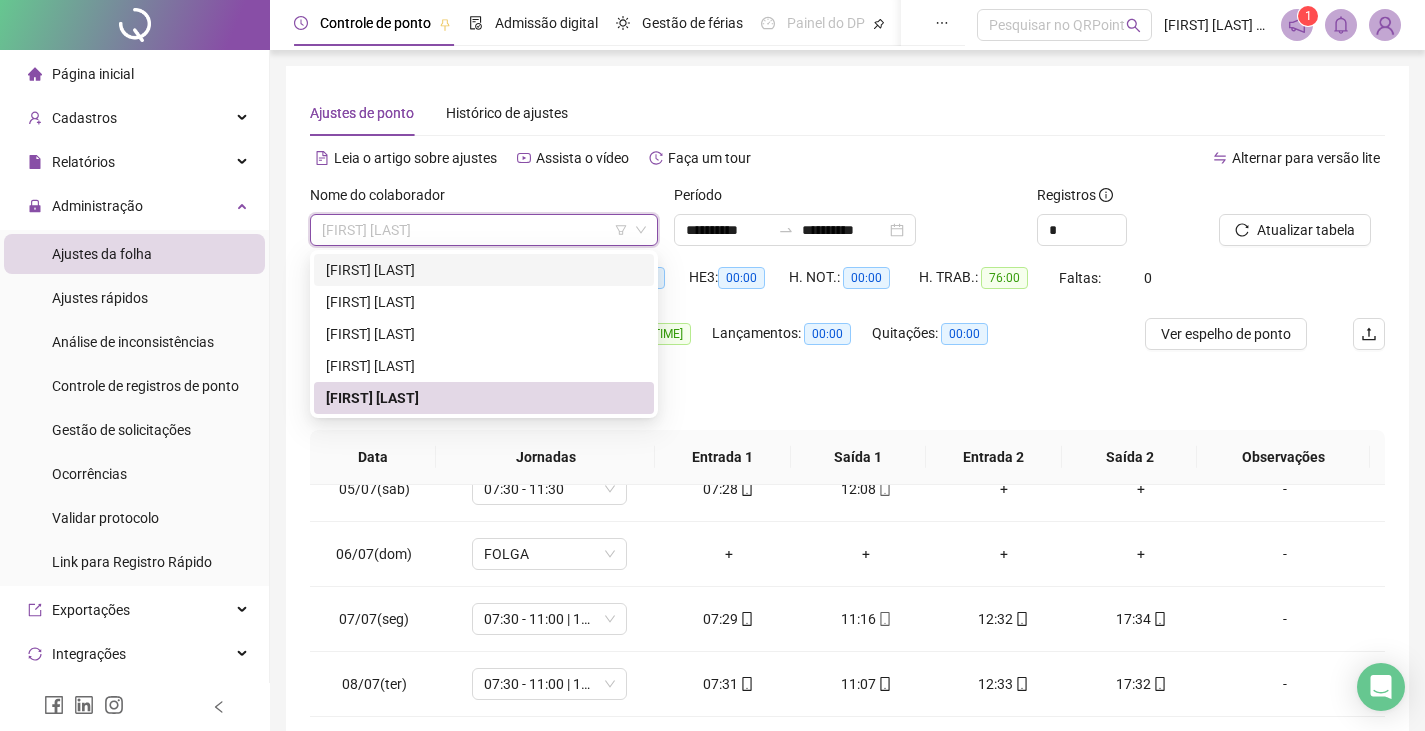 click at bounding box center (1385, 25) 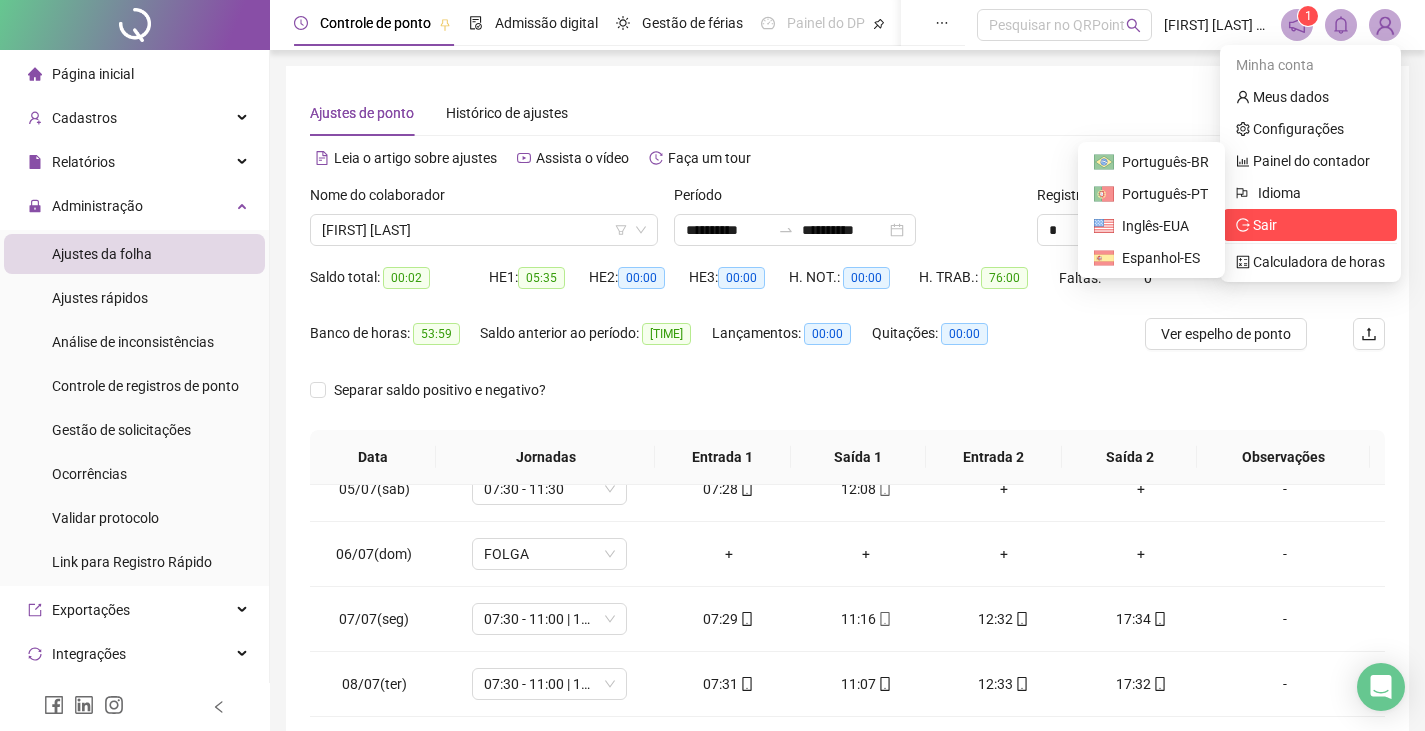 click on "Sair" at bounding box center (1310, 225) 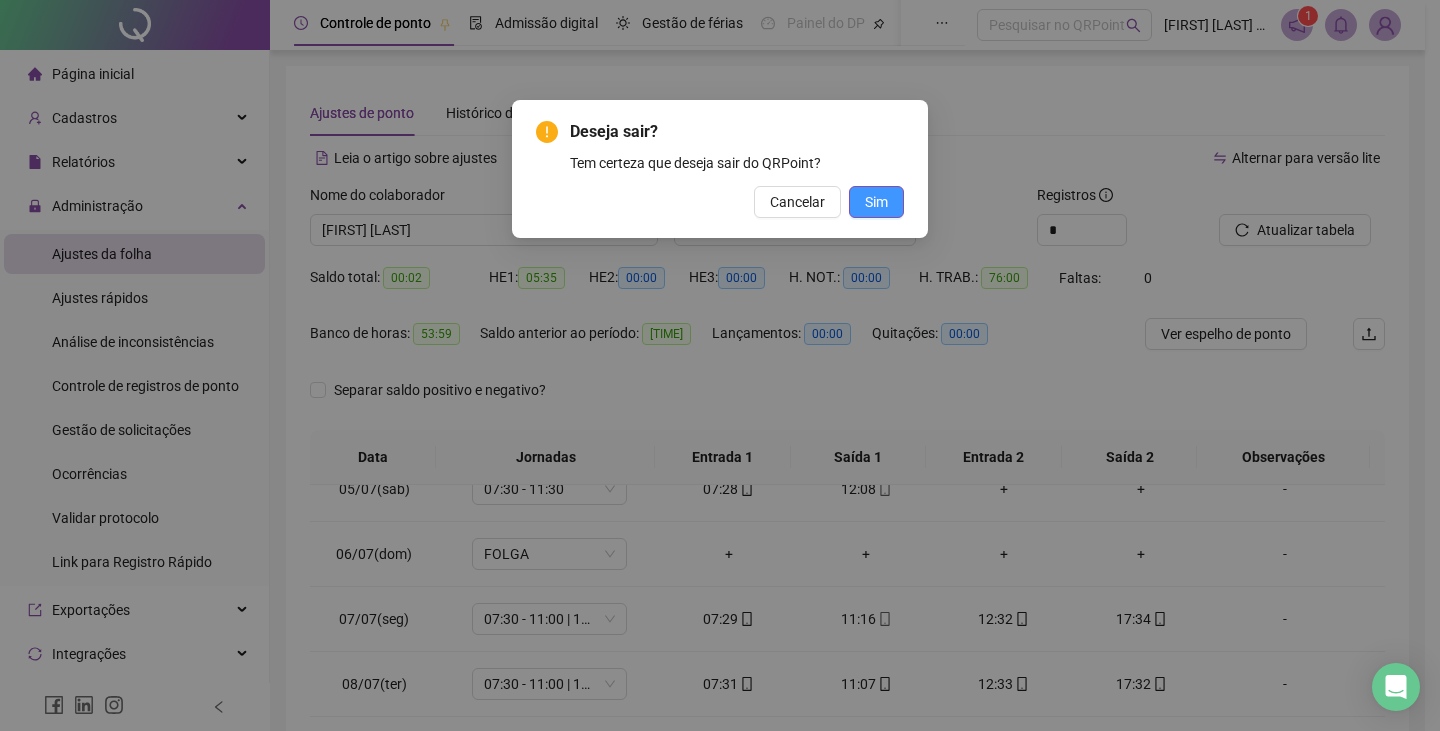 click on "Sim" at bounding box center (876, 202) 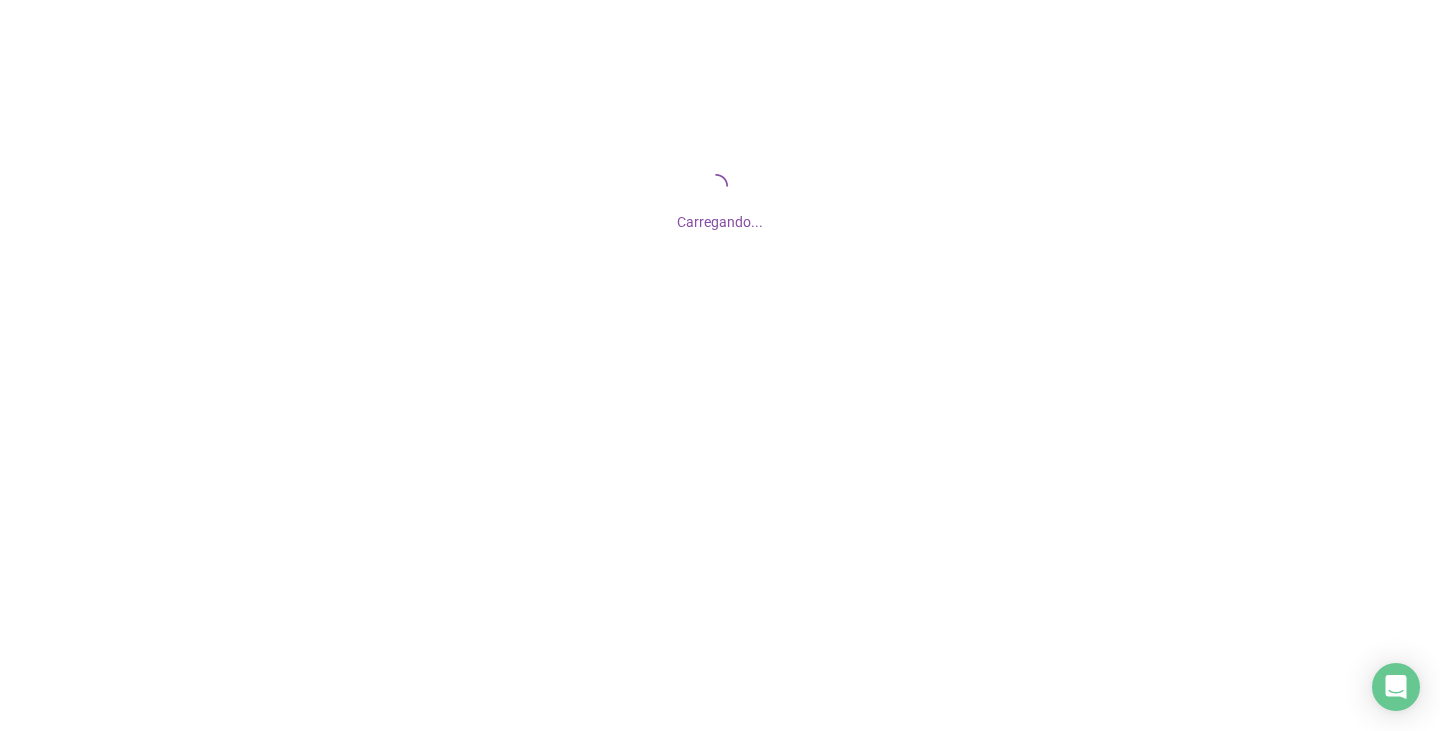 scroll, scrollTop: 0, scrollLeft: 0, axis: both 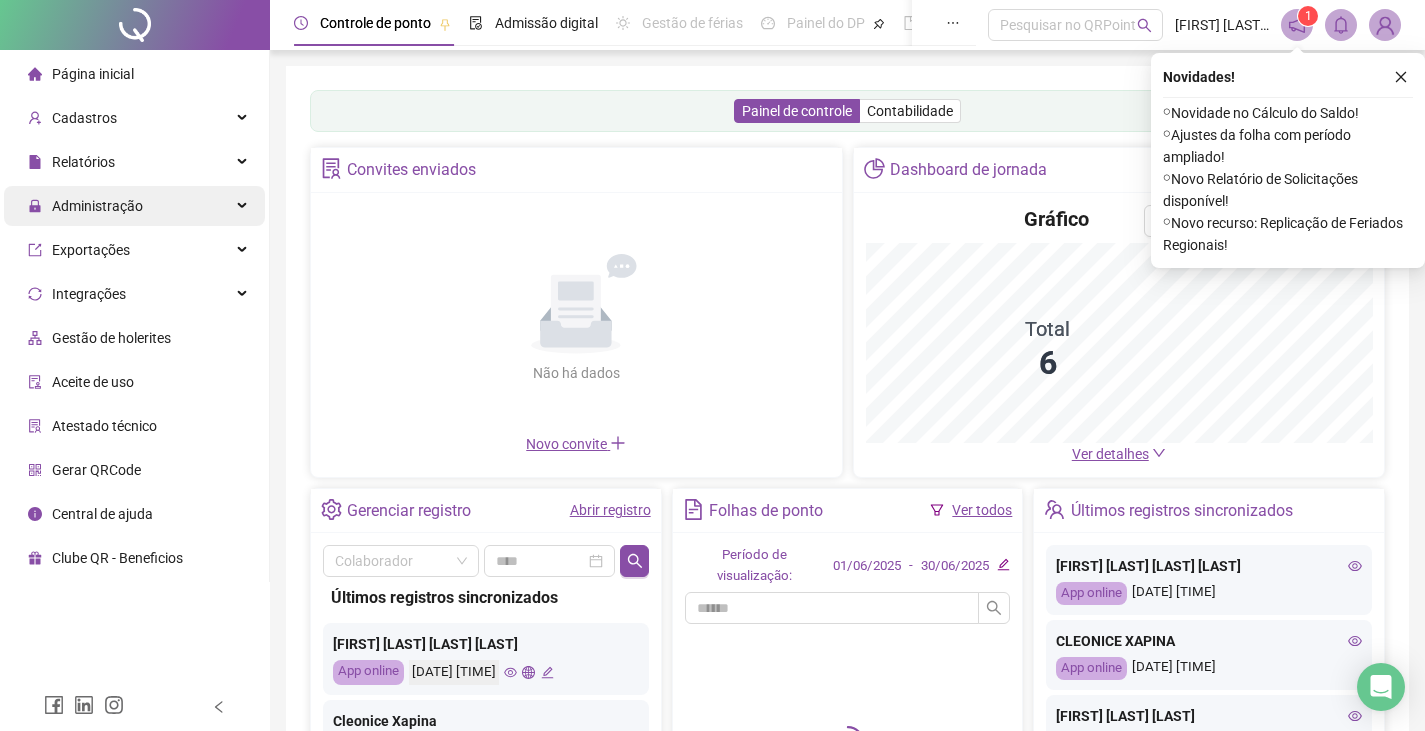 click on "Administração" at bounding box center (134, 206) 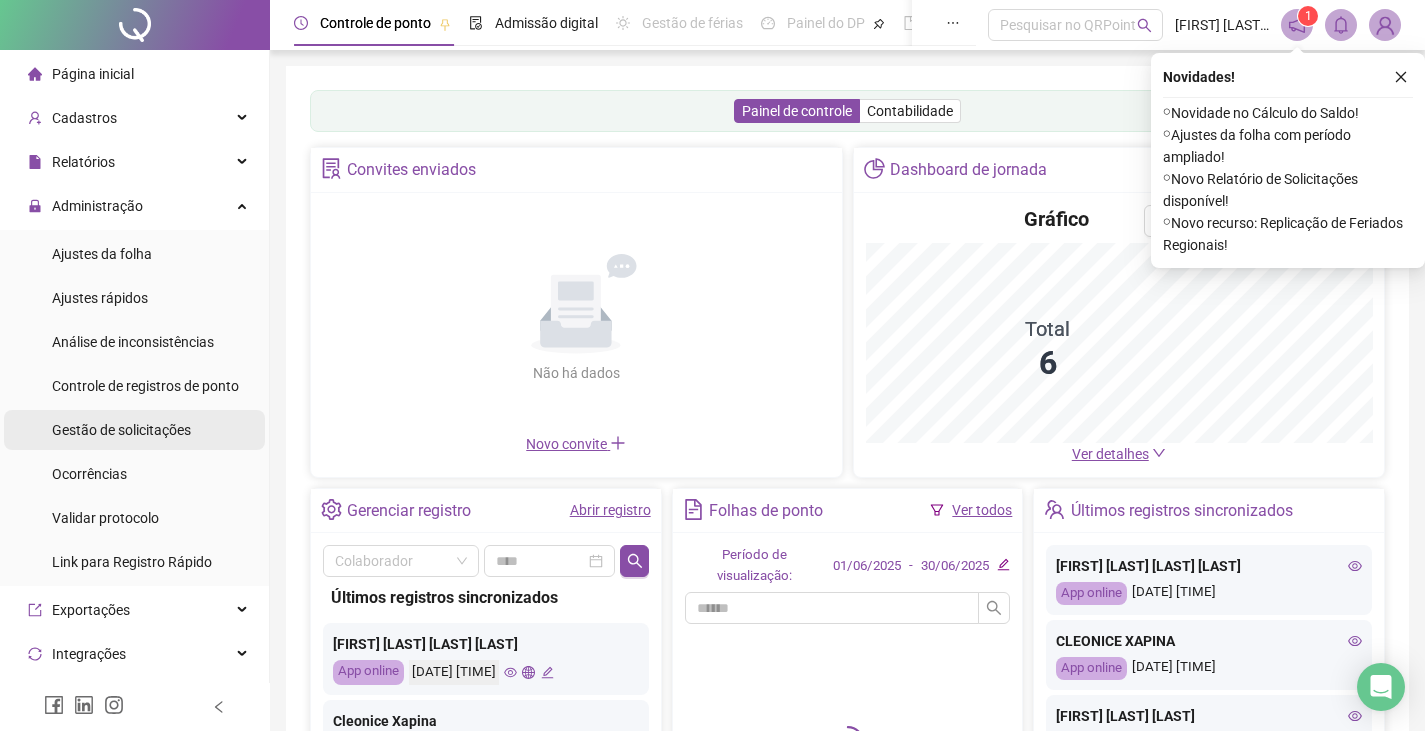 click on "Gestão de solicitações" at bounding box center [134, 430] 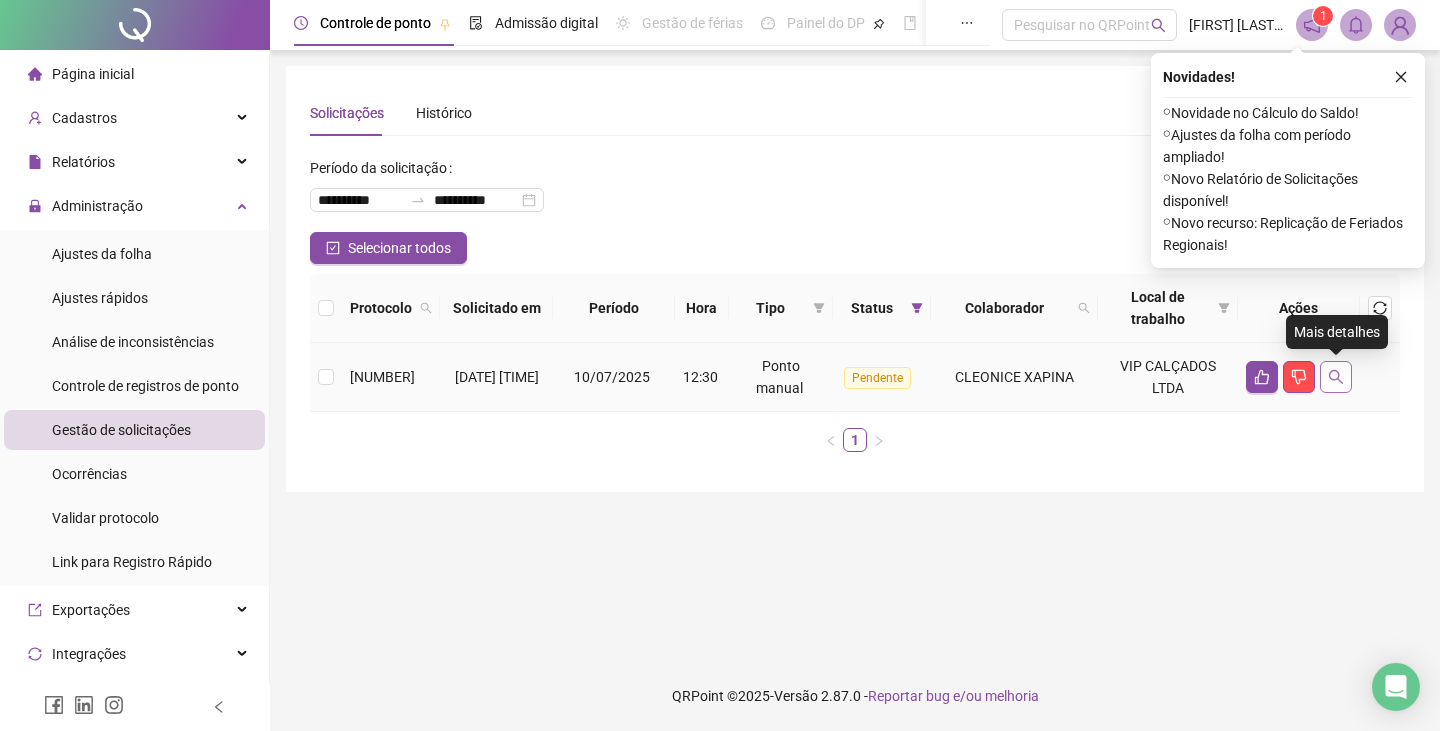 click at bounding box center (1336, 377) 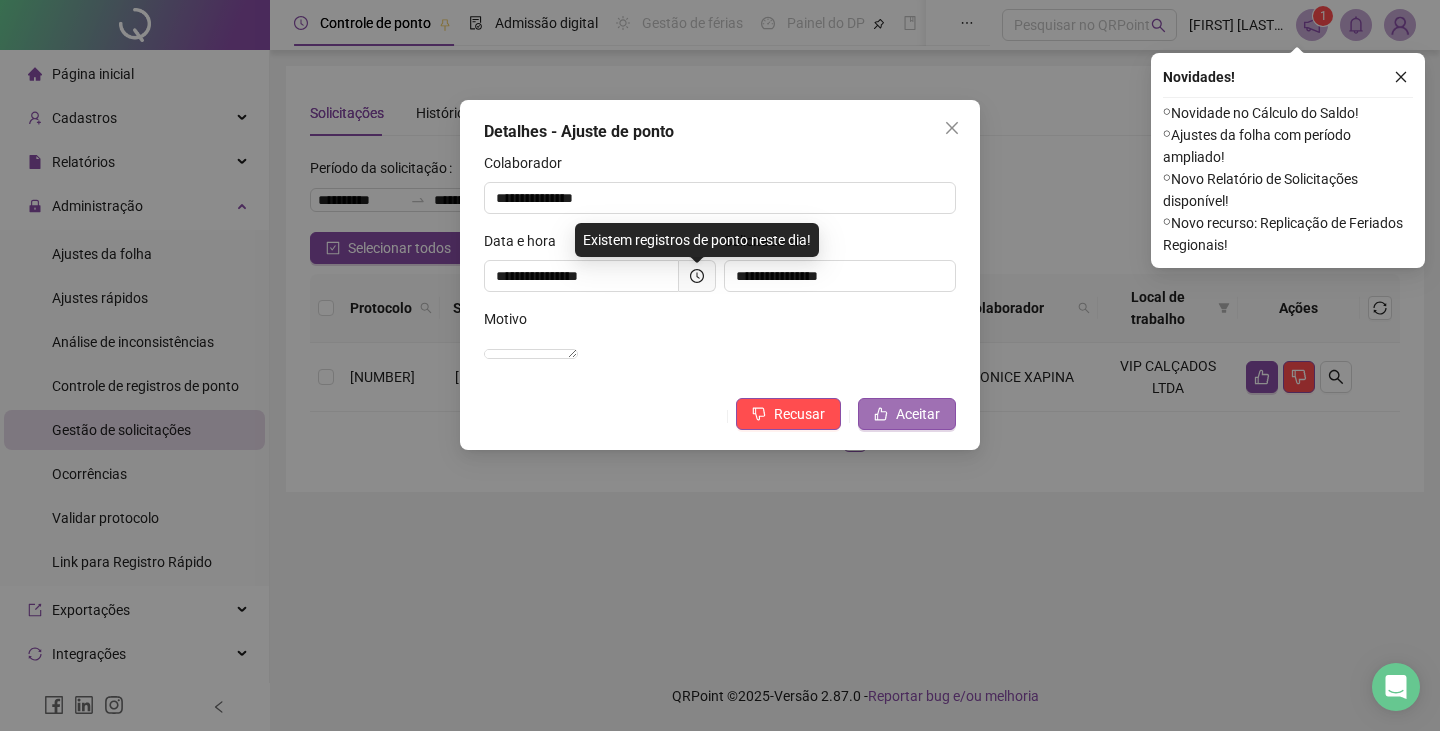 click 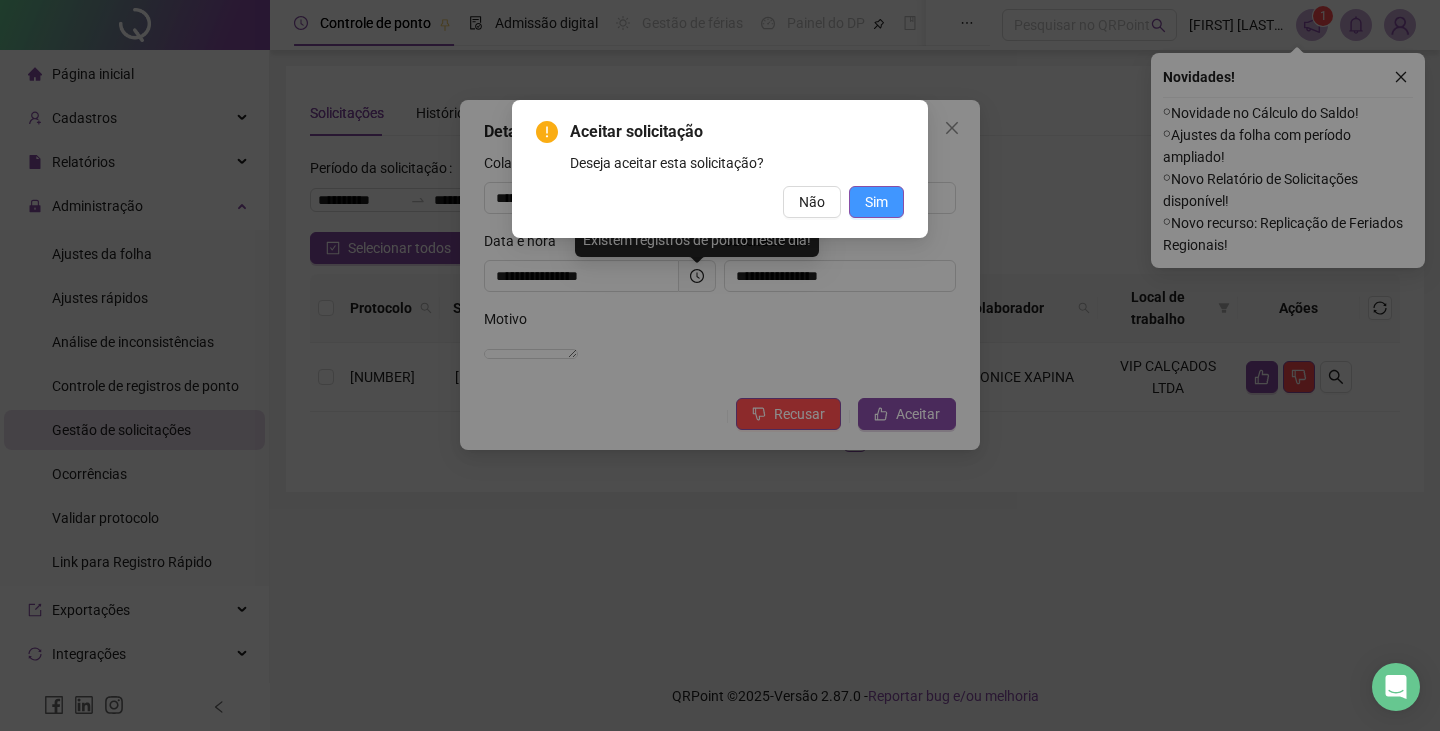click on "Sim" at bounding box center (876, 202) 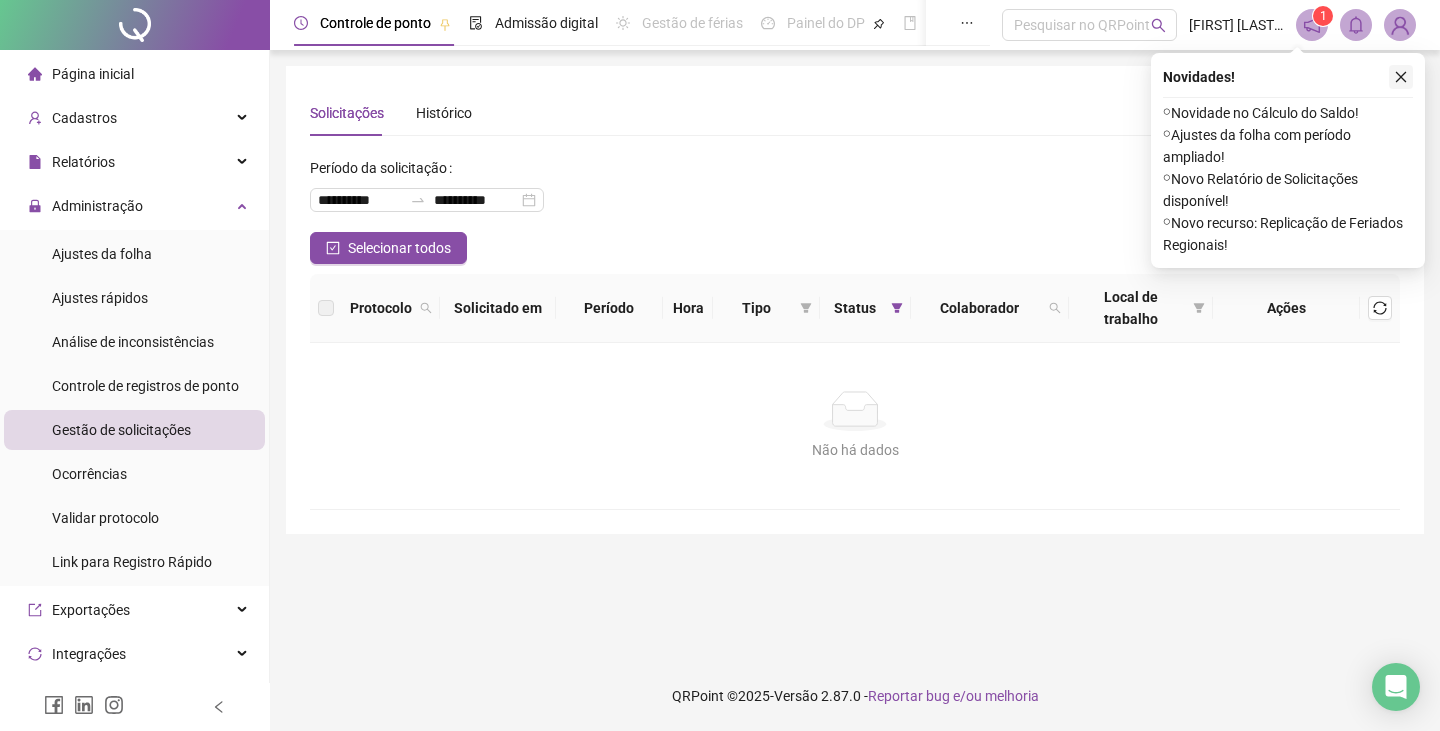 click 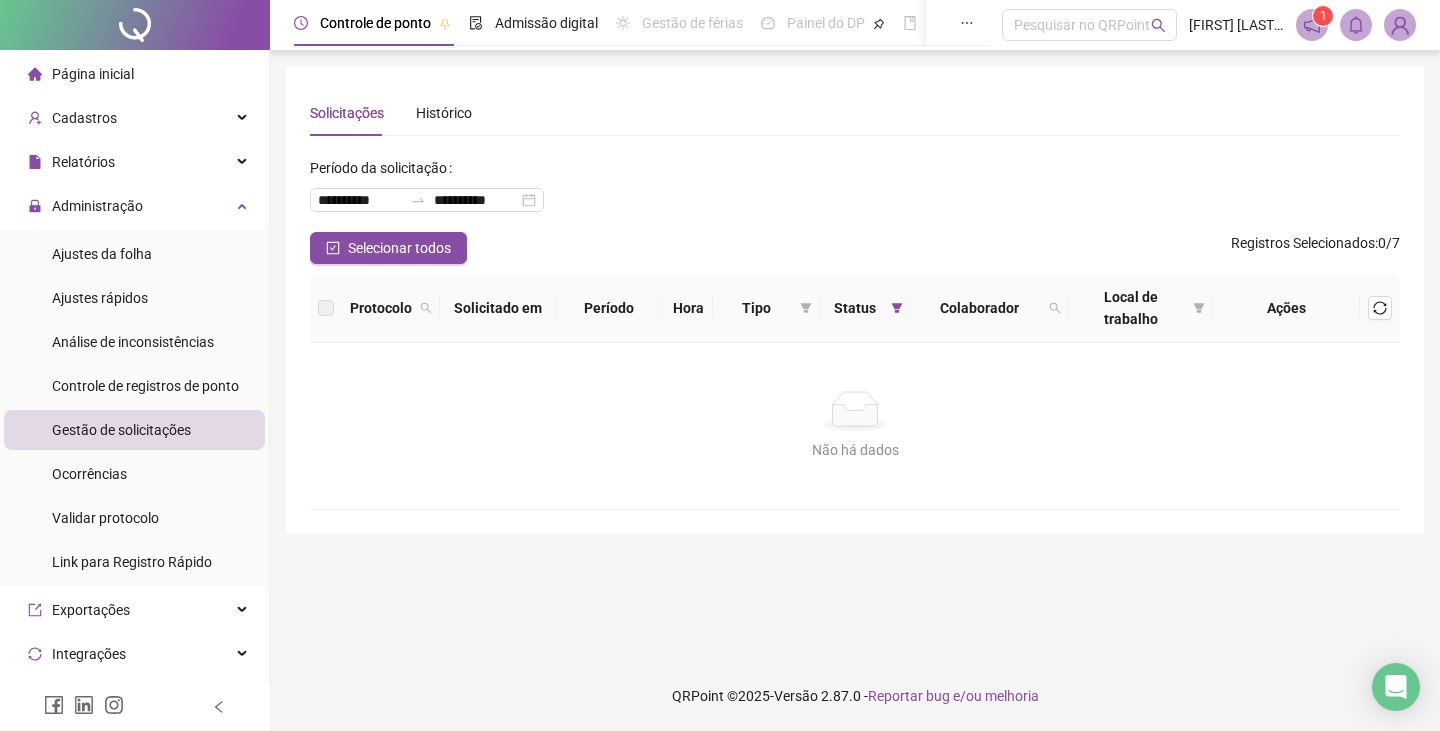click 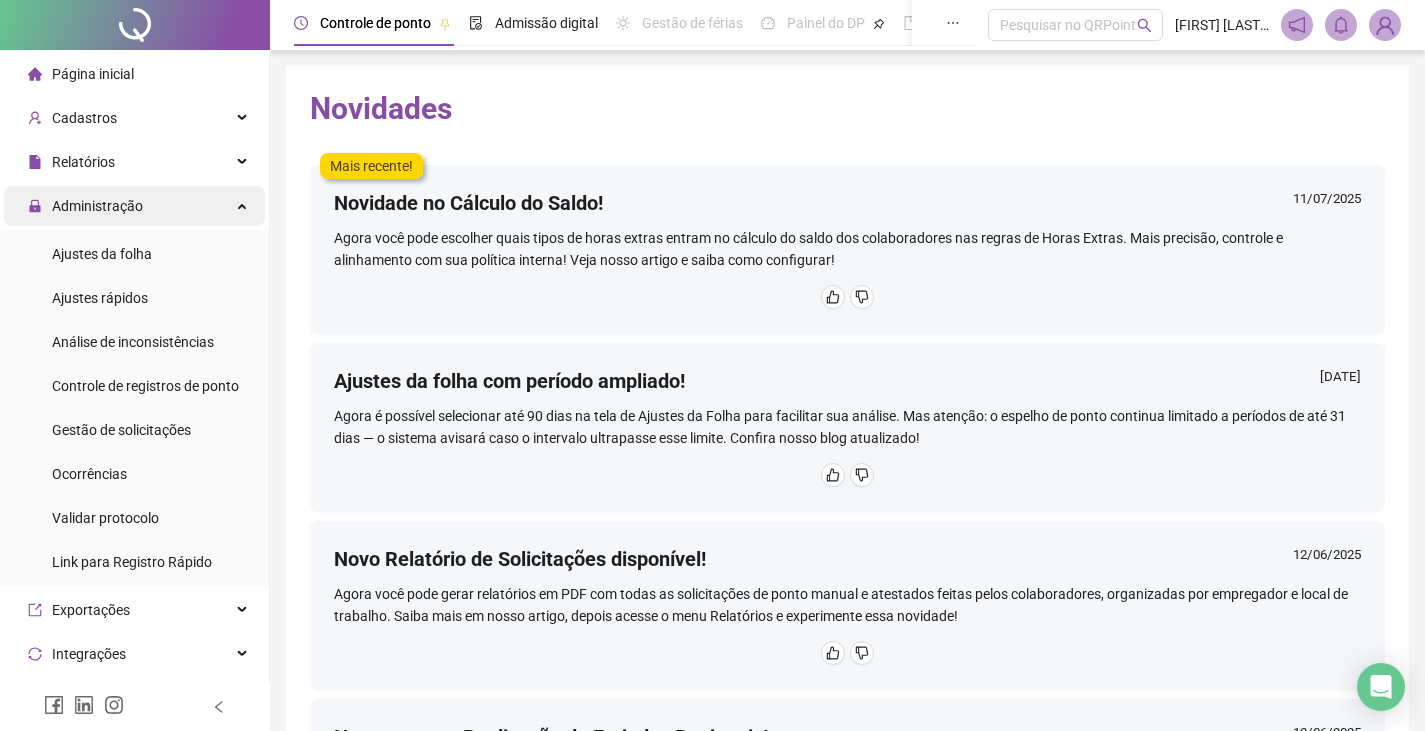 click on "Administração" at bounding box center (134, 206) 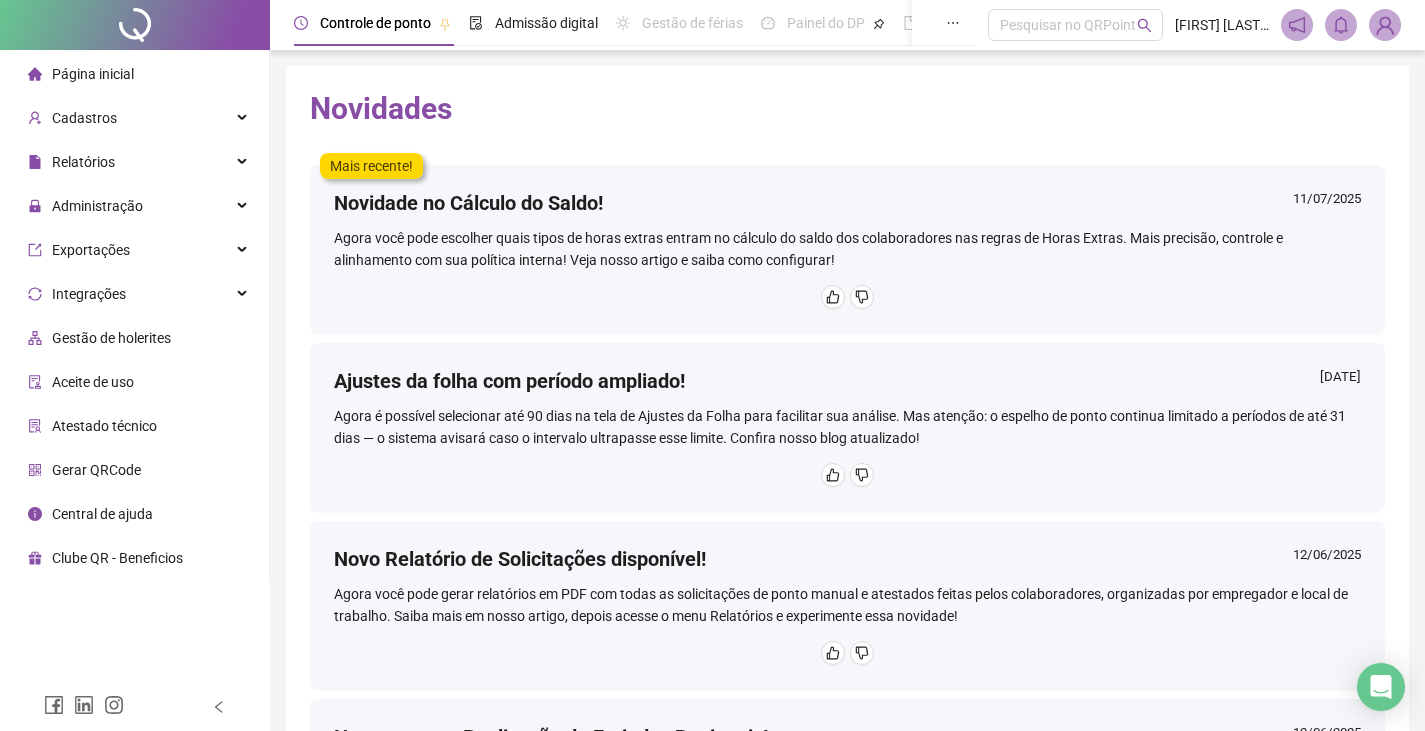 click at bounding box center [1385, 25] 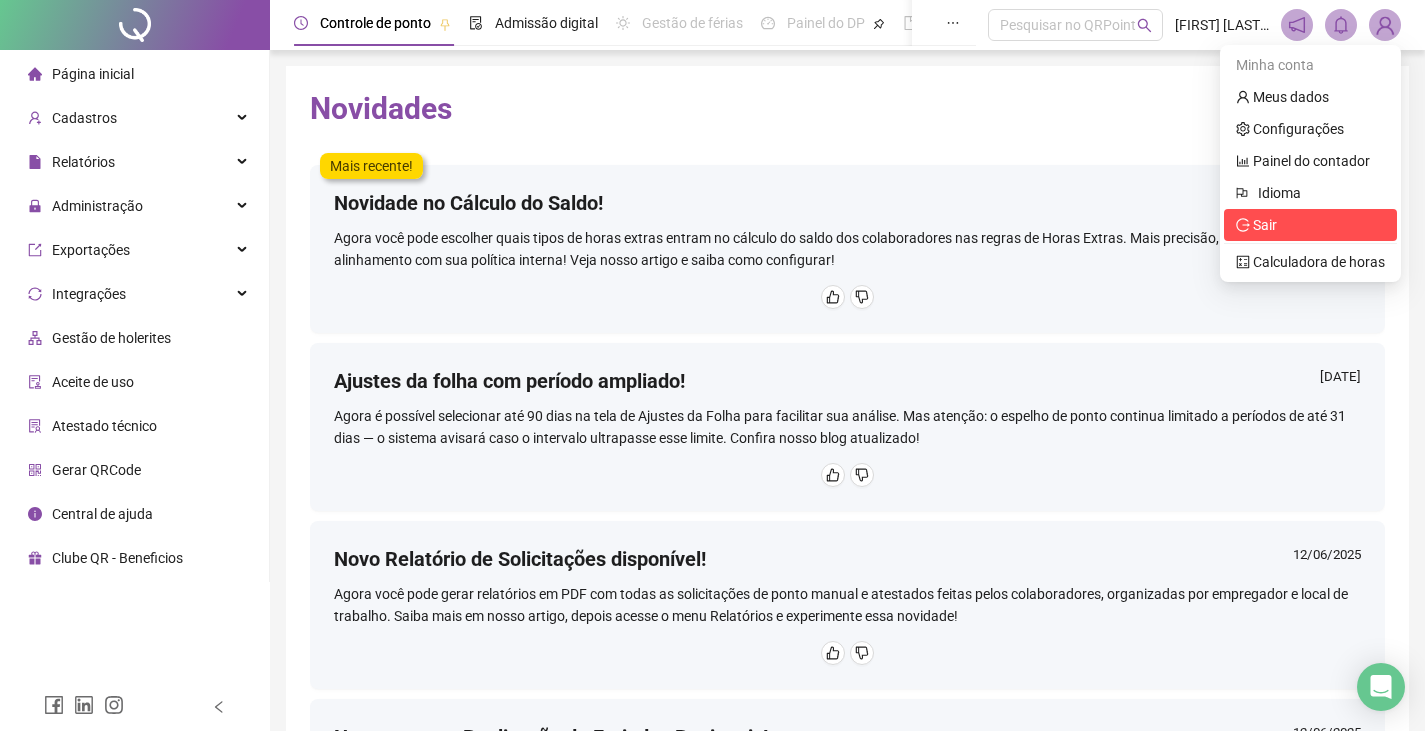 click on "Sair" at bounding box center (1310, 225) 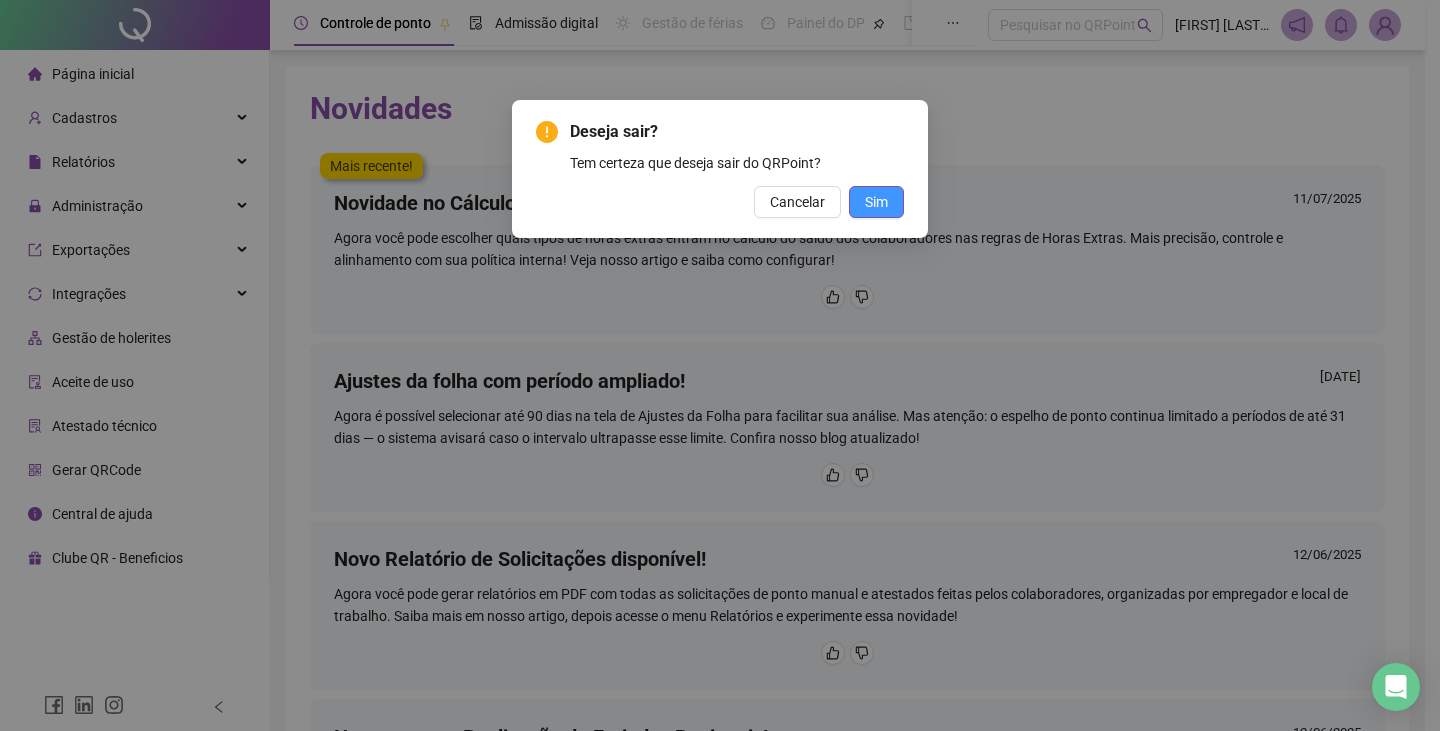 click on "Sim" at bounding box center (876, 202) 